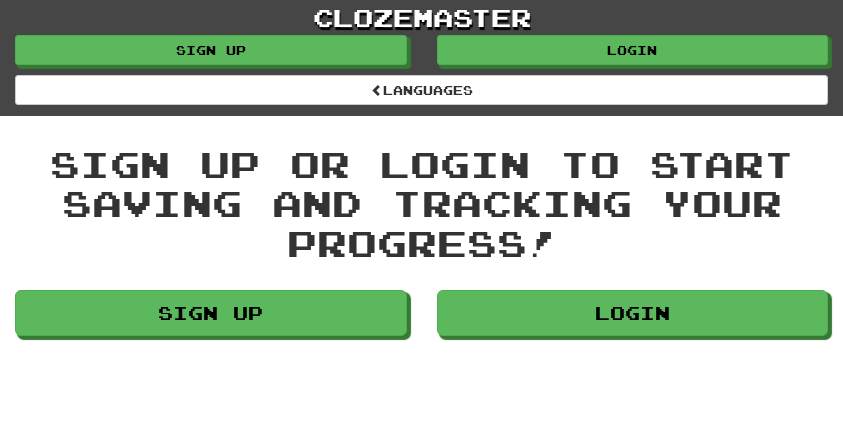 scroll, scrollTop: 0, scrollLeft: 0, axis: both 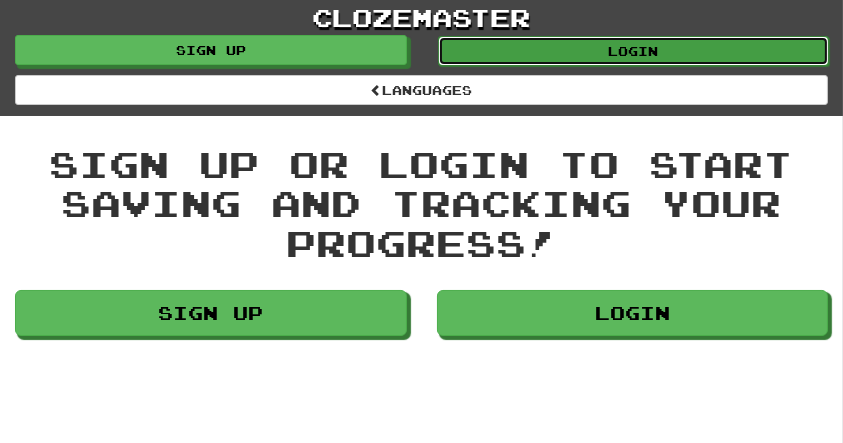 click on "Login" at bounding box center (634, 51) 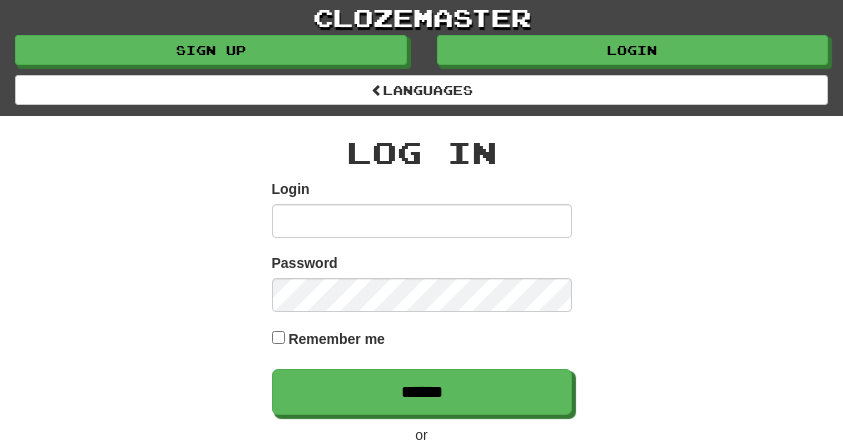 scroll, scrollTop: 0, scrollLeft: 0, axis: both 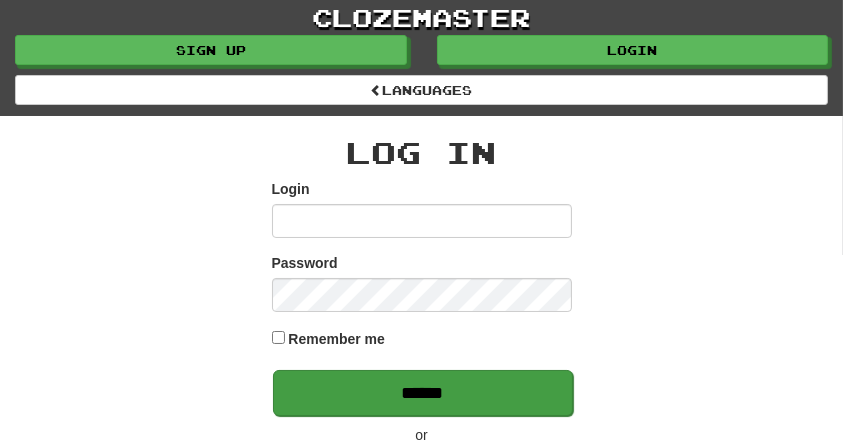 type on "**********" 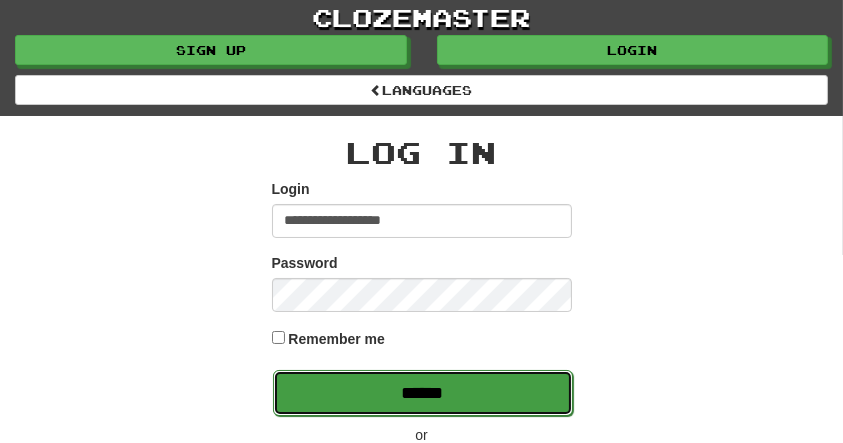 click on "******" at bounding box center (423, 393) 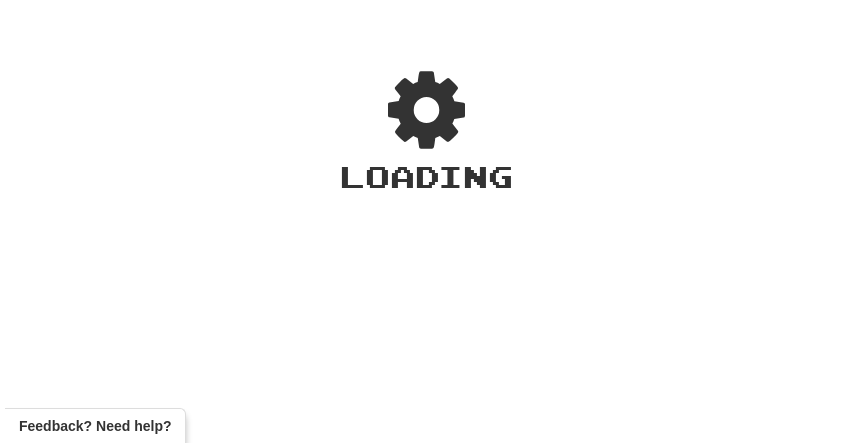 scroll, scrollTop: 0, scrollLeft: 0, axis: both 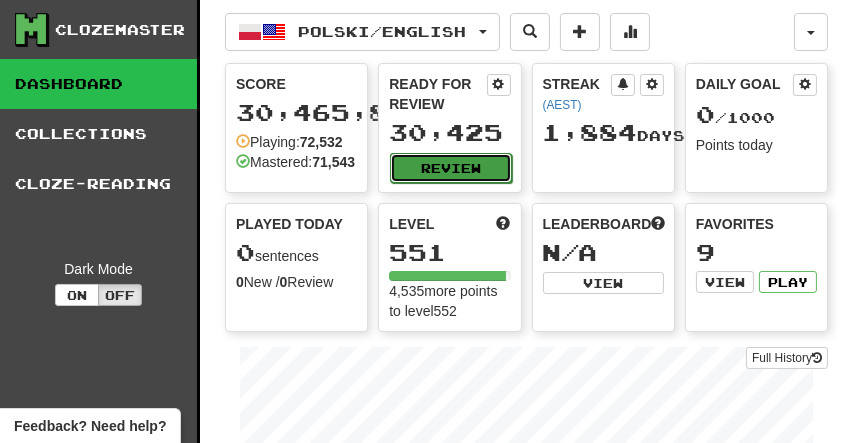 click on "Review" at bounding box center (450, 168) 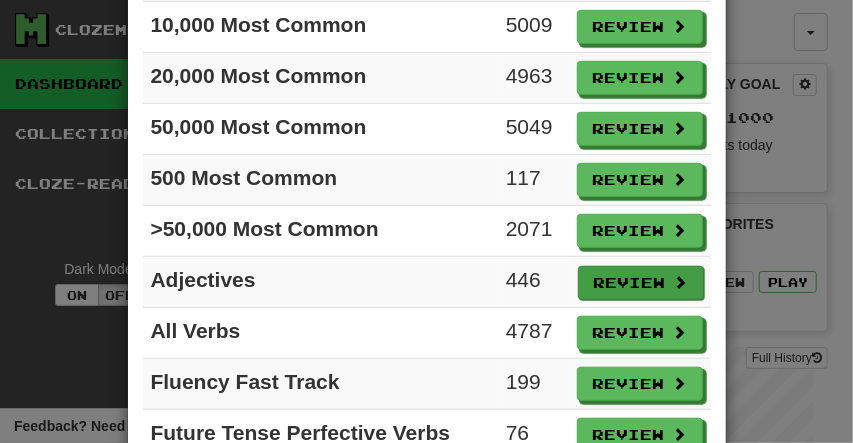 scroll, scrollTop: 434, scrollLeft: 0, axis: vertical 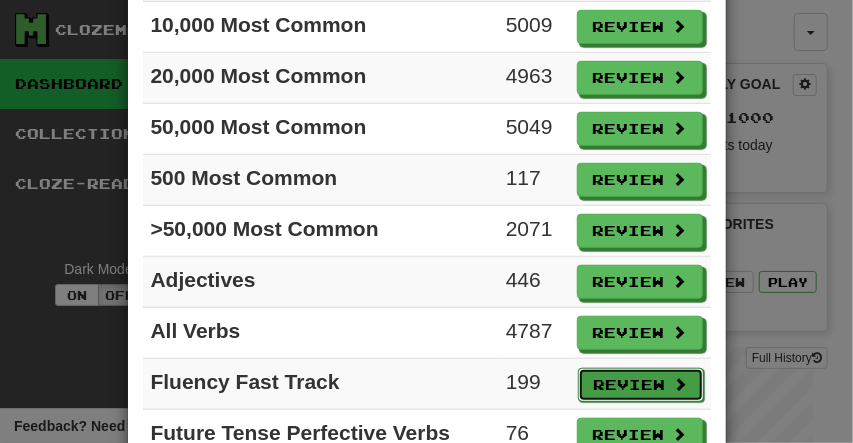 click on "Review" at bounding box center [641, 385] 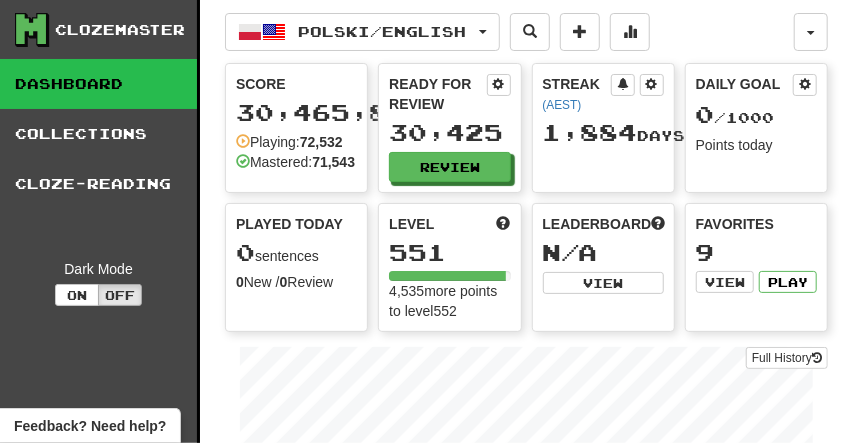 select on "**" 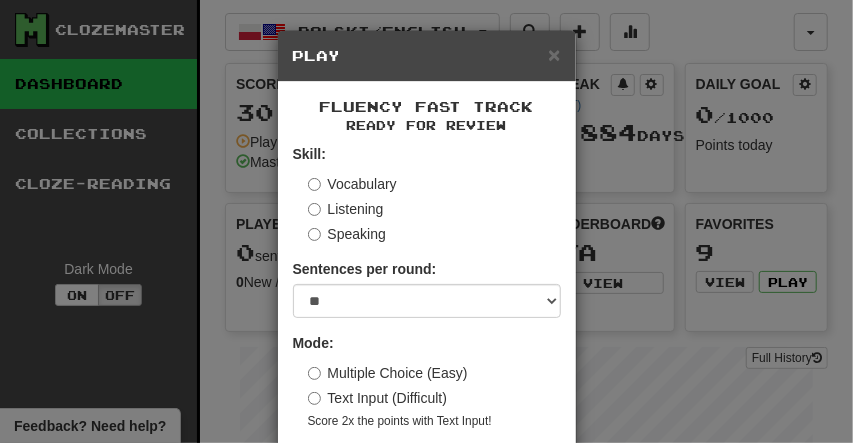 click on "Text Input (Difficult)" at bounding box center [434, 398] 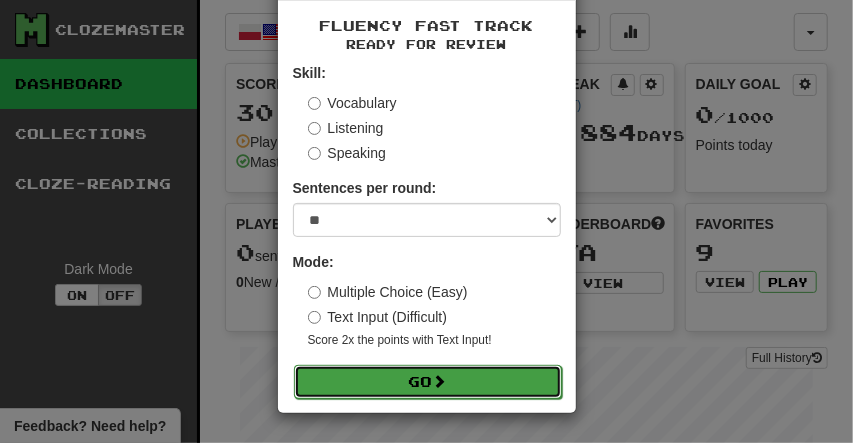 click on "Go" at bounding box center [428, 382] 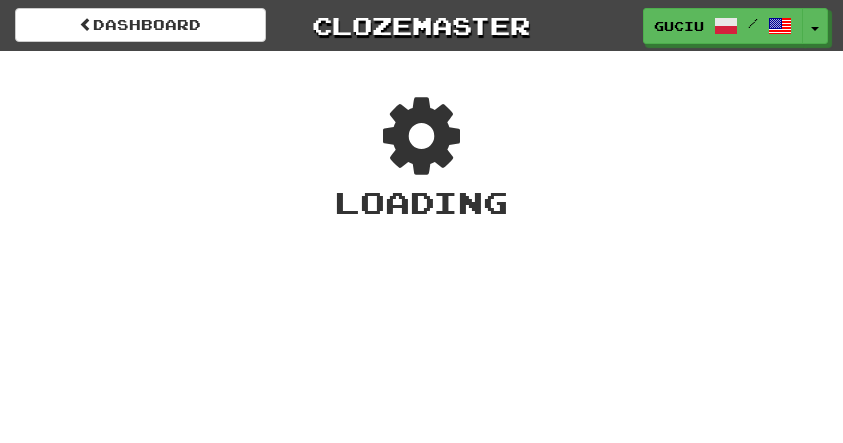 scroll, scrollTop: 0, scrollLeft: 0, axis: both 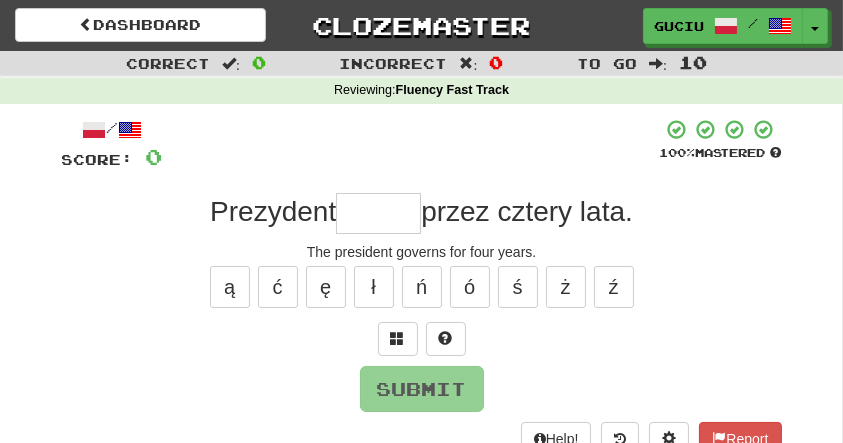 click at bounding box center (378, 213) 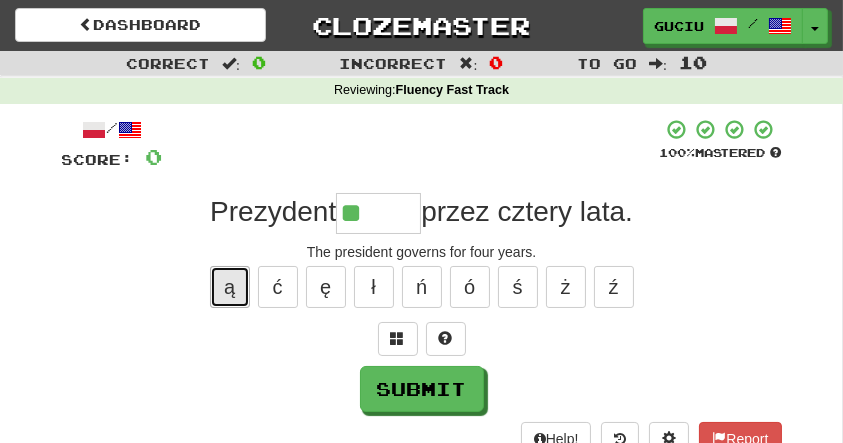click on "ą" at bounding box center [230, 287] 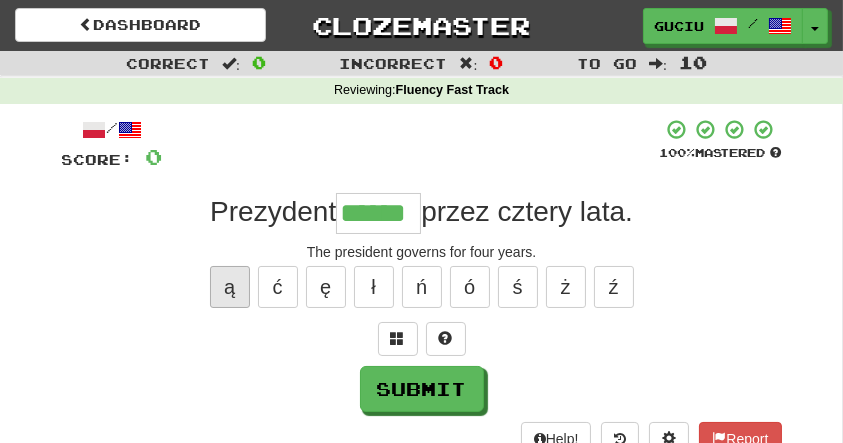 type on "******" 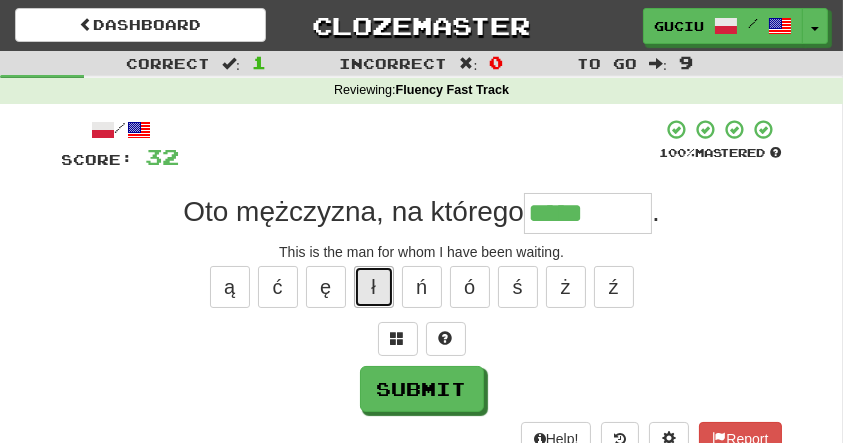 click on "ł" at bounding box center (374, 287) 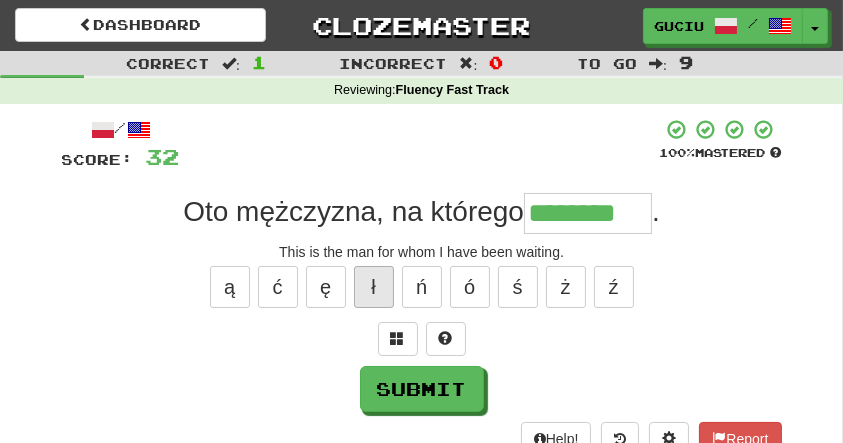 type on "********" 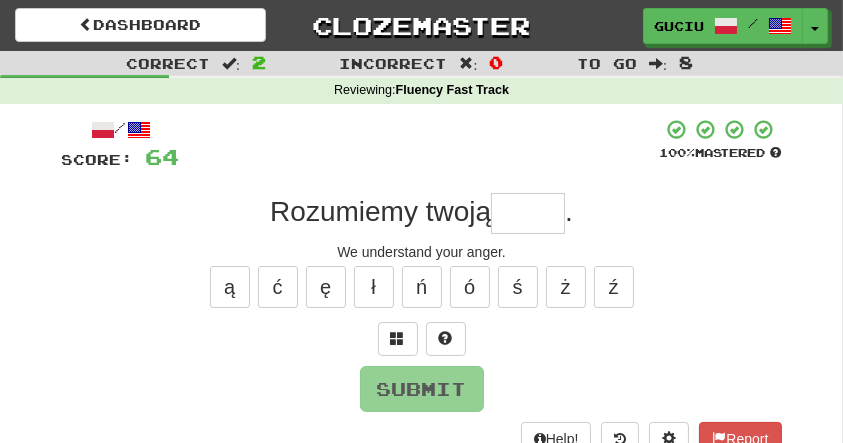 type on "*" 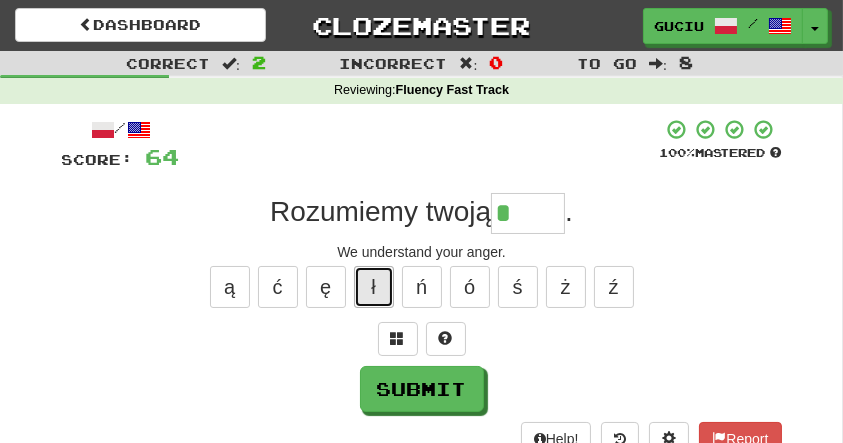click on "ł" at bounding box center (374, 287) 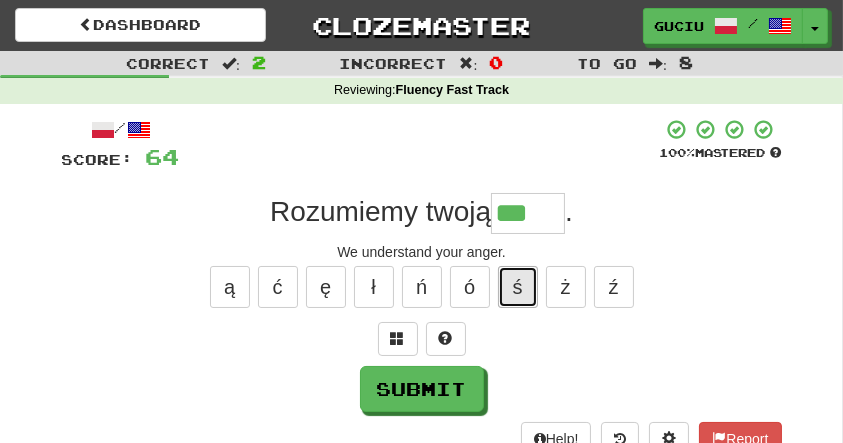 click on "ś" at bounding box center (518, 287) 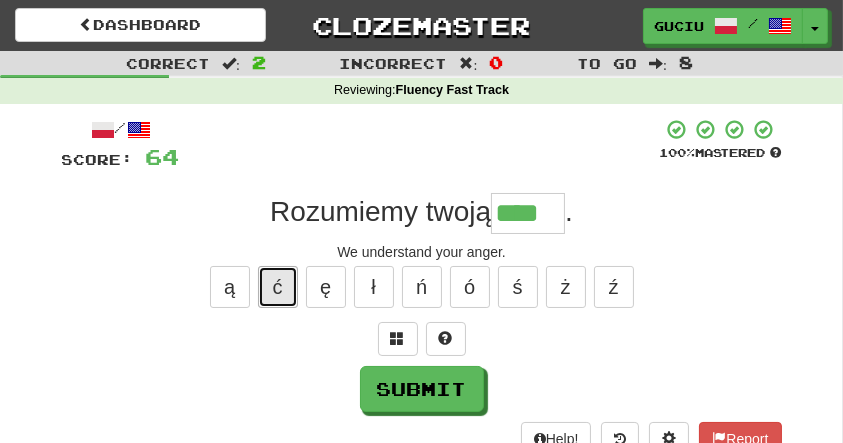click on "ć" at bounding box center (278, 287) 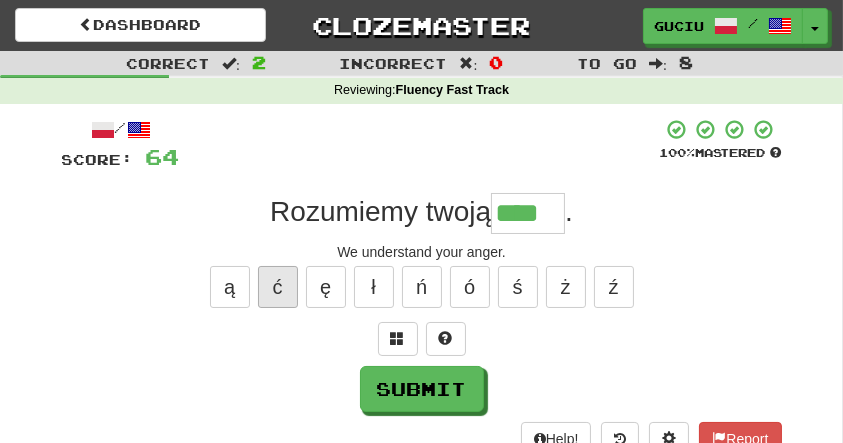 type on "*****" 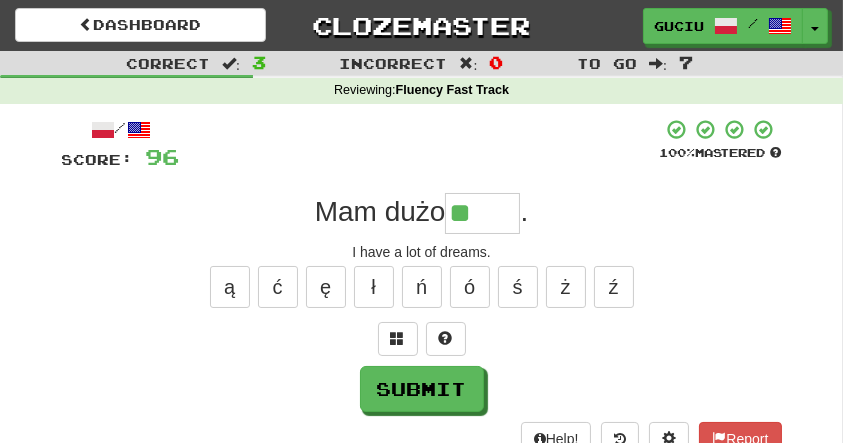 click on "ą ć ę ł ń ó ś ż ź" at bounding box center [422, 287] 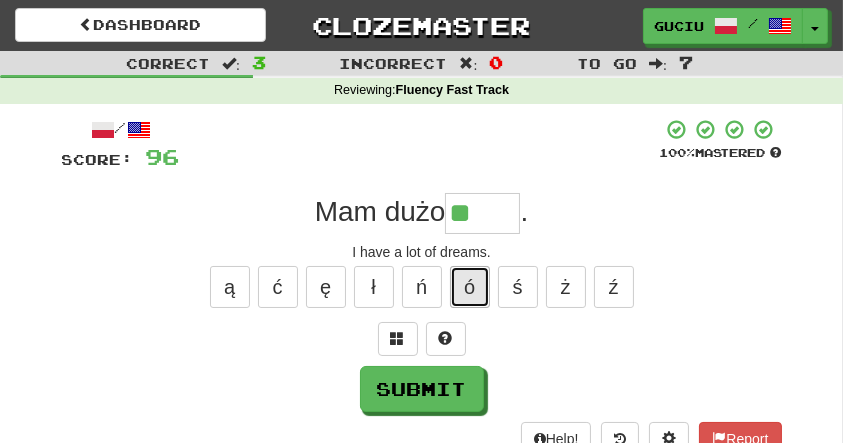 click on "ó" at bounding box center [470, 287] 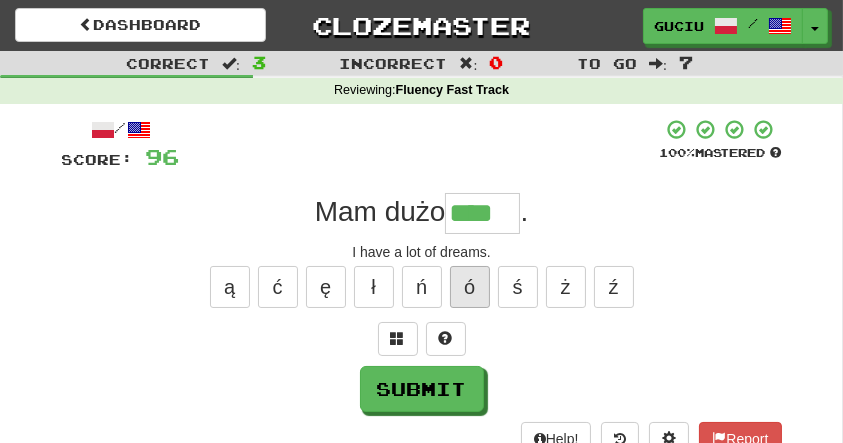 type on "****" 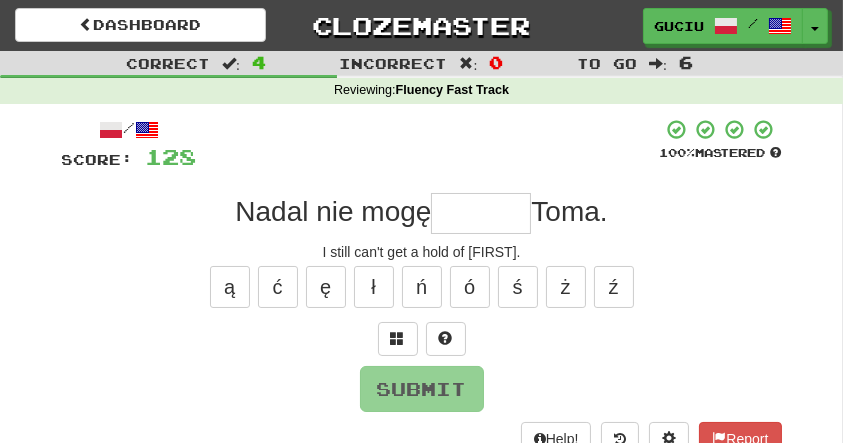 type on "*" 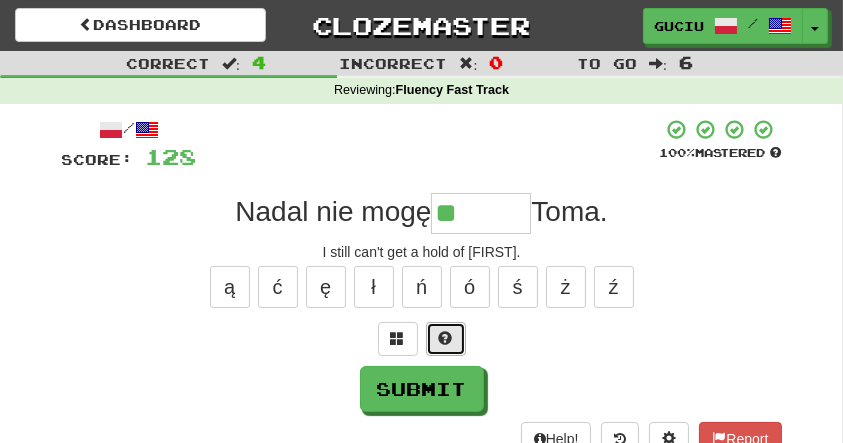 click at bounding box center [446, 338] 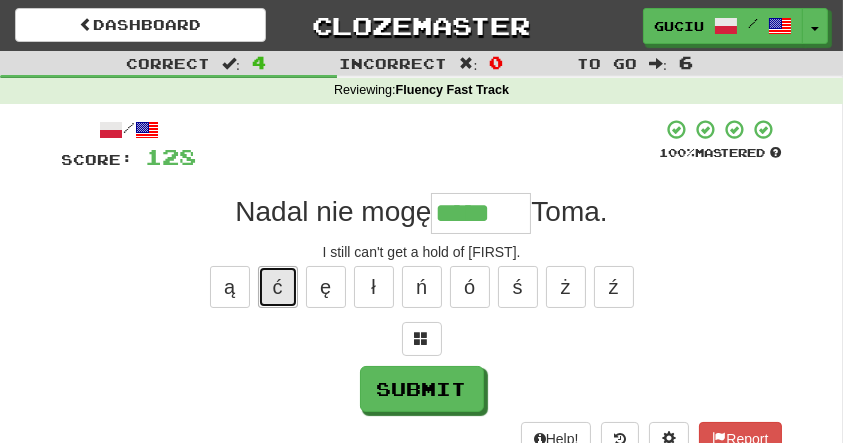 click on "ć" at bounding box center (278, 287) 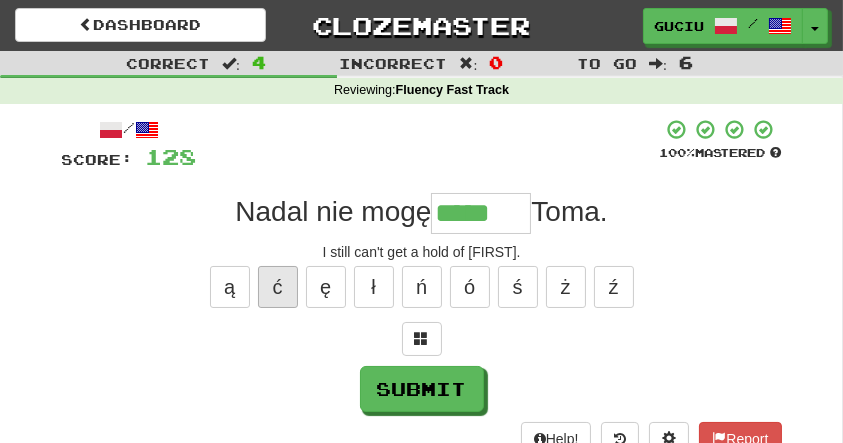 type on "******" 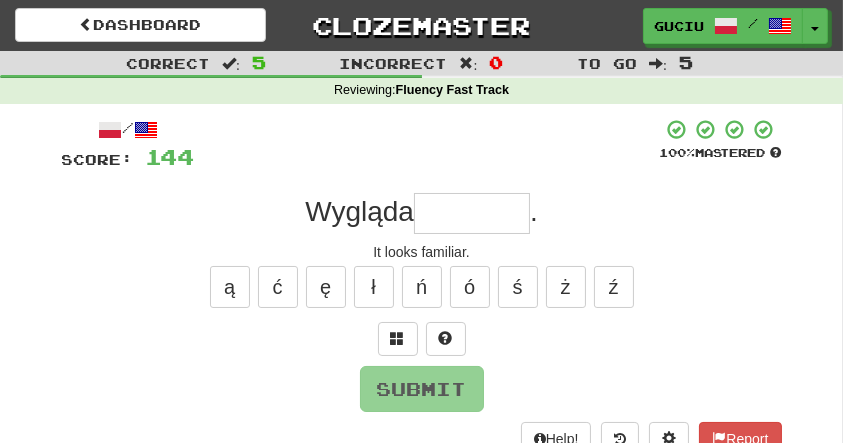 type on "*******" 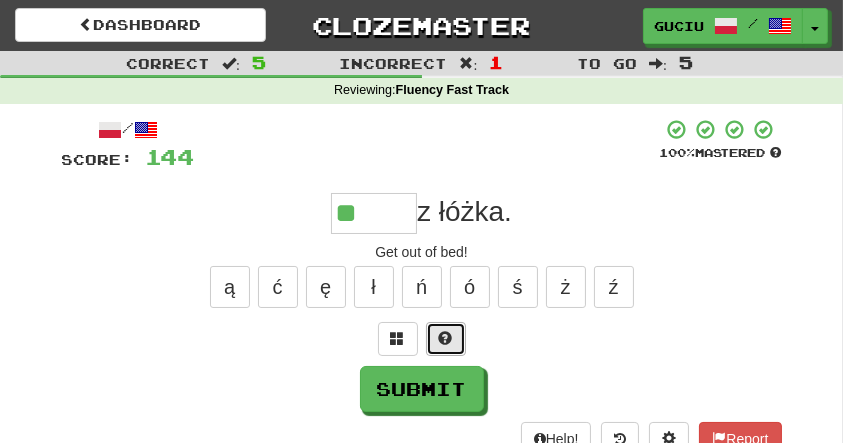 click at bounding box center (446, 339) 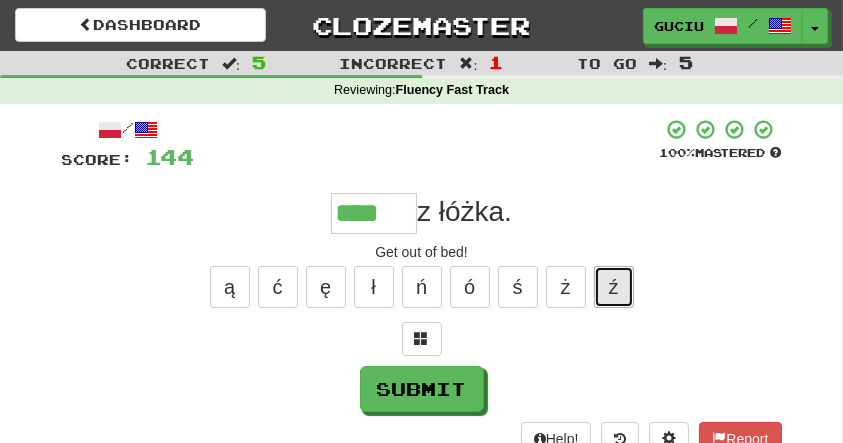 click on "ź" at bounding box center (614, 287) 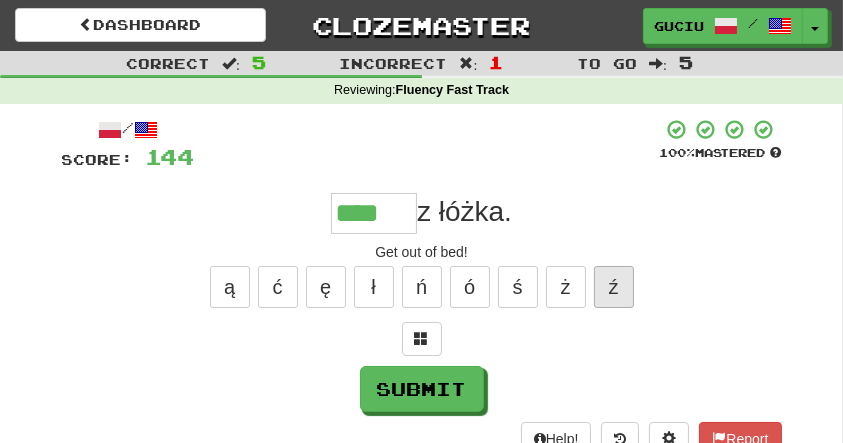 type on "*****" 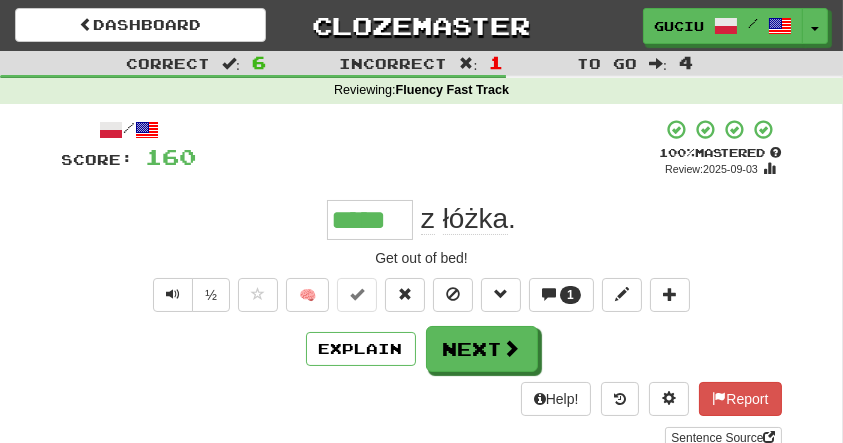 click on "/ Score: 160 + 16 100 % Mastered Review: 2025-09-03 ***** z łóżka . Get out of bed! ½ 🧠 1 Explain Next Help! Report Sentence Source" at bounding box center (422, 283) 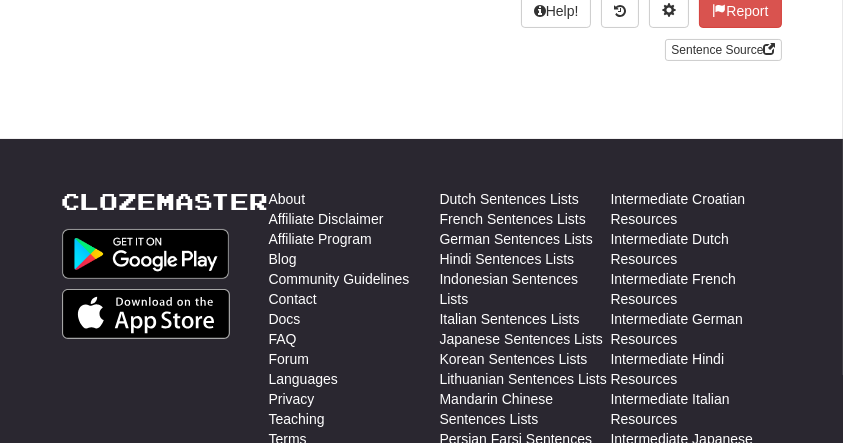 scroll, scrollTop: 0, scrollLeft: 0, axis: both 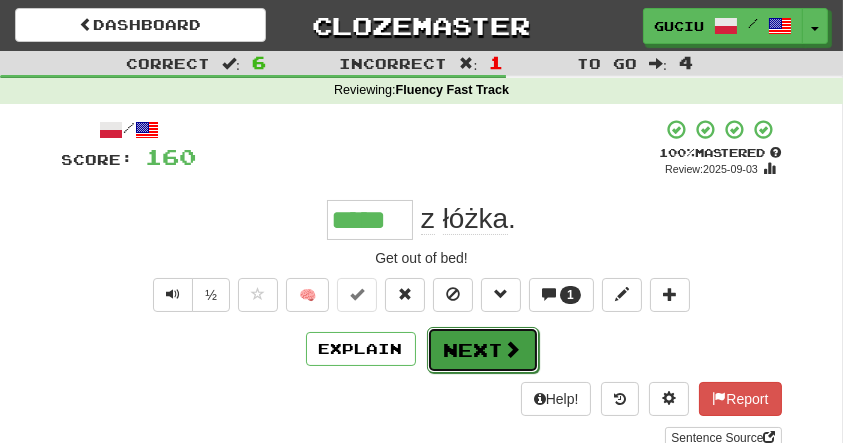 click on "Next" at bounding box center [483, 350] 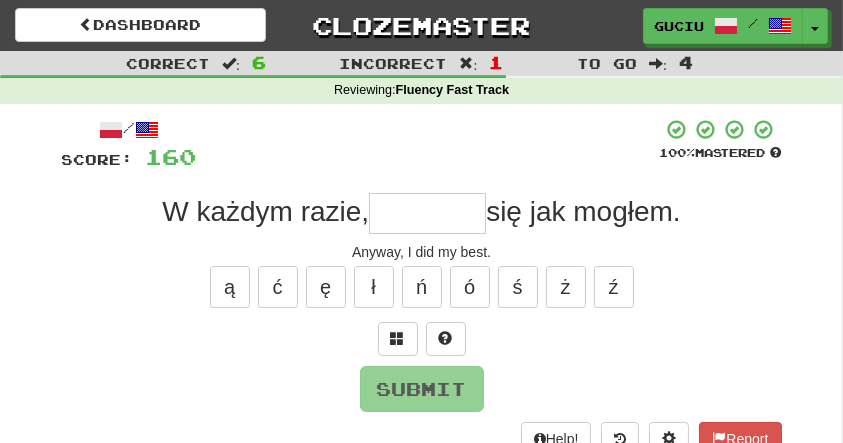 type on "*" 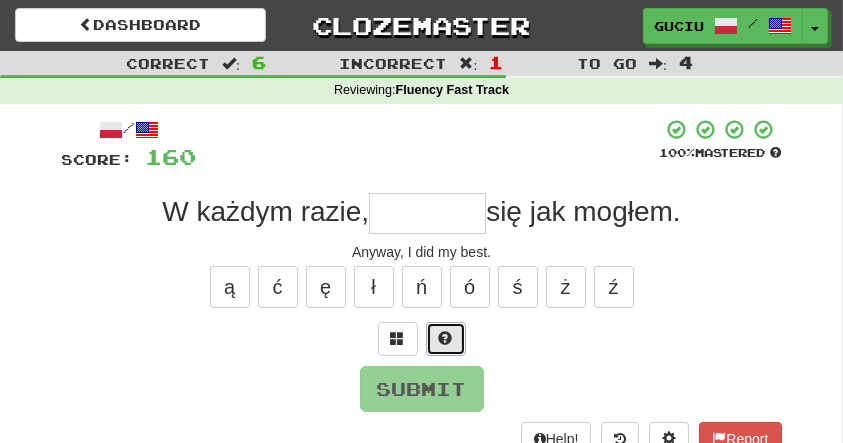 click at bounding box center (446, 339) 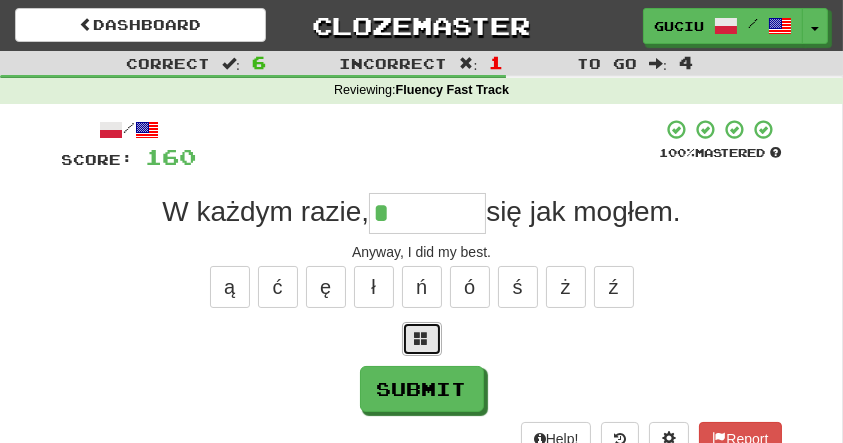 click at bounding box center [422, 339] 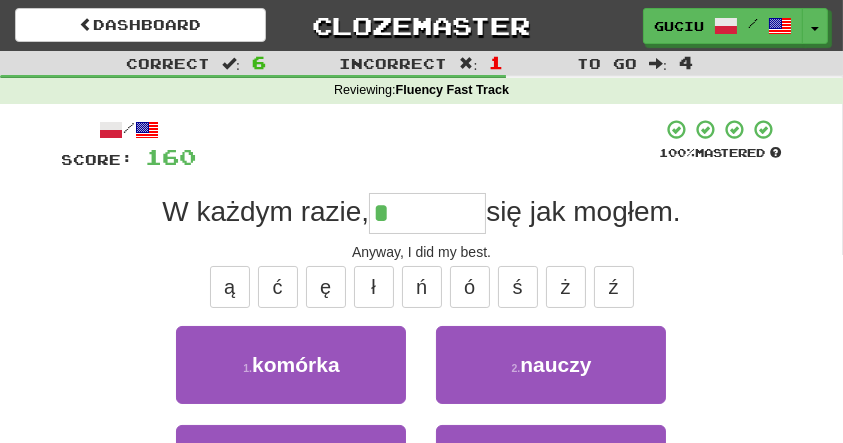 click at bounding box center (428, 145) 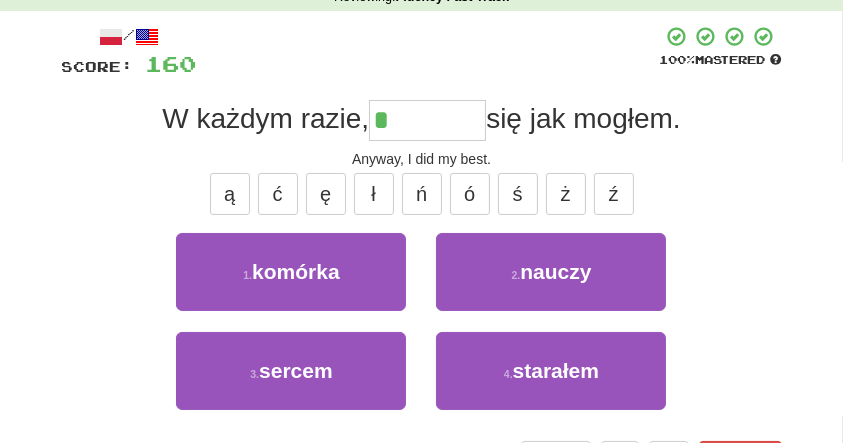 scroll, scrollTop: 94, scrollLeft: 0, axis: vertical 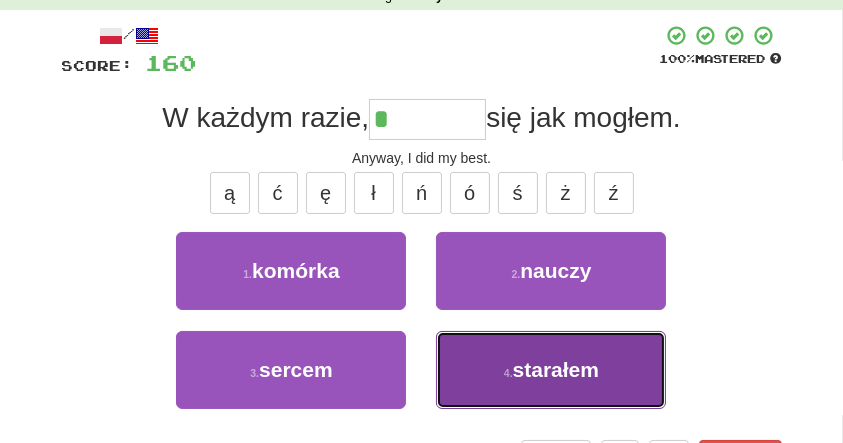 click on "4 .  starałem" at bounding box center (551, 370) 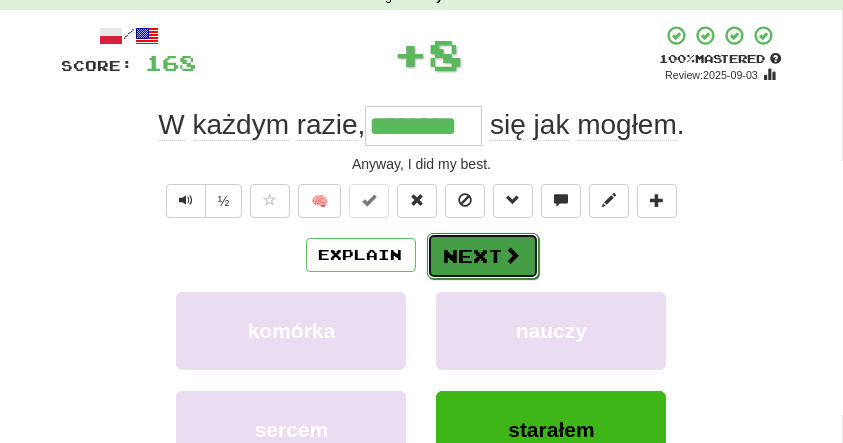 click on "Next" at bounding box center [483, 256] 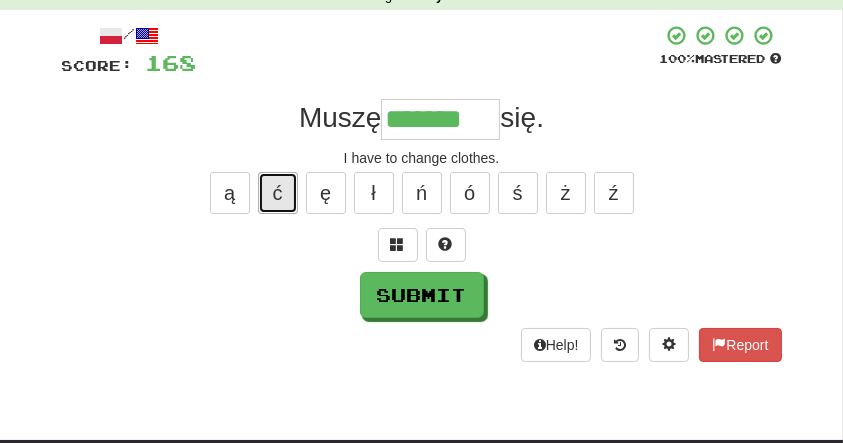 click on "ć" at bounding box center (278, 193) 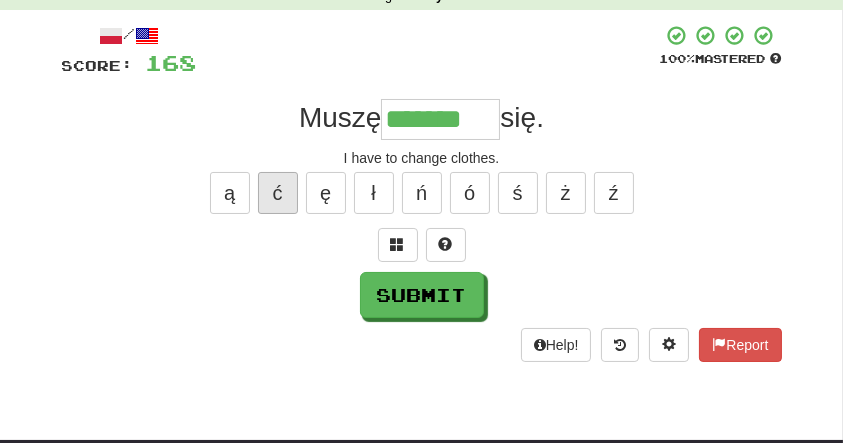 type on "********" 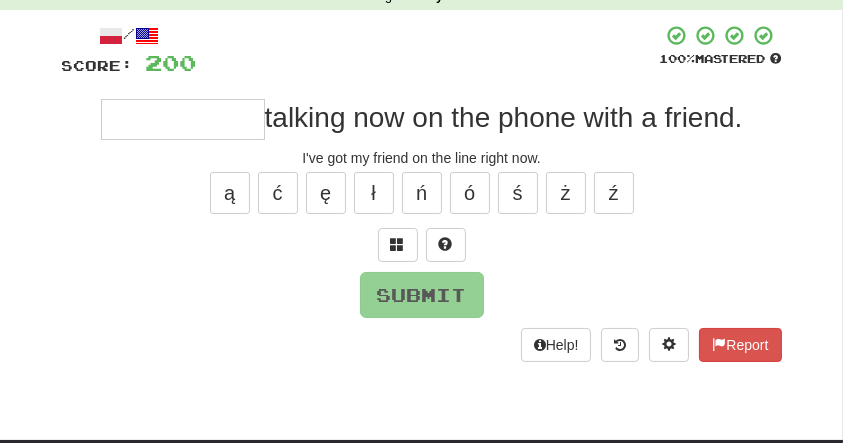 type on "*" 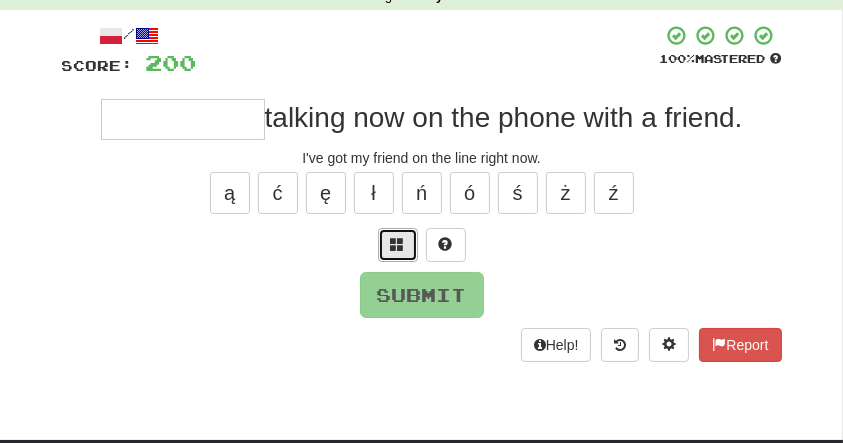 click at bounding box center [398, 245] 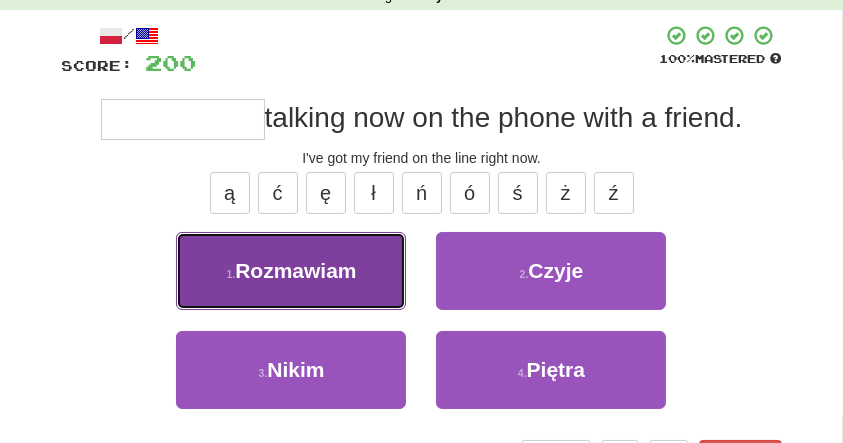 click on "1 .  Rozmawiam" at bounding box center [291, 271] 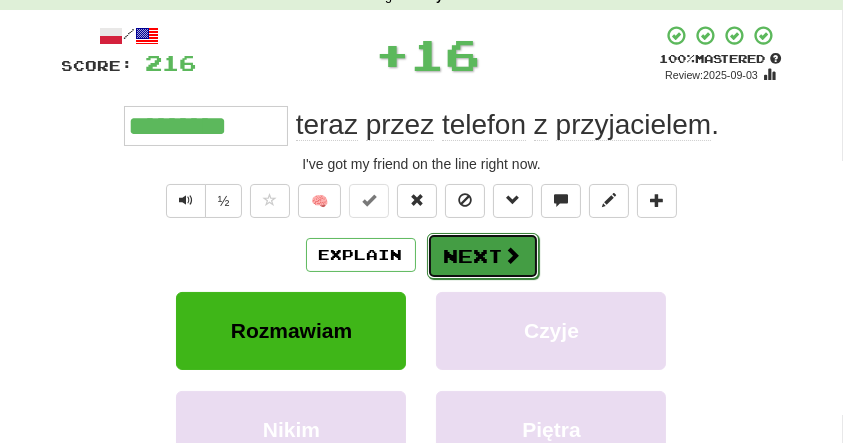 click on "Next" at bounding box center (483, 256) 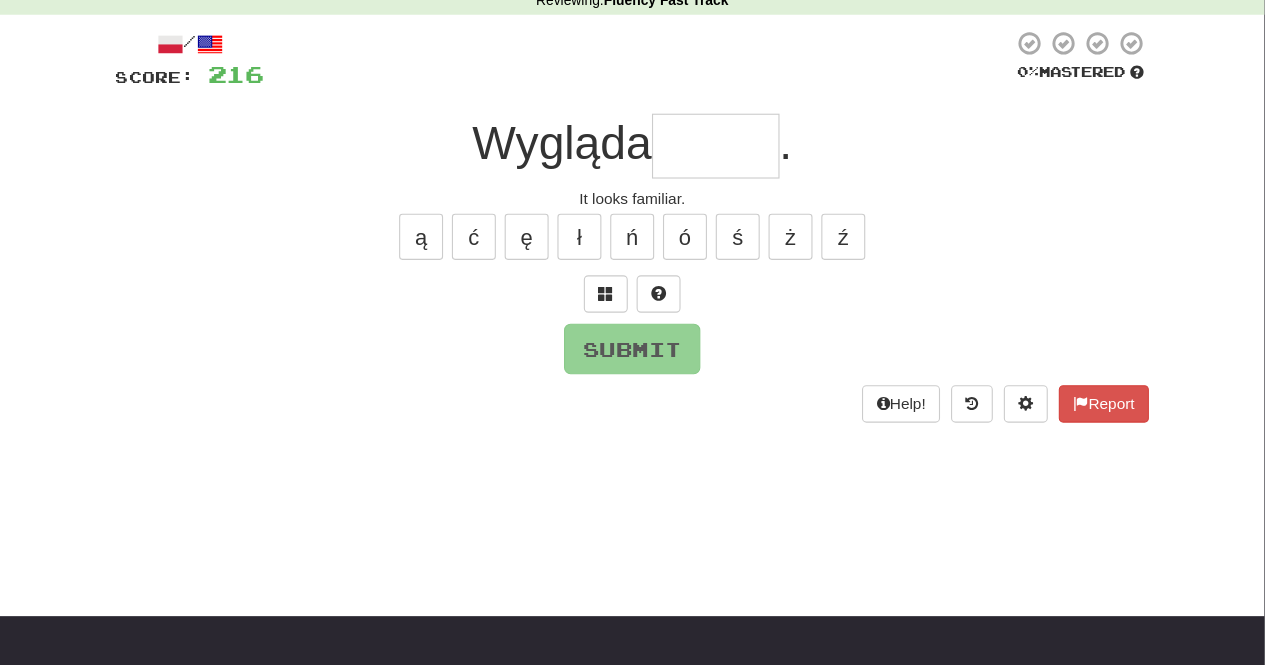 scroll, scrollTop: 95, scrollLeft: 0, axis: vertical 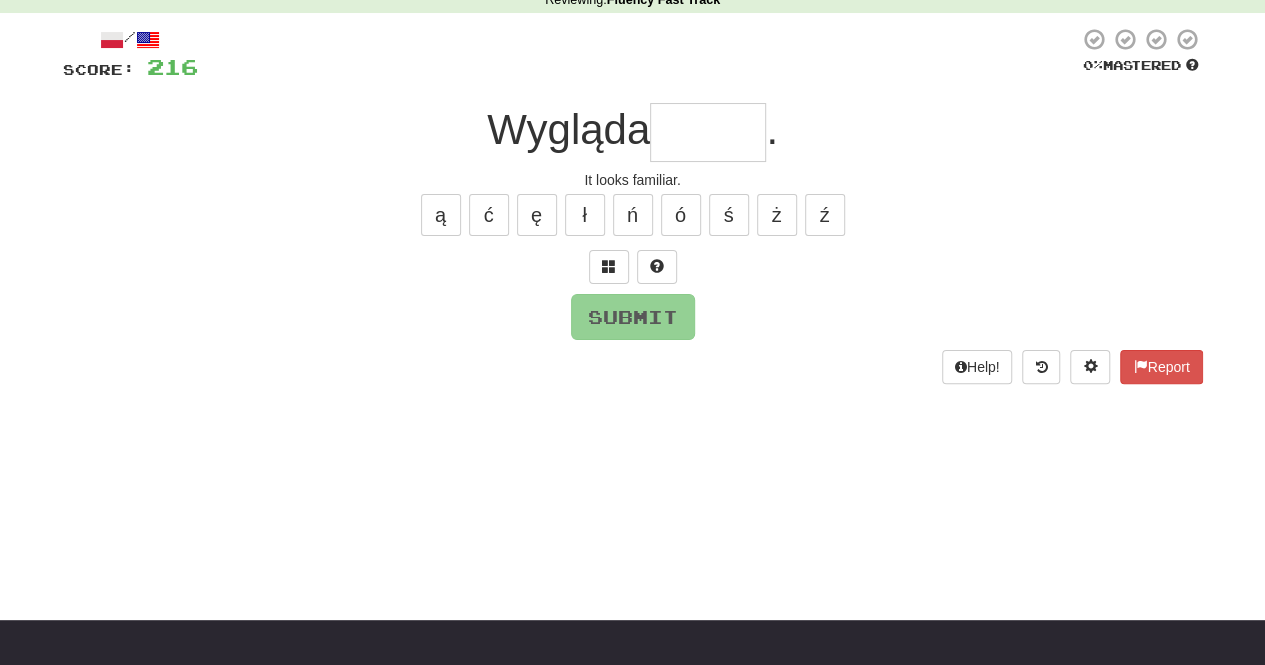 drag, startPoint x: 837, startPoint y: 5, endPoint x: 860, endPoint y: 455, distance: 450.5874 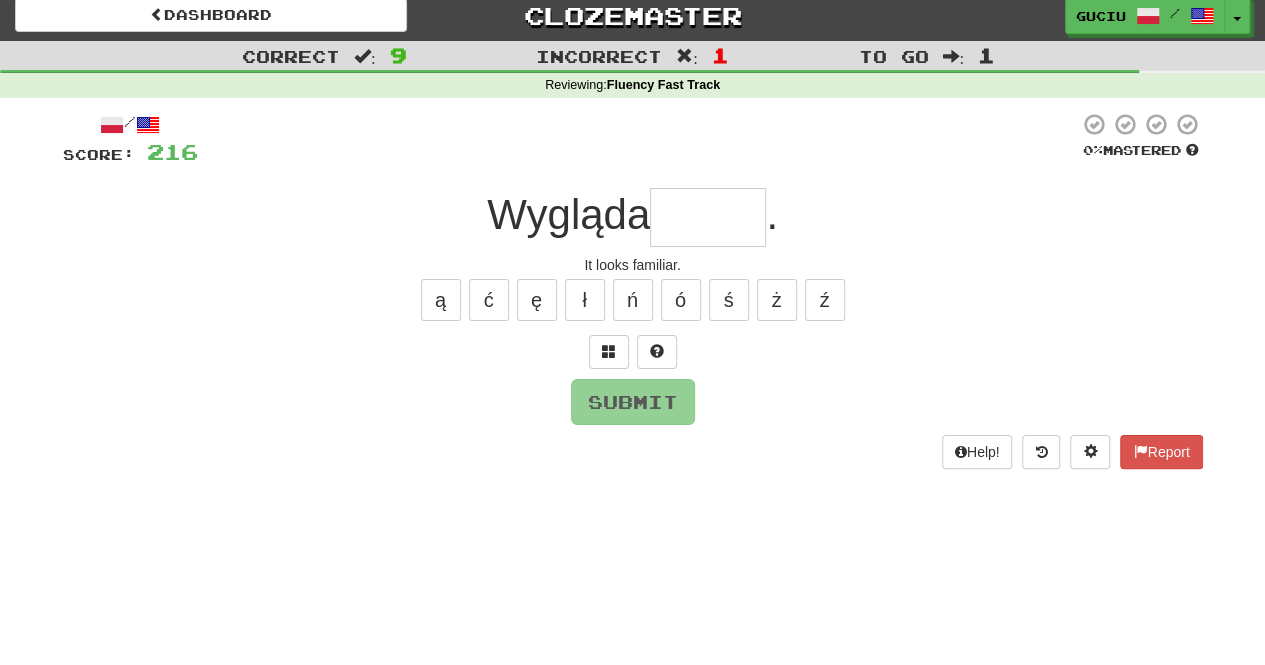 scroll, scrollTop: 0, scrollLeft: 0, axis: both 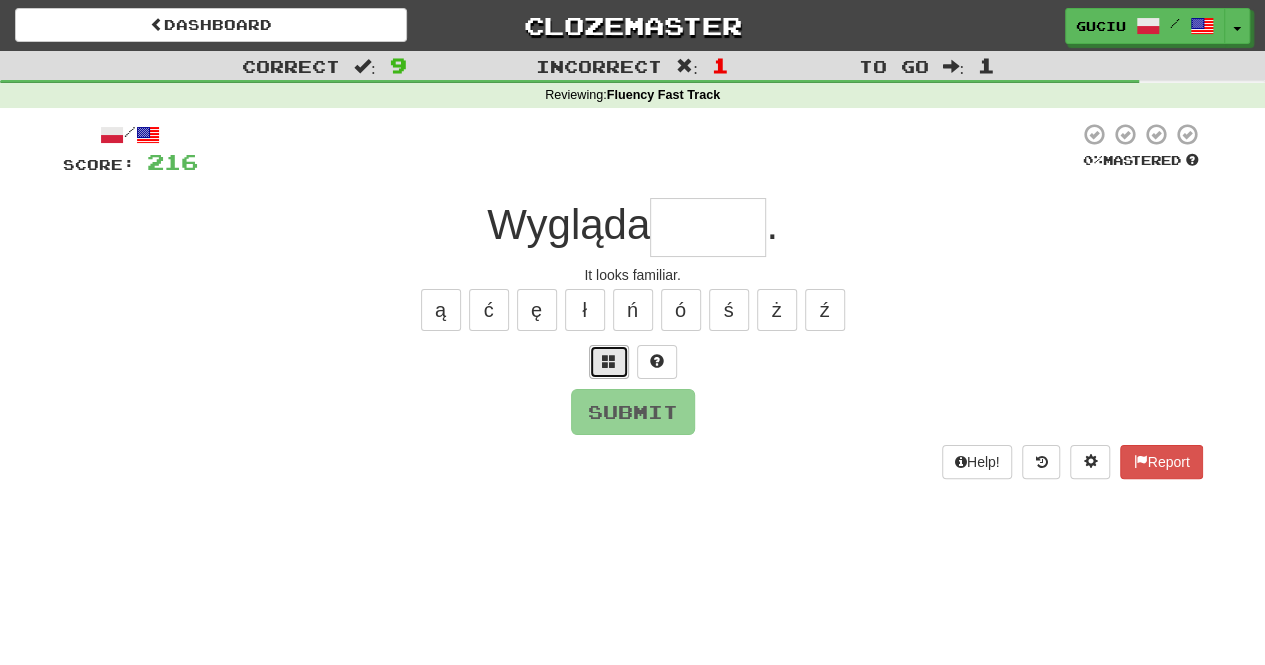 click at bounding box center (609, 361) 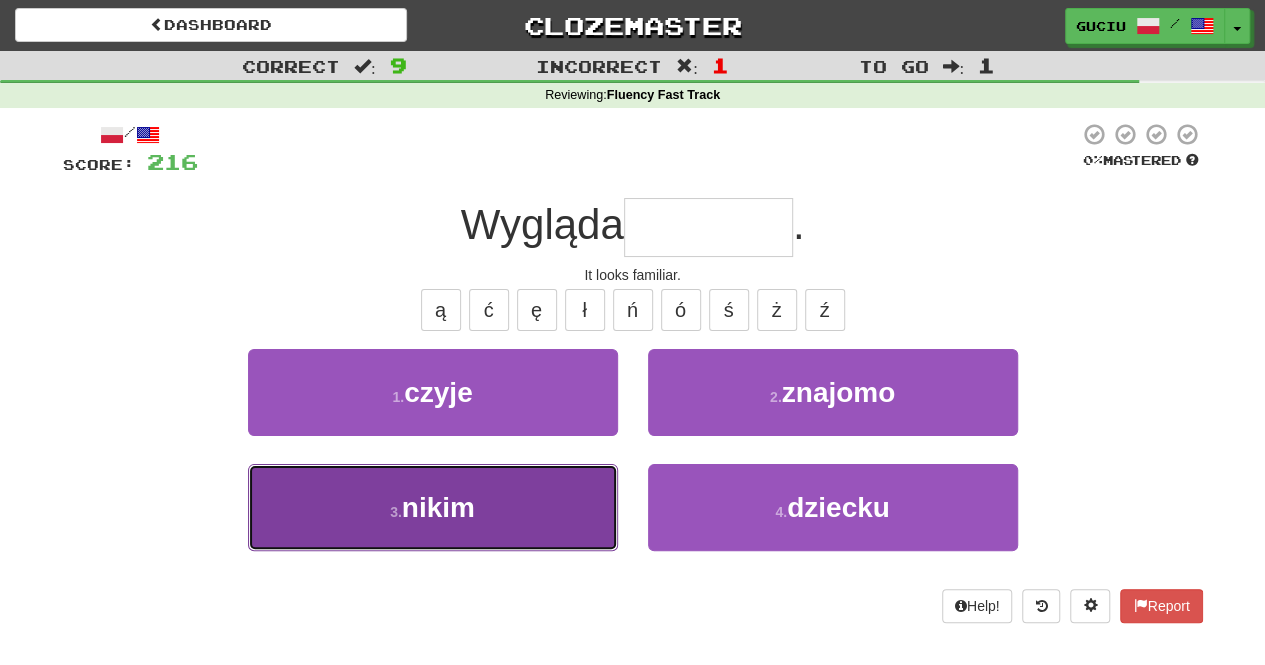 click on "3 .  nikim" at bounding box center [433, 507] 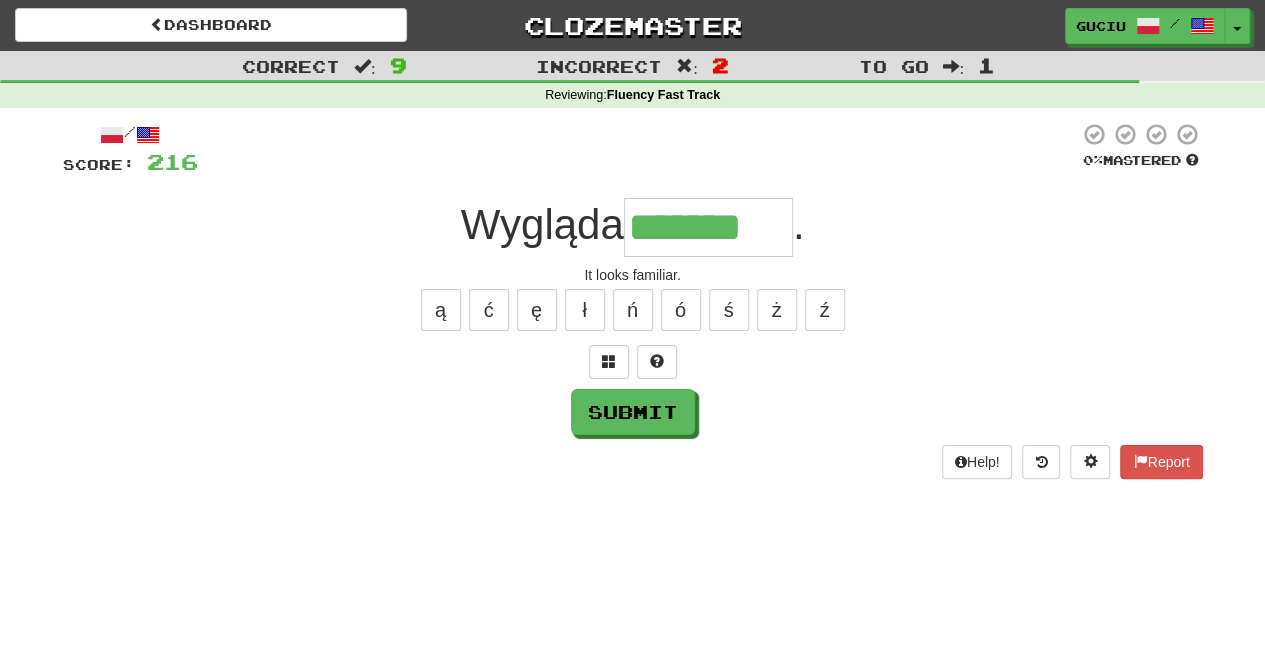 type on "*******" 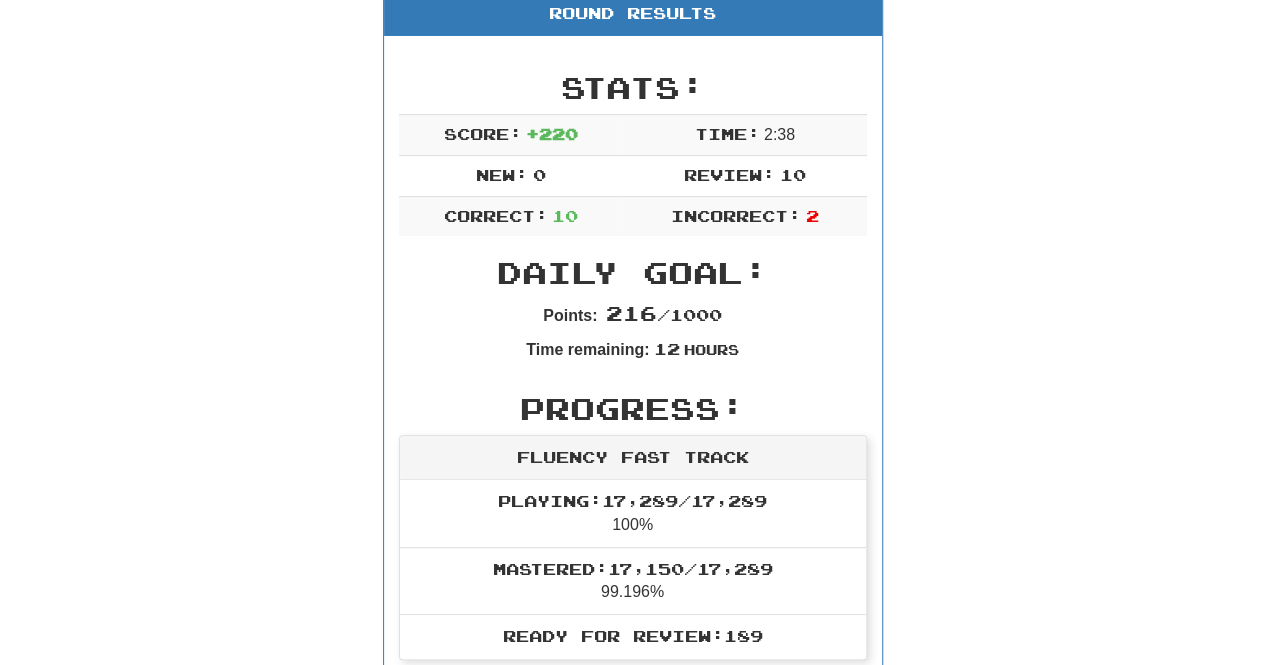 scroll, scrollTop: 0, scrollLeft: 0, axis: both 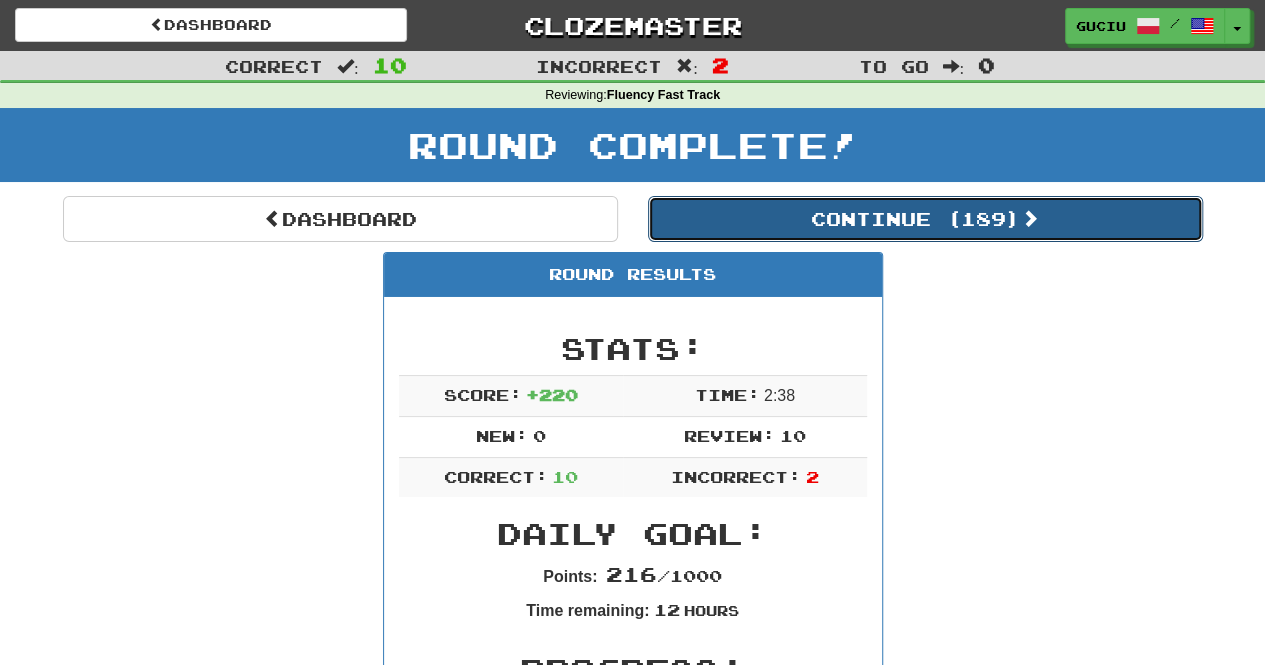 click on "Continue ( 189 )" at bounding box center [925, 219] 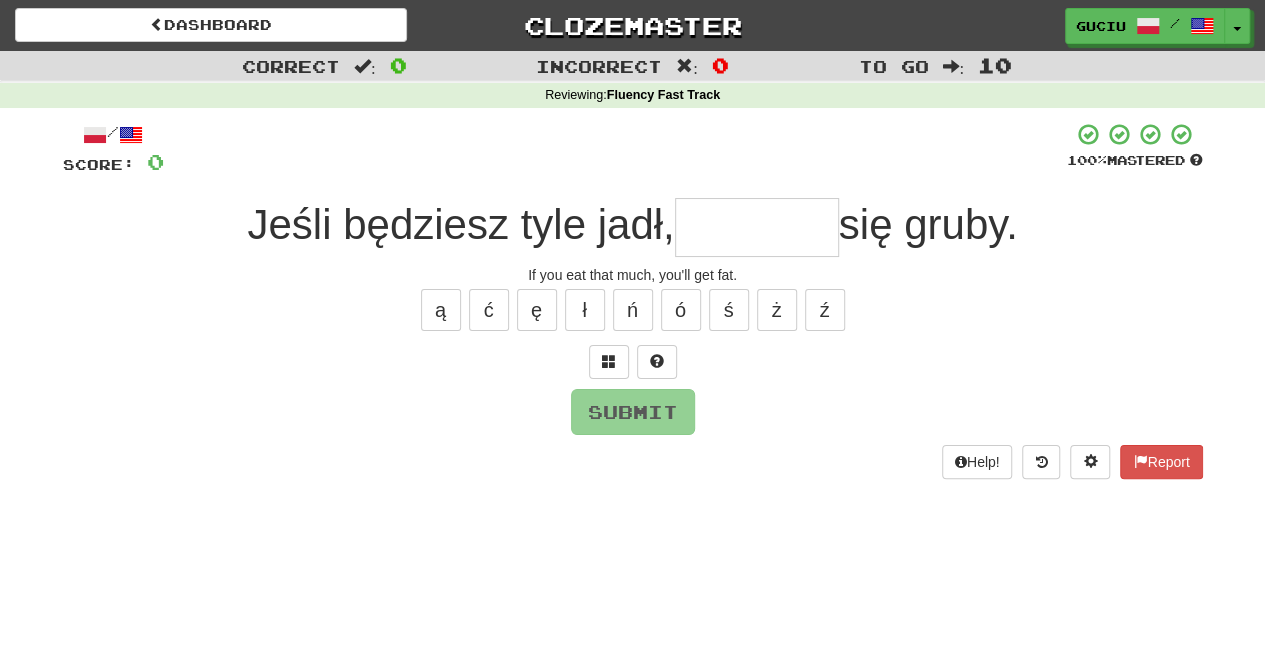 type on "*" 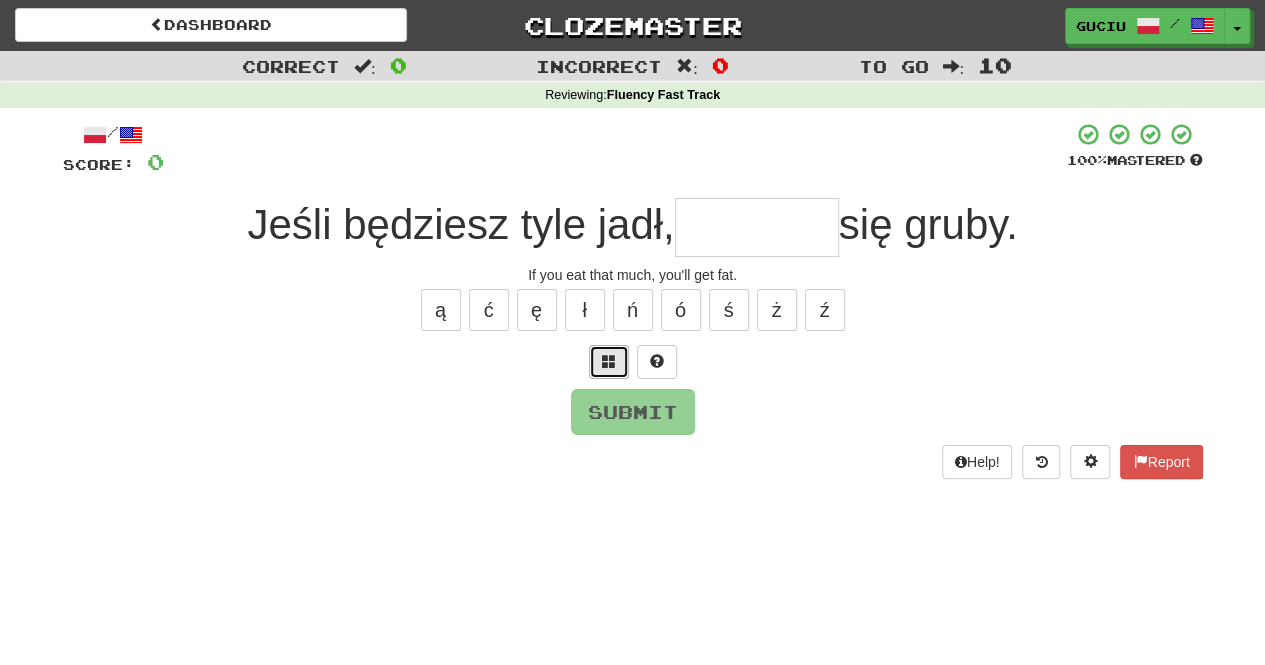 click at bounding box center [609, 361] 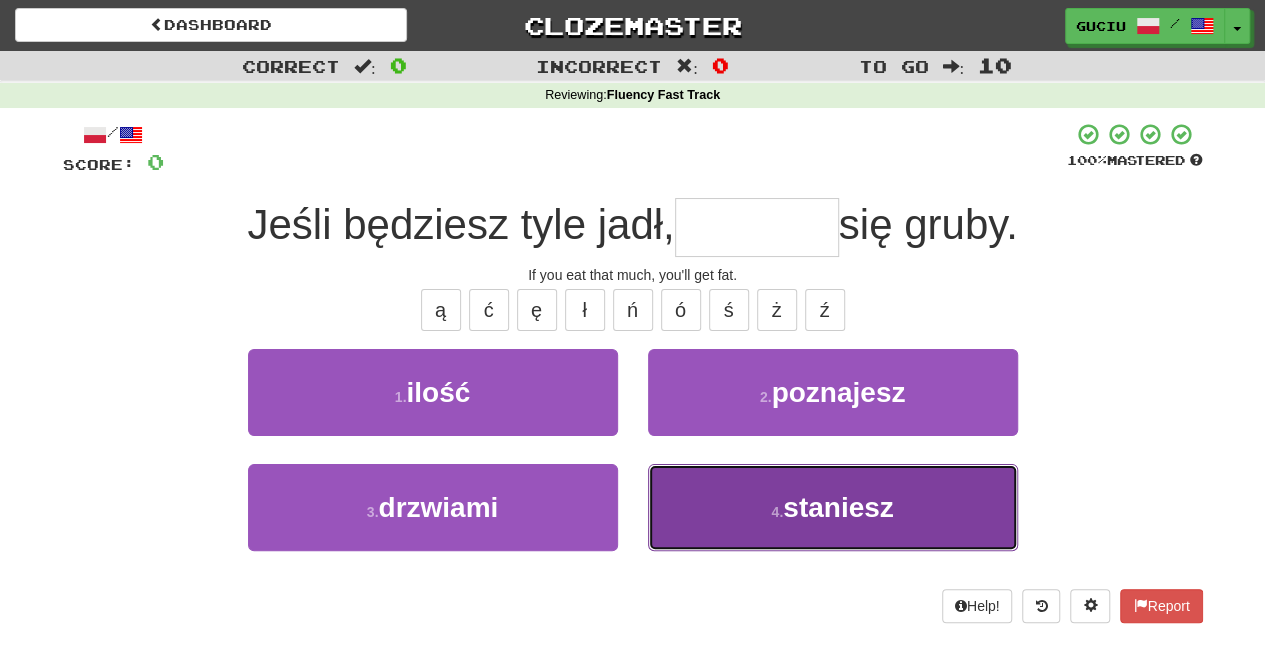 click on "4 .  staniesz" at bounding box center (833, 507) 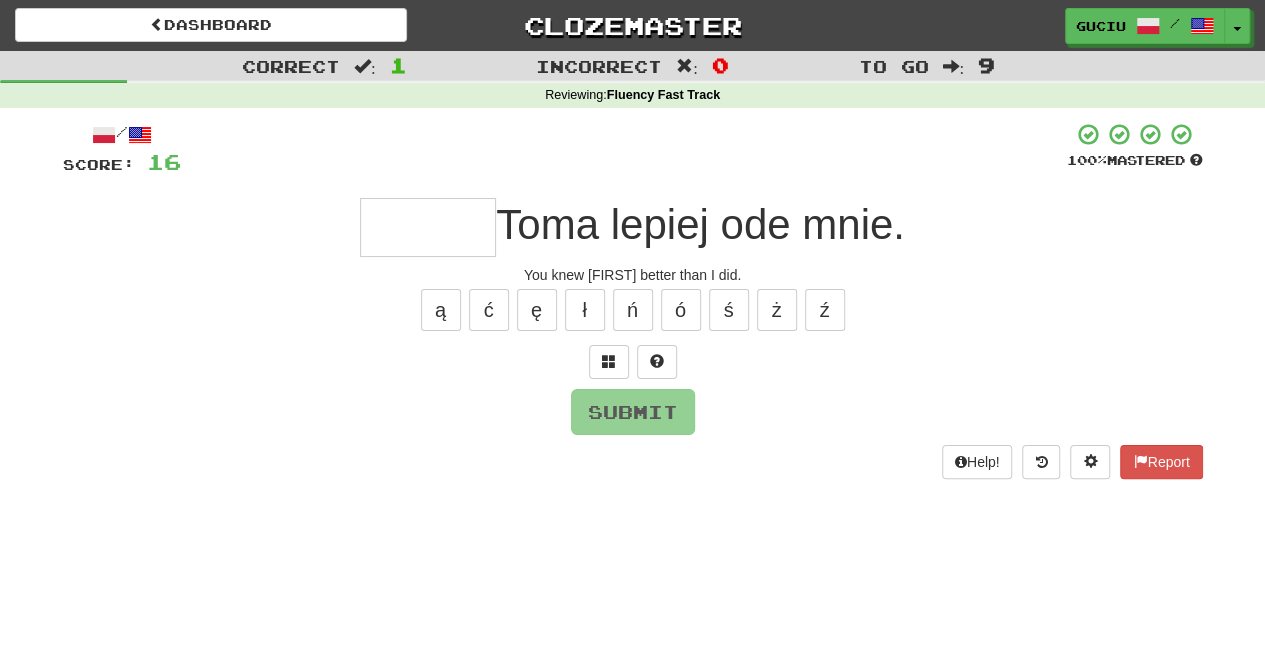 type on "*" 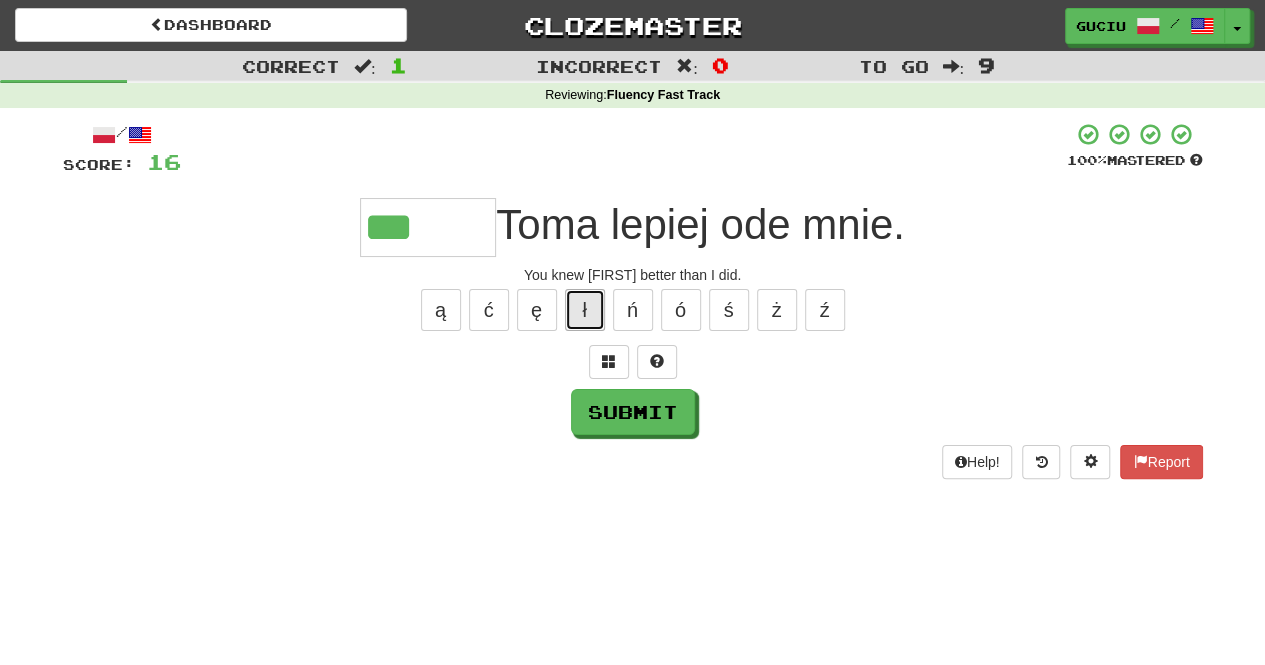 click on "ł" at bounding box center [585, 310] 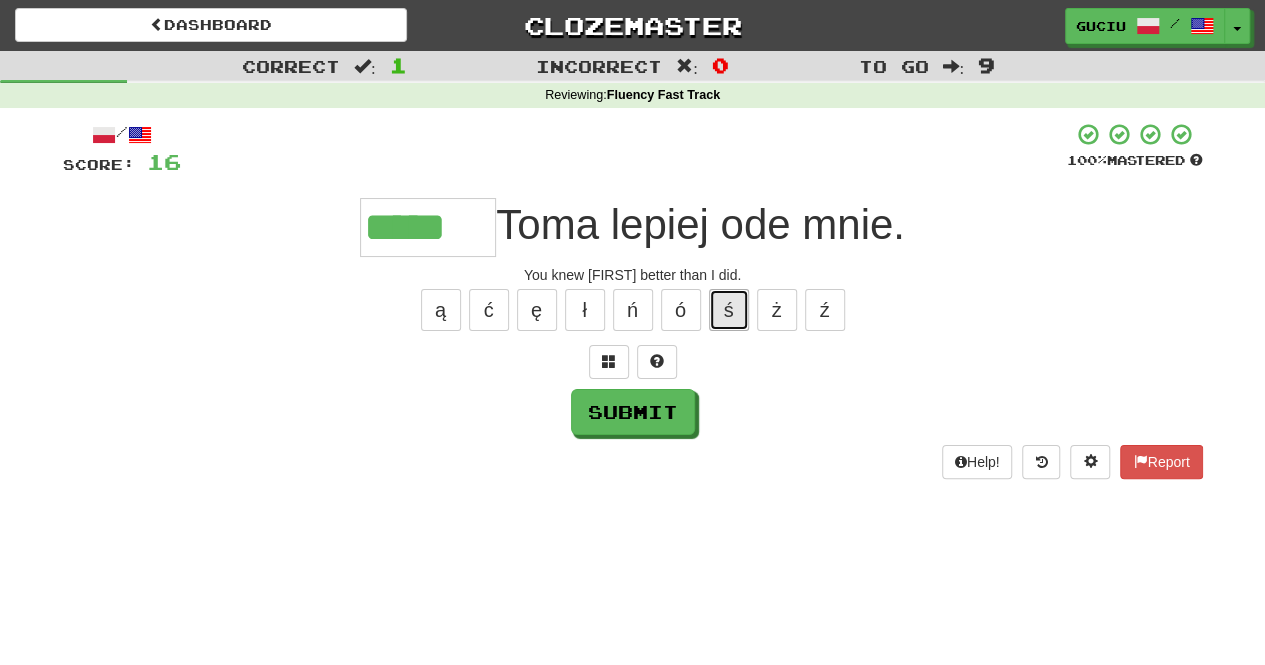 click on "ś" at bounding box center (729, 310) 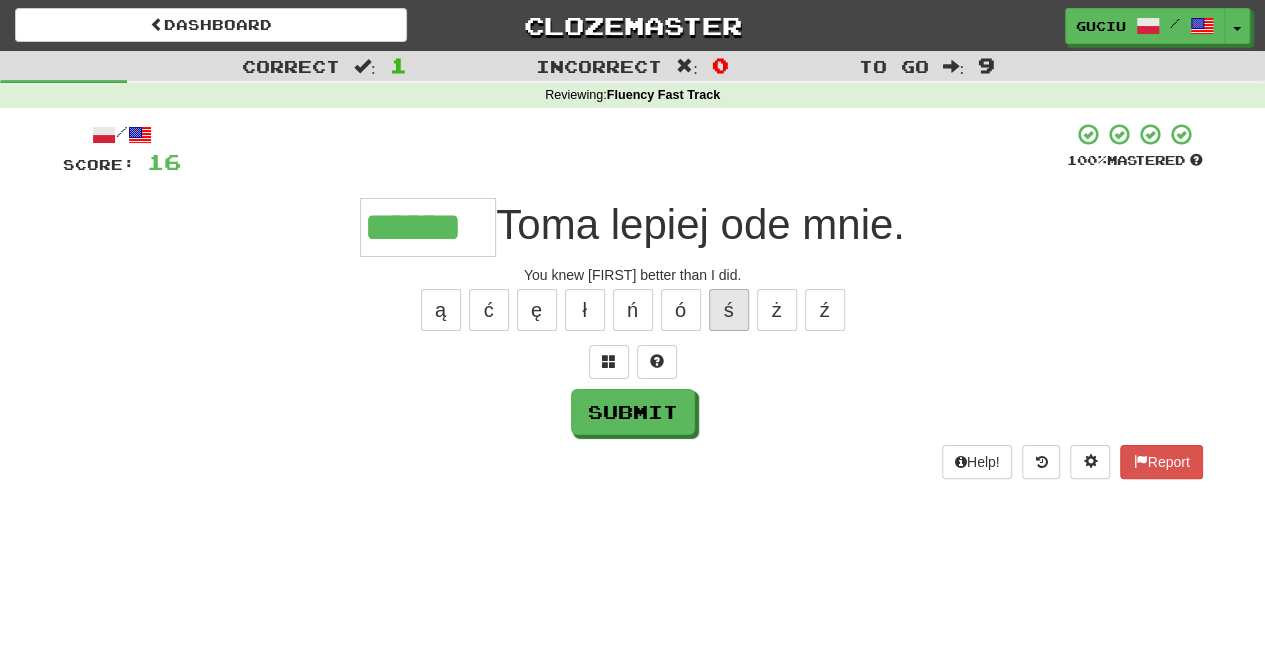 type on "******" 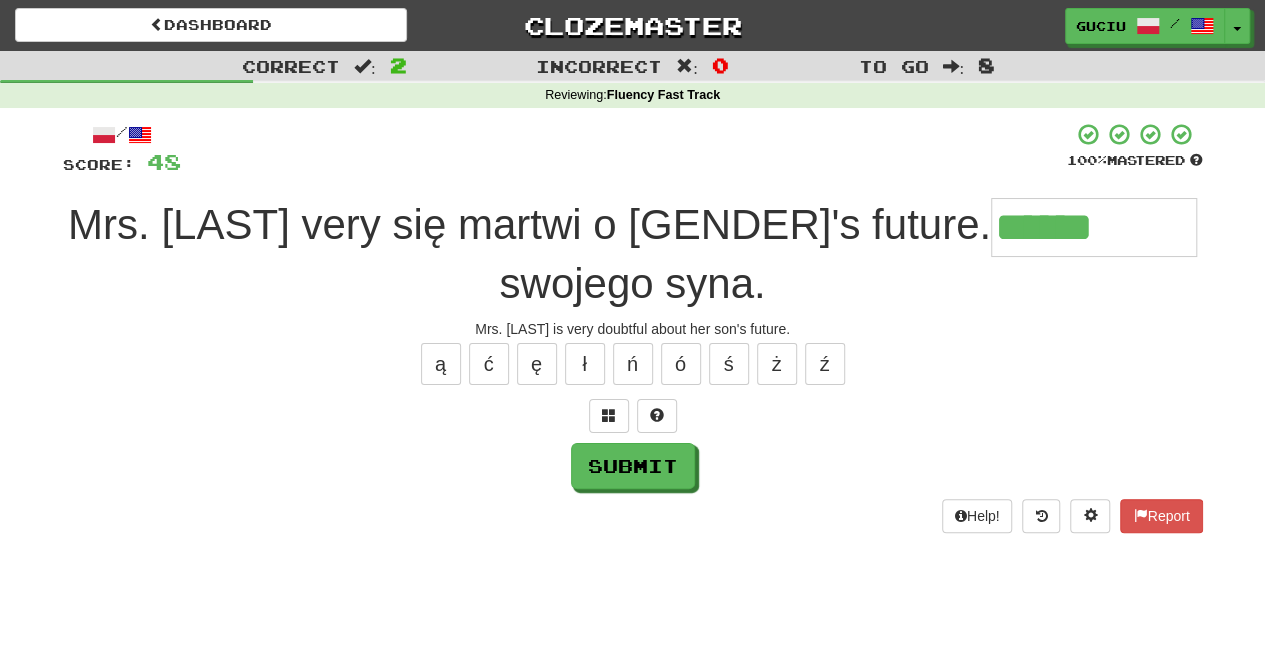 click on "ą ć ę ł ń ó ś ż ź" at bounding box center [633, 364] 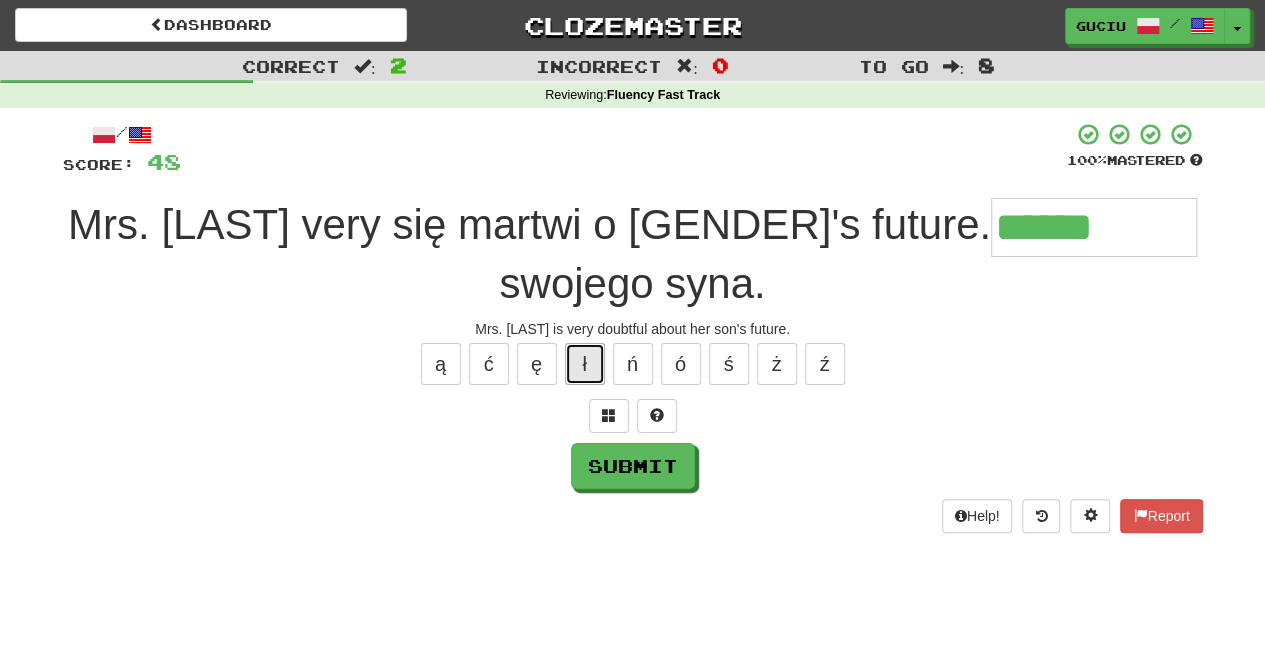click on "ł" at bounding box center [585, 364] 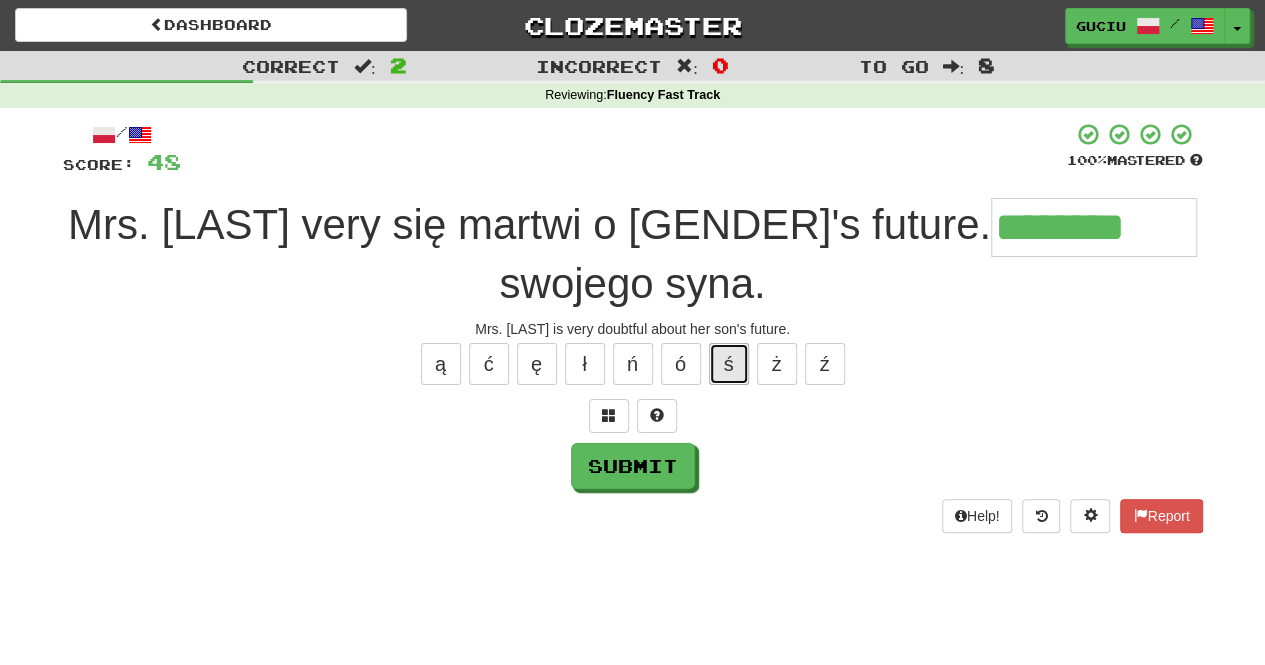 click on "ś" at bounding box center [729, 364] 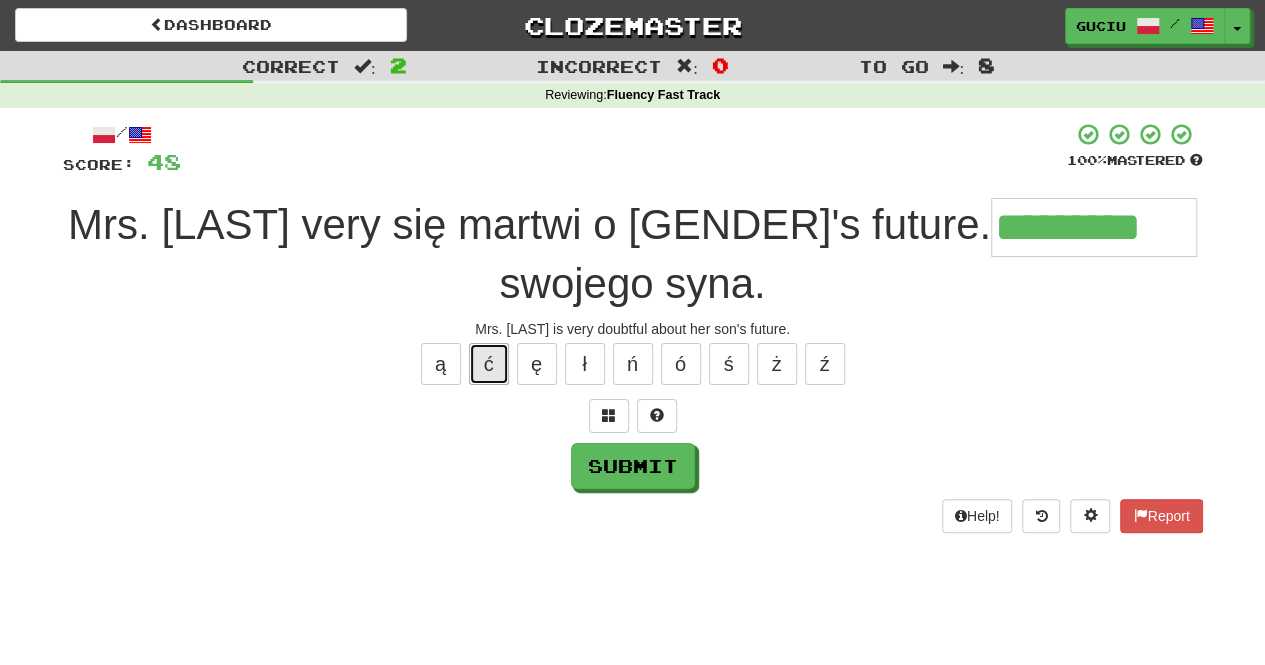 click on "ć" at bounding box center (489, 364) 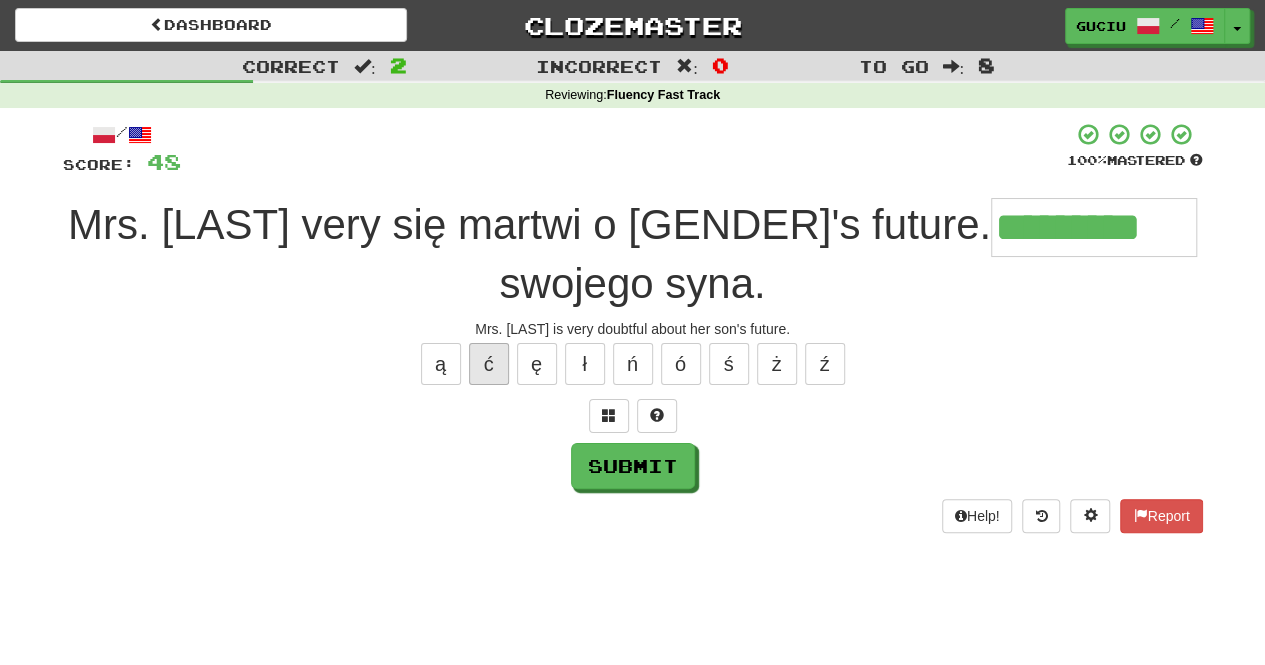 type on "**********" 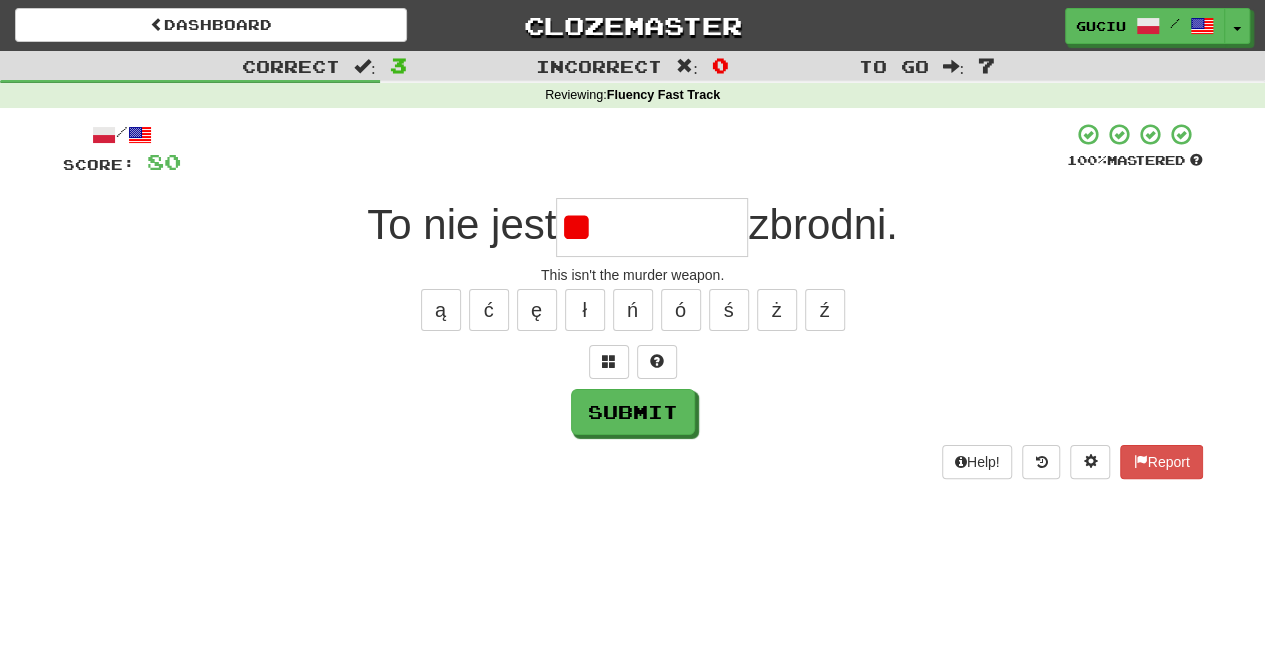 type on "*" 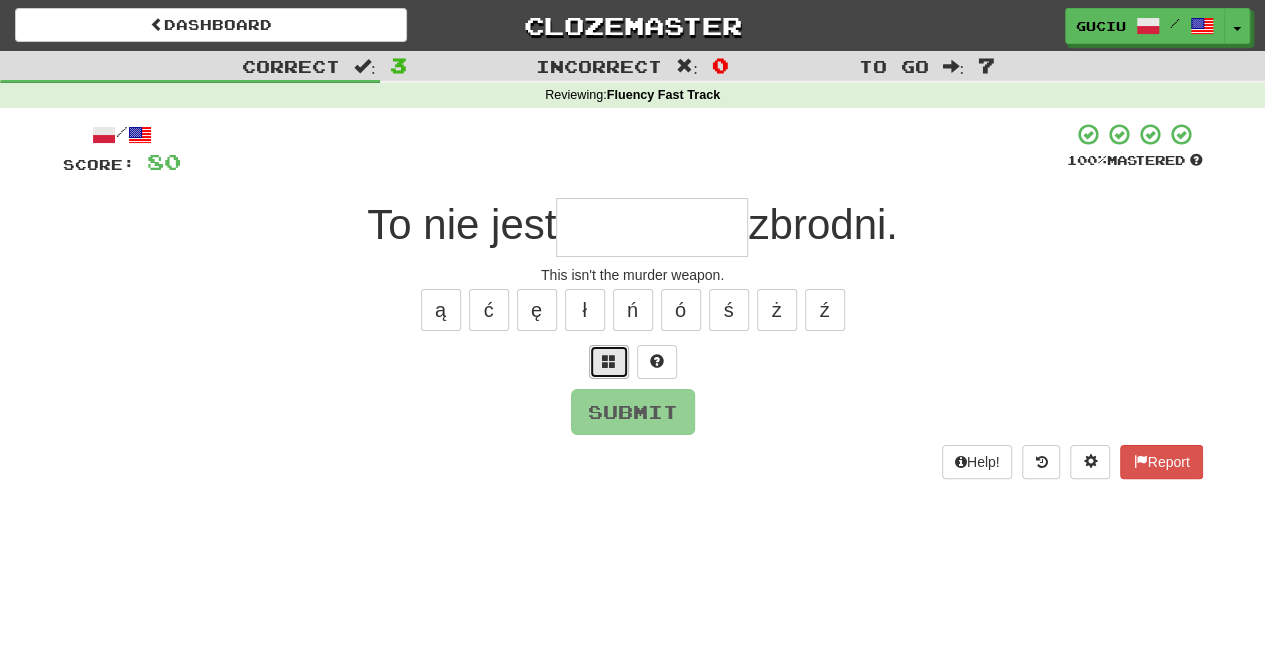 click at bounding box center (609, 362) 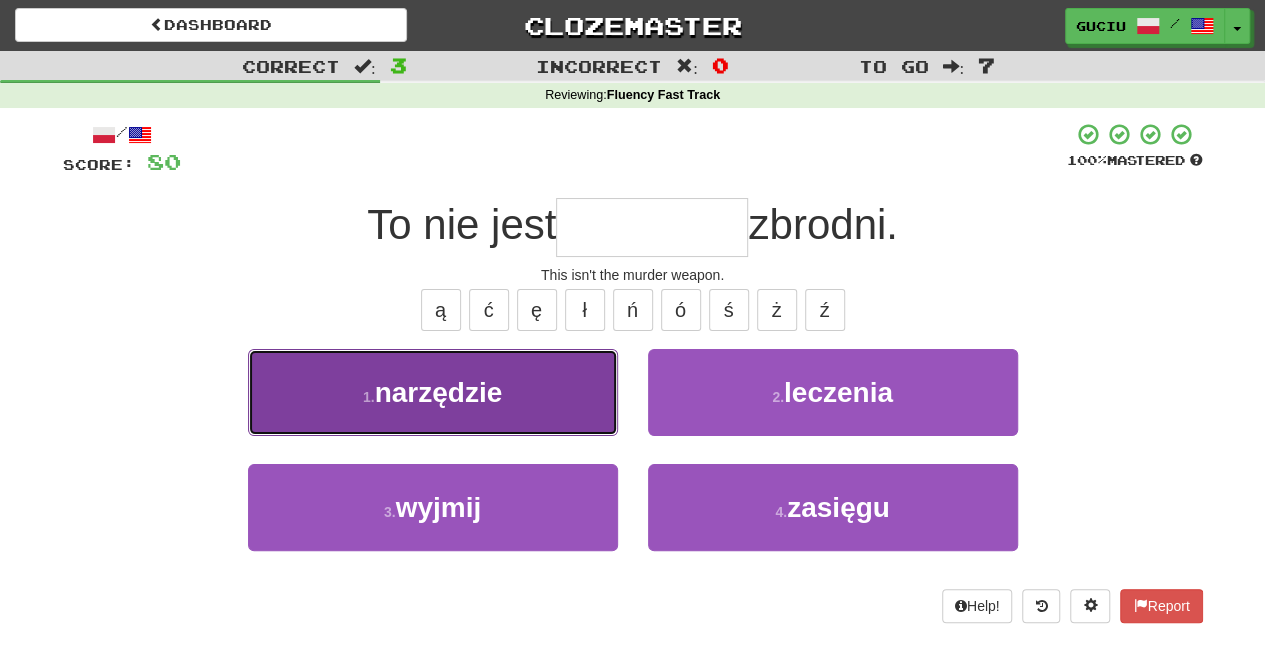 click on "1 .  narzędzie" at bounding box center [433, 392] 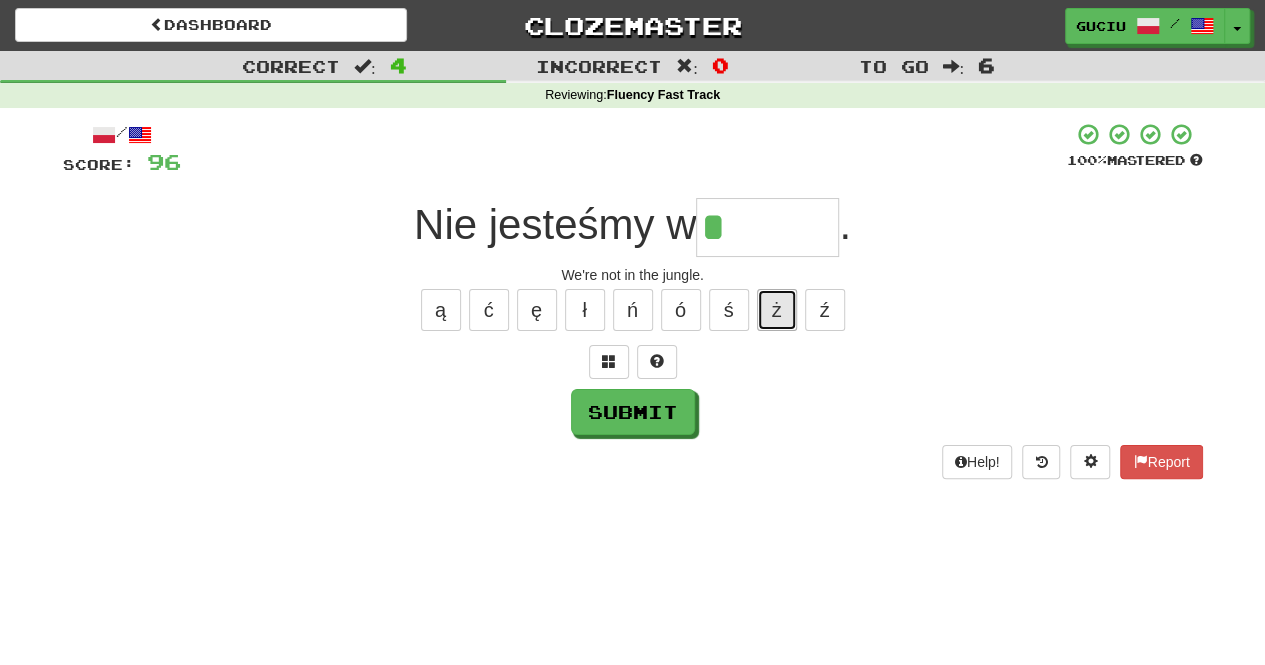 click on "ż" at bounding box center (777, 310) 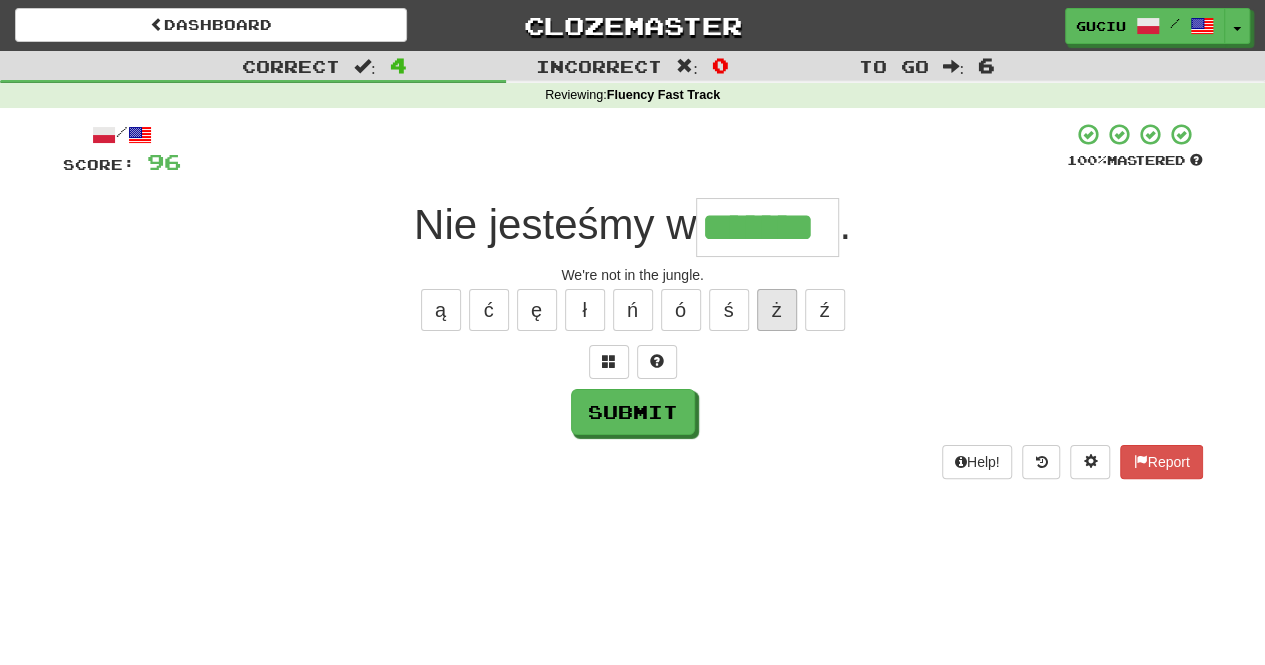 type on "*******" 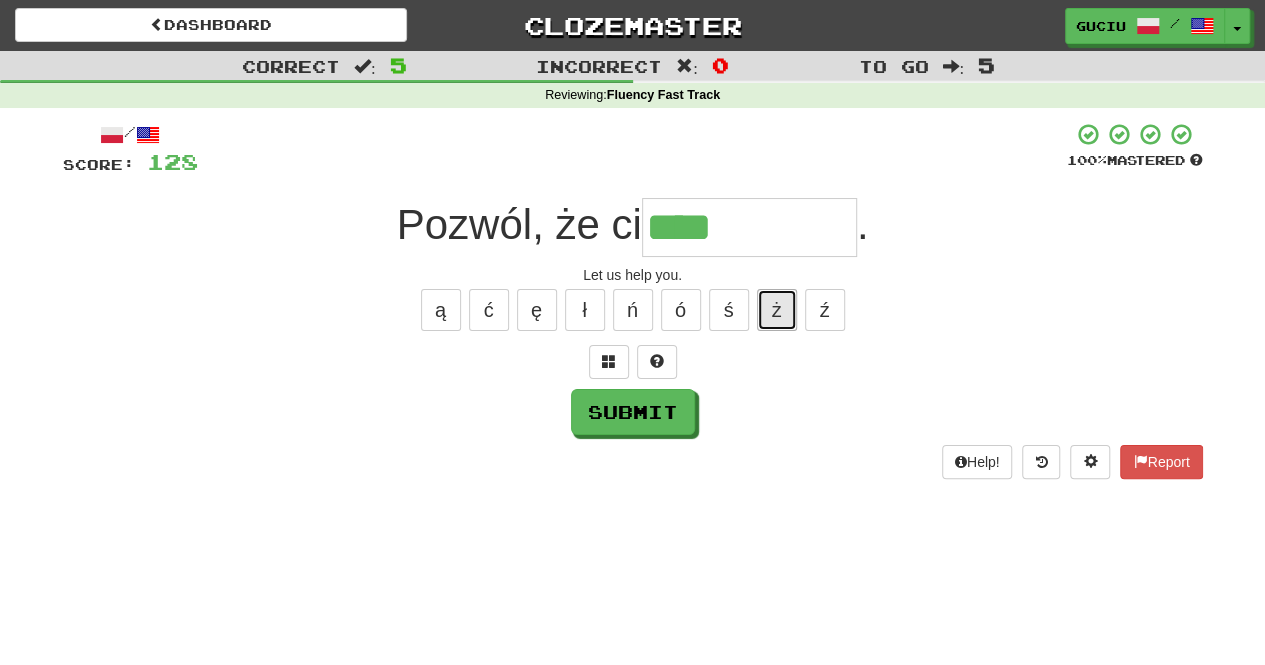 click on "ż" at bounding box center (777, 310) 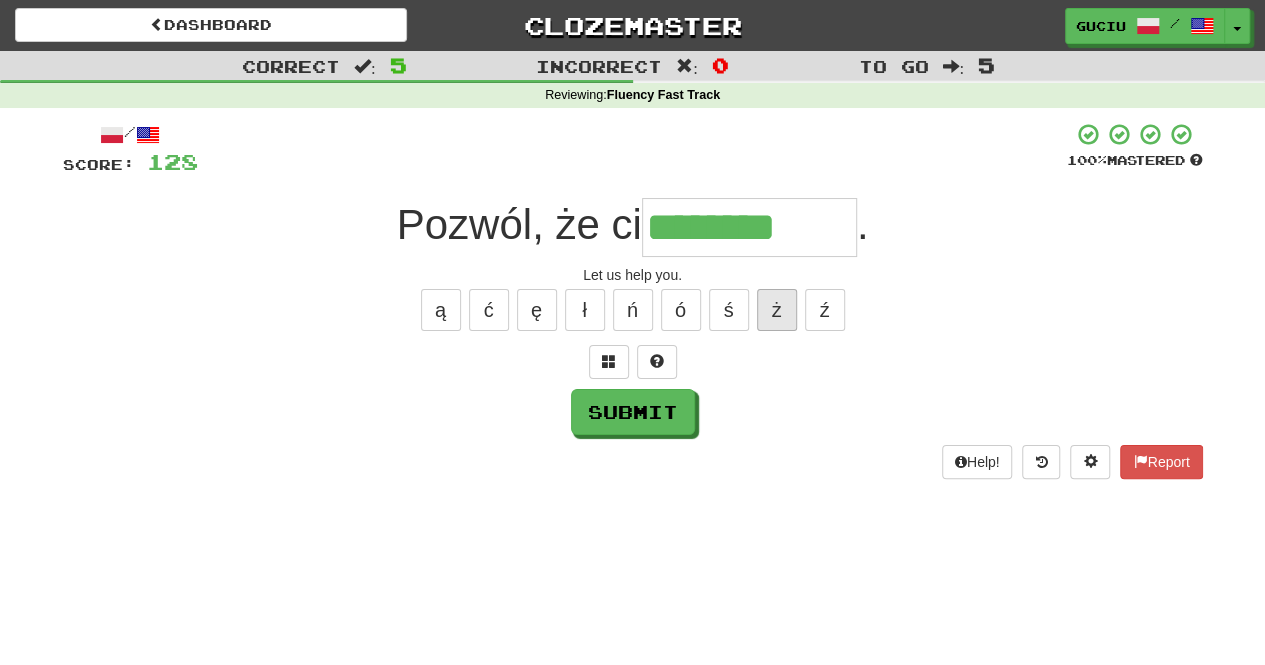 type on "********" 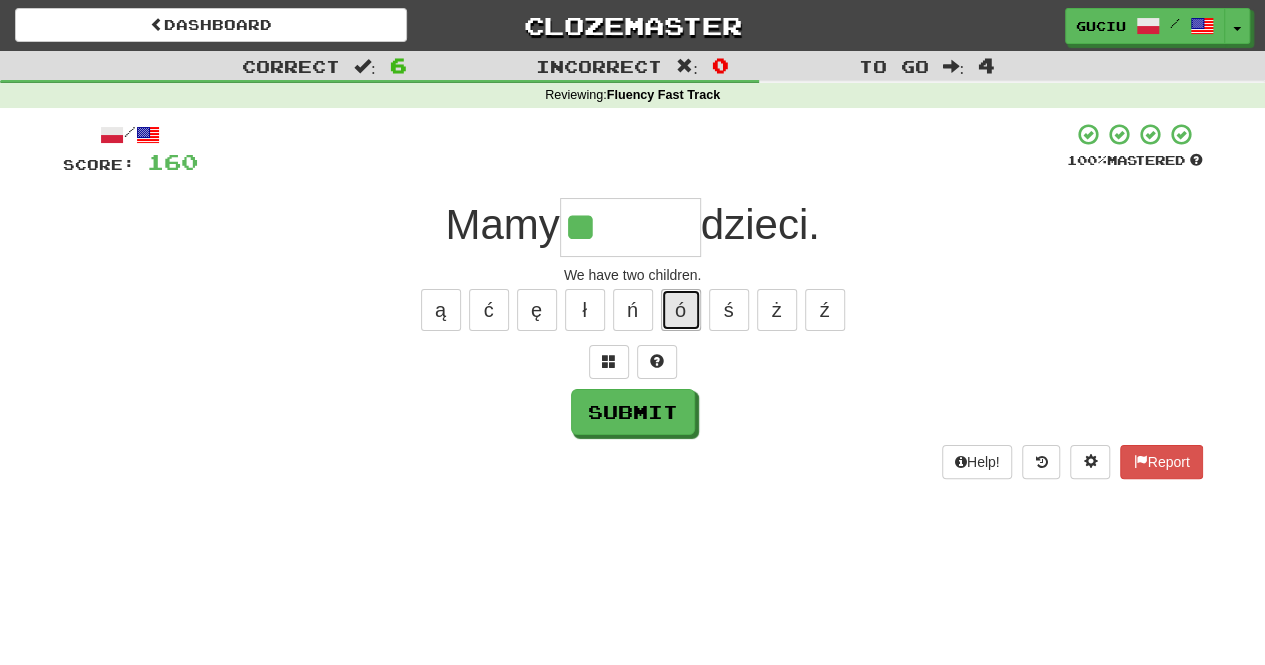 click on "ó" at bounding box center (681, 310) 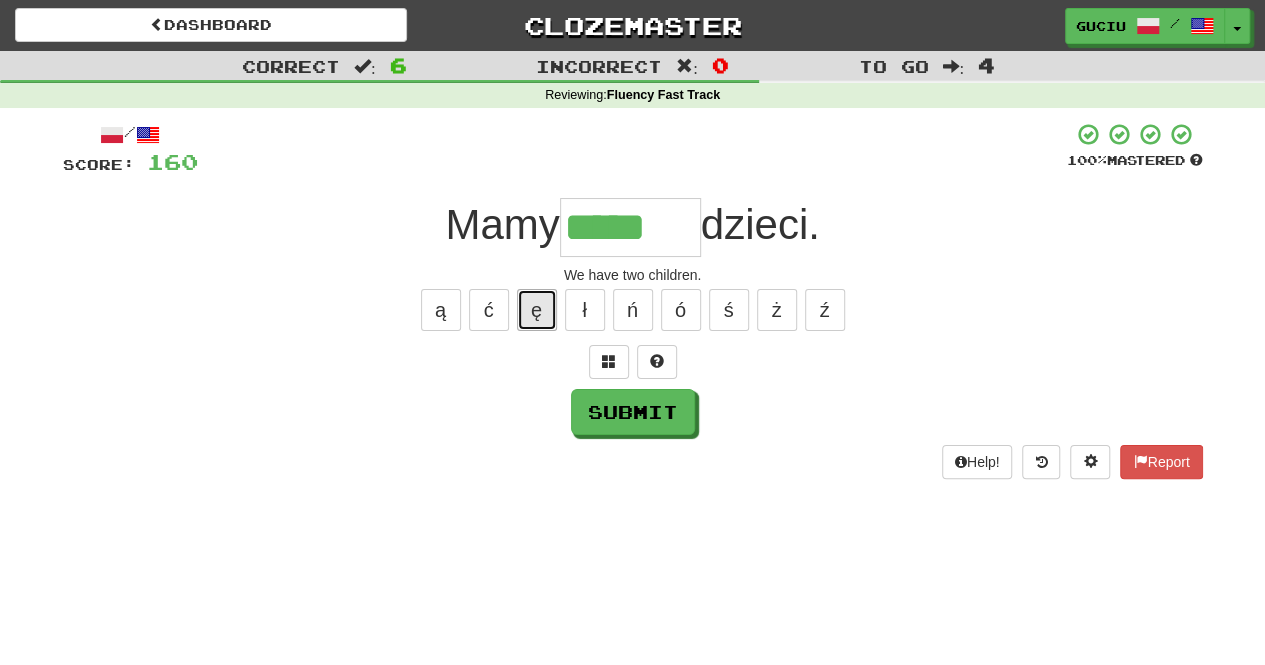 click on "ę" at bounding box center (537, 310) 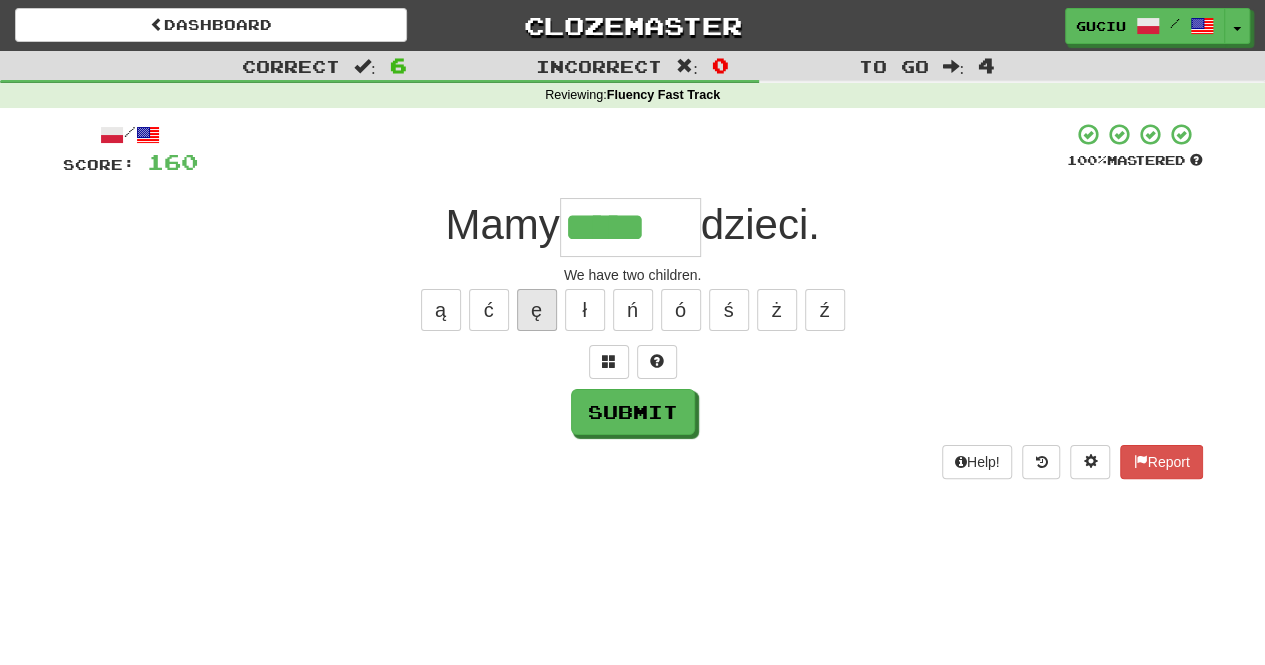type on "******" 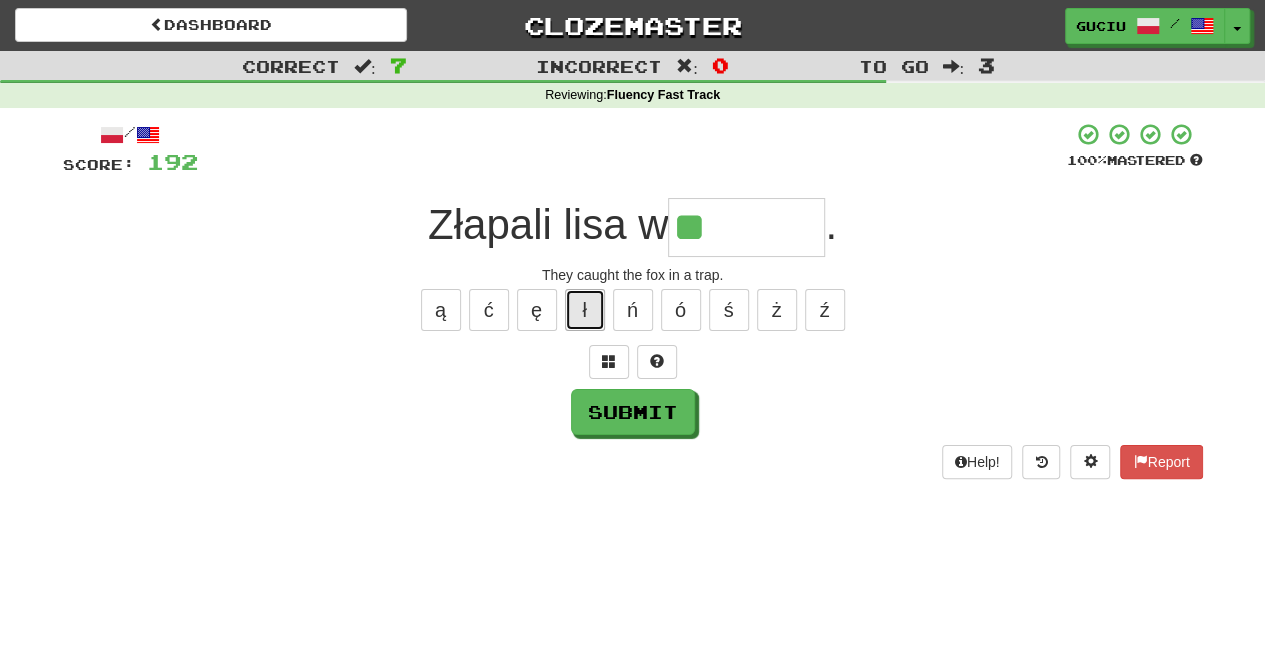 click on "ł" at bounding box center (585, 310) 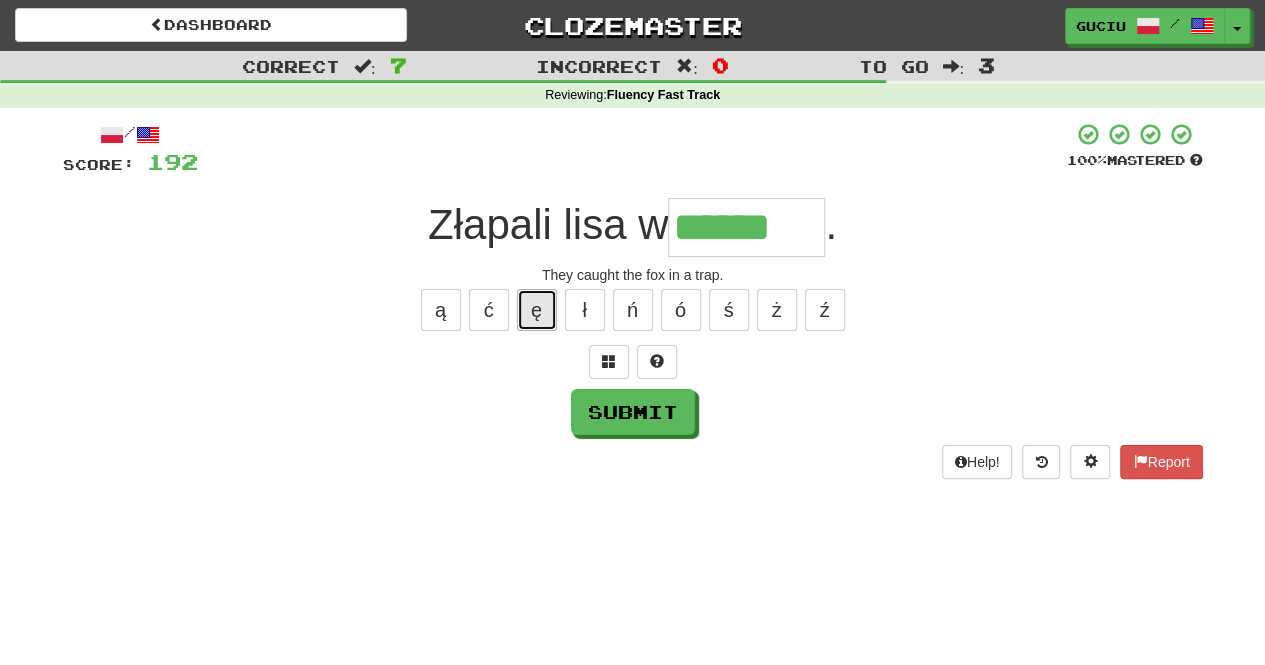 click on "ę" at bounding box center [537, 310] 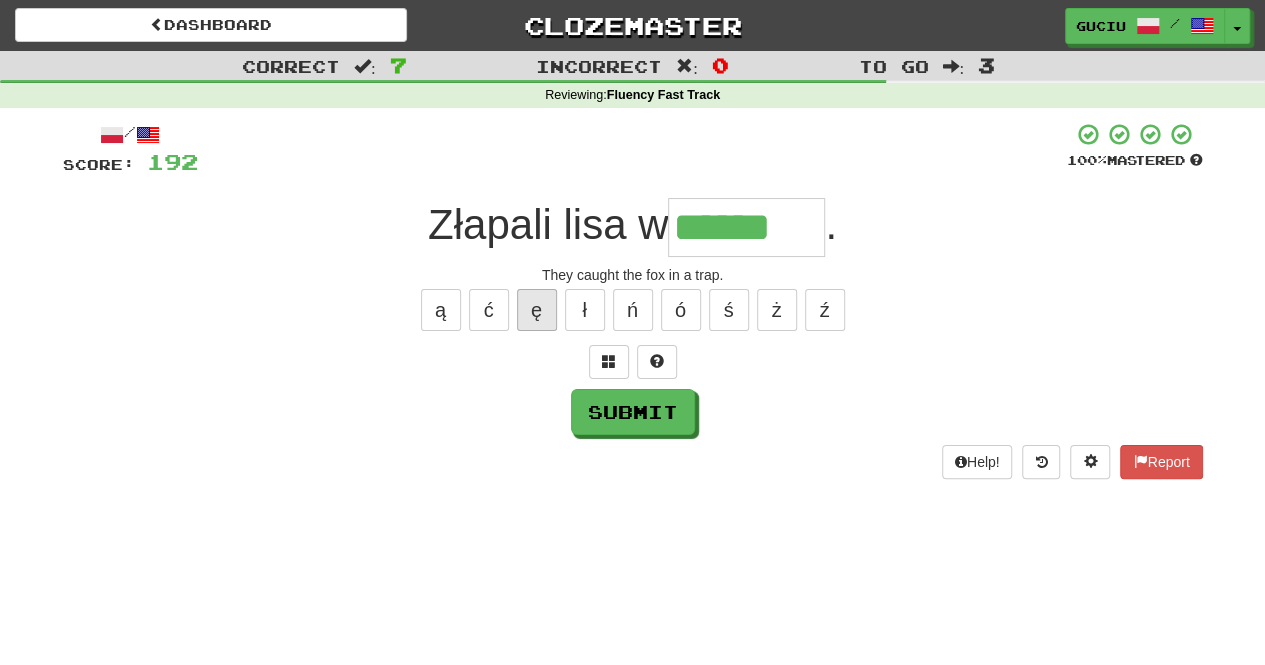 type on "*******" 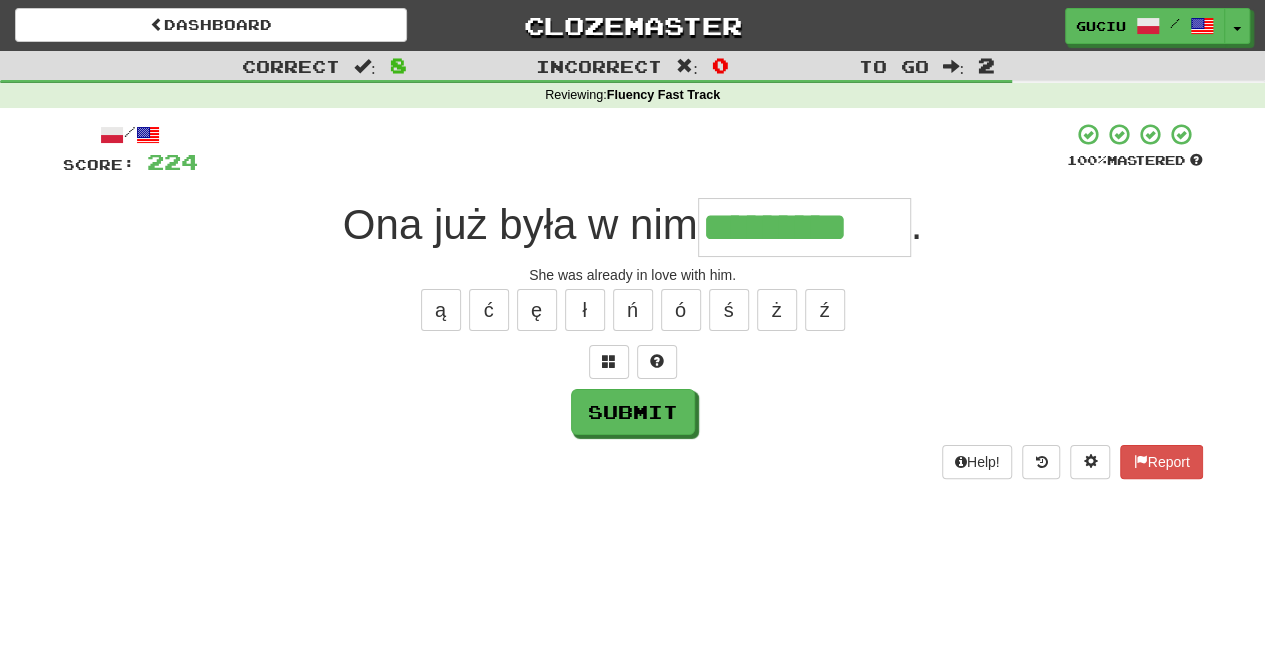 type on "*********" 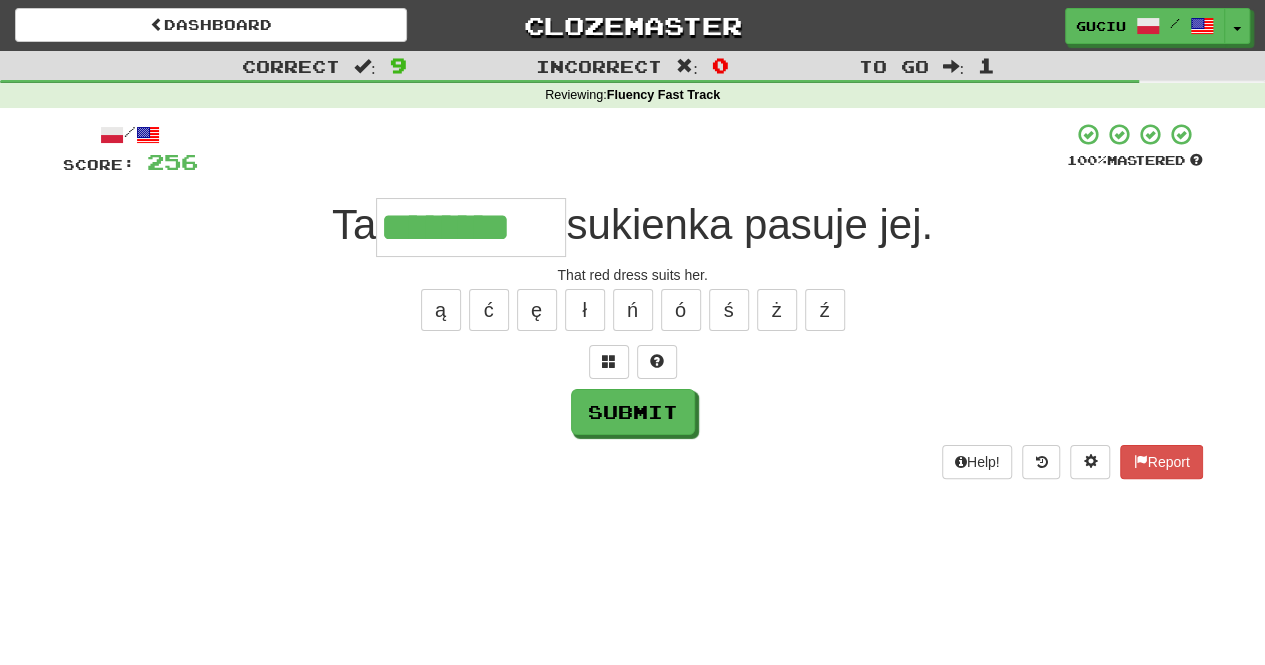type on "********" 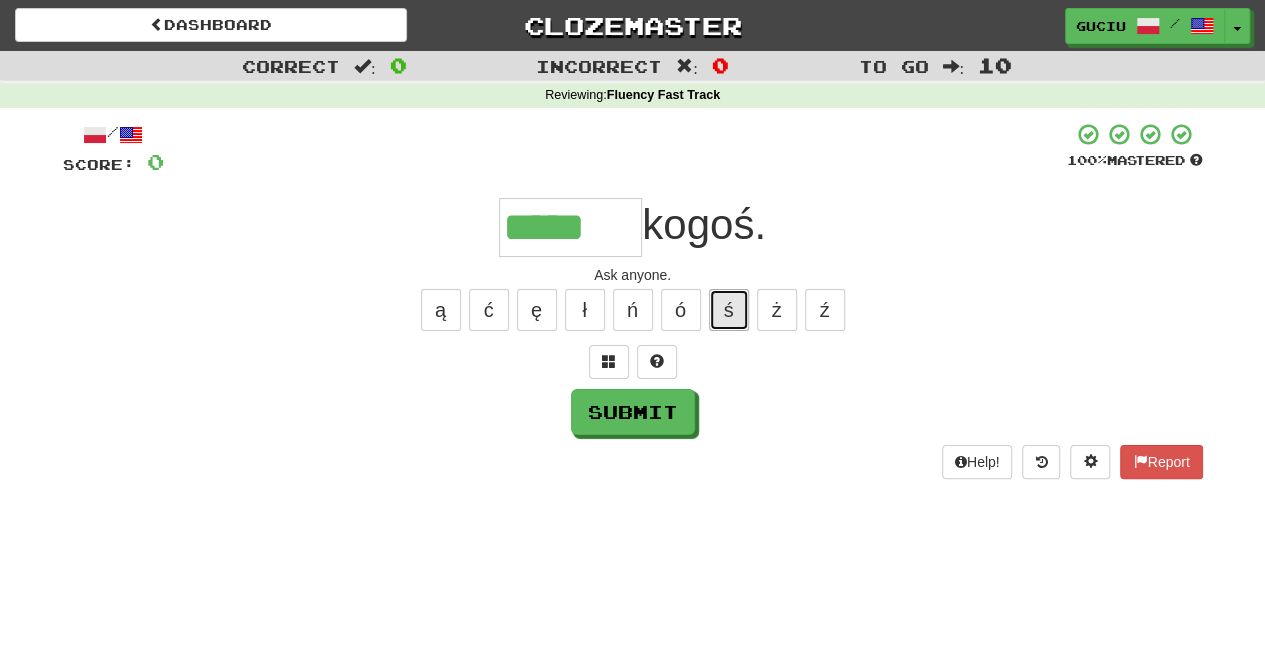 click on "ś" at bounding box center (729, 310) 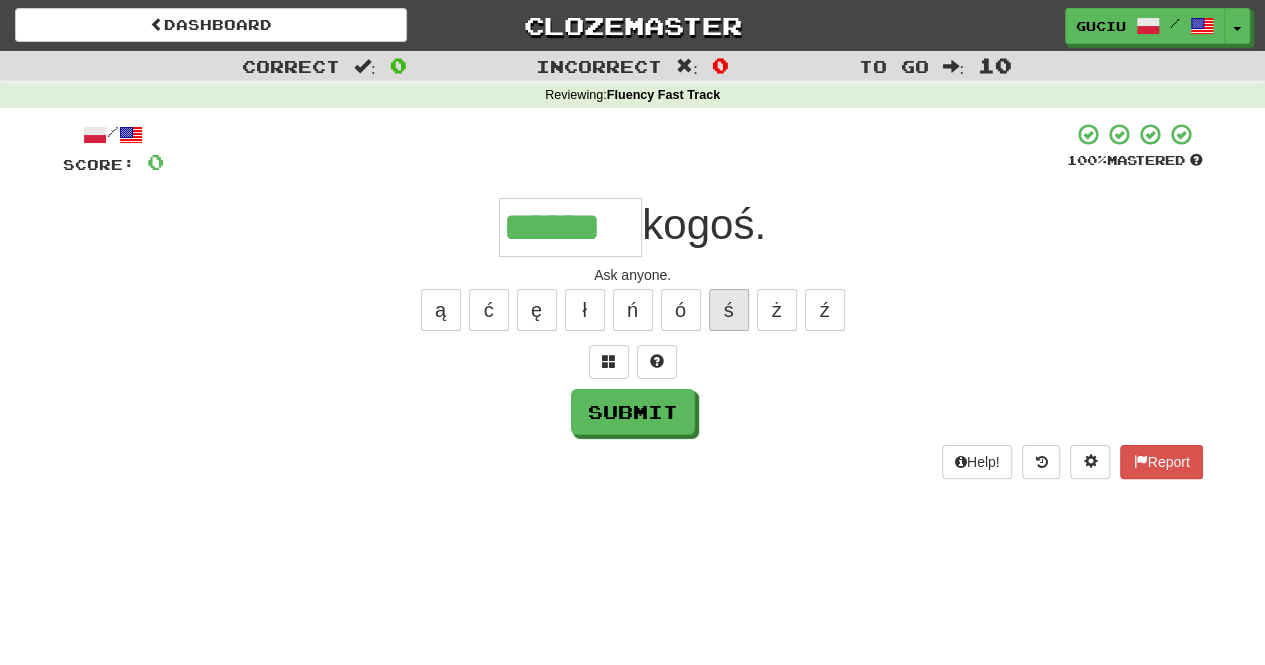 type on "******" 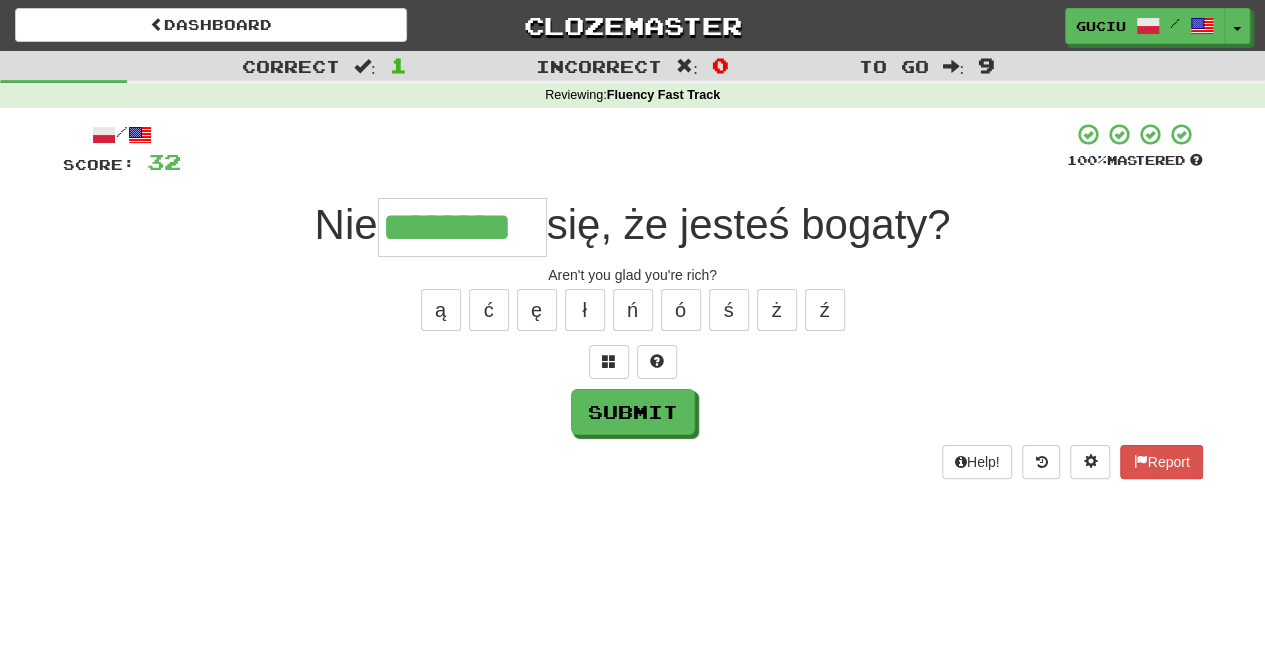 type on "********" 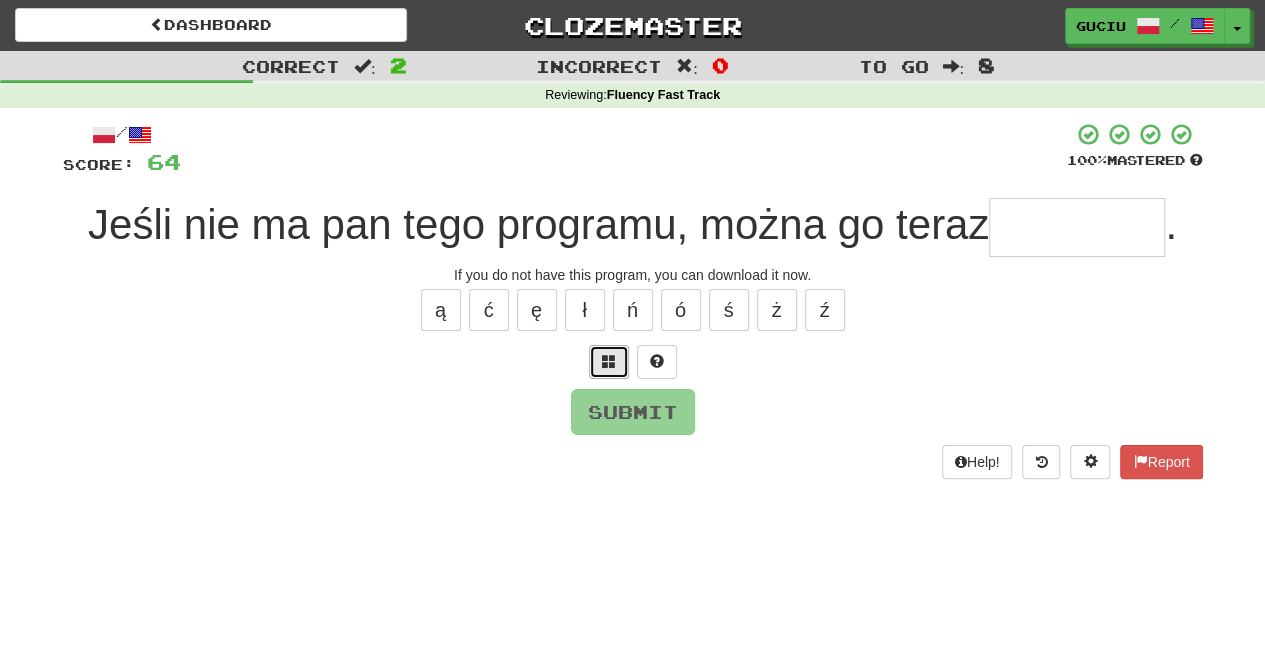 click at bounding box center (609, 362) 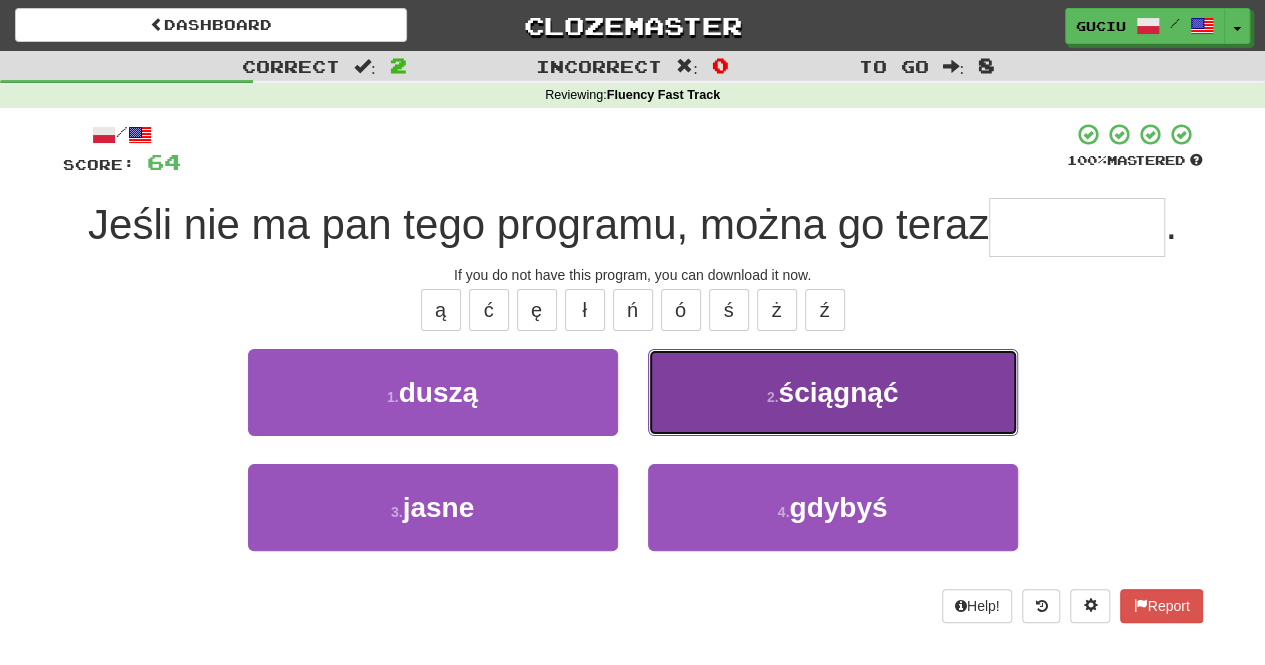 drag, startPoint x: 852, startPoint y: 368, endPoint x: 785, endPoint y: 391, distance: 70.837845 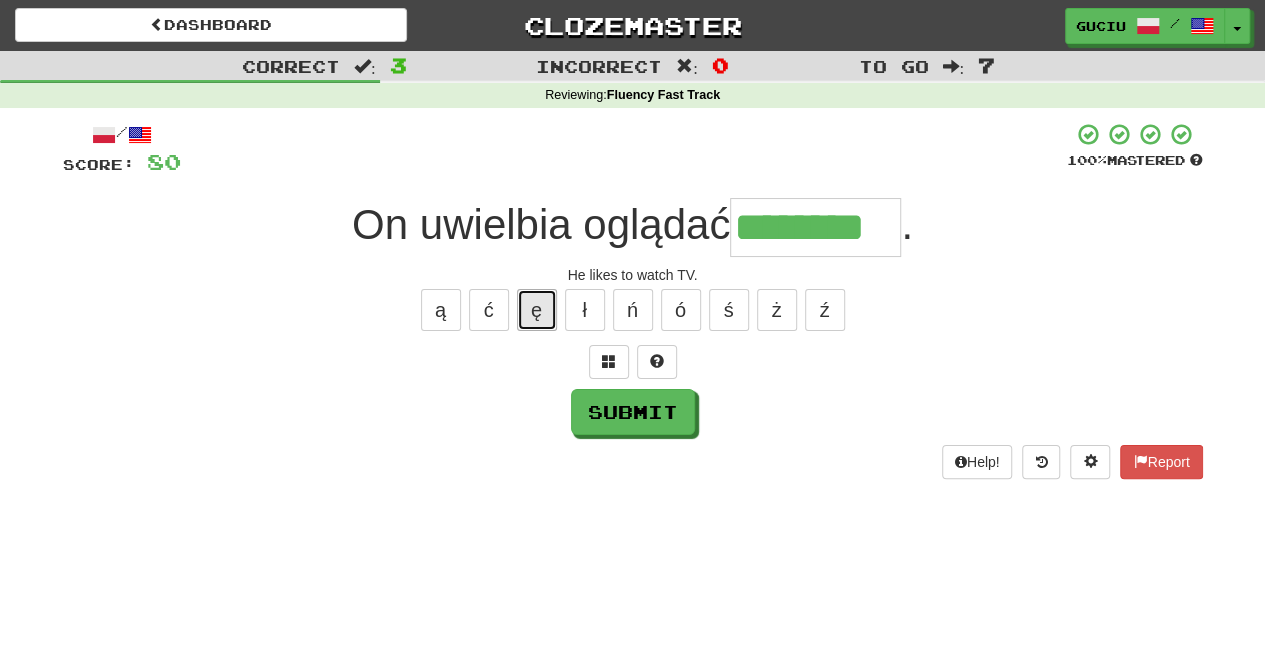 click on "ę" at bounding box center [537, 310] 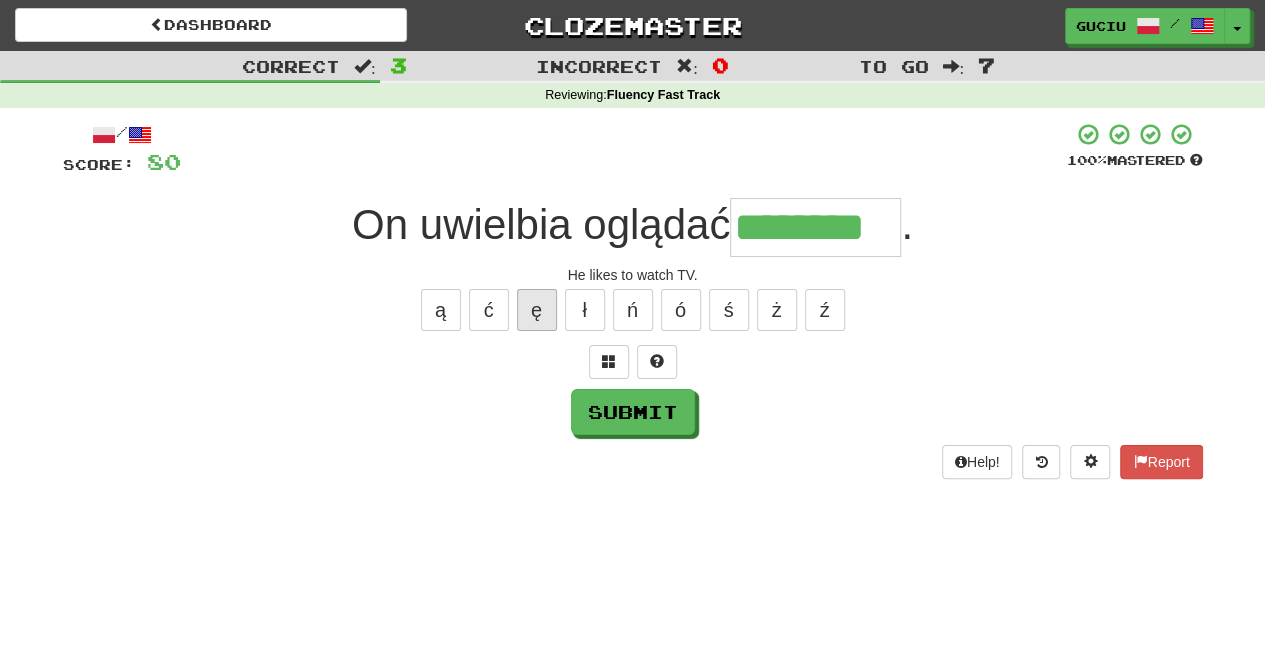 type on "*********" 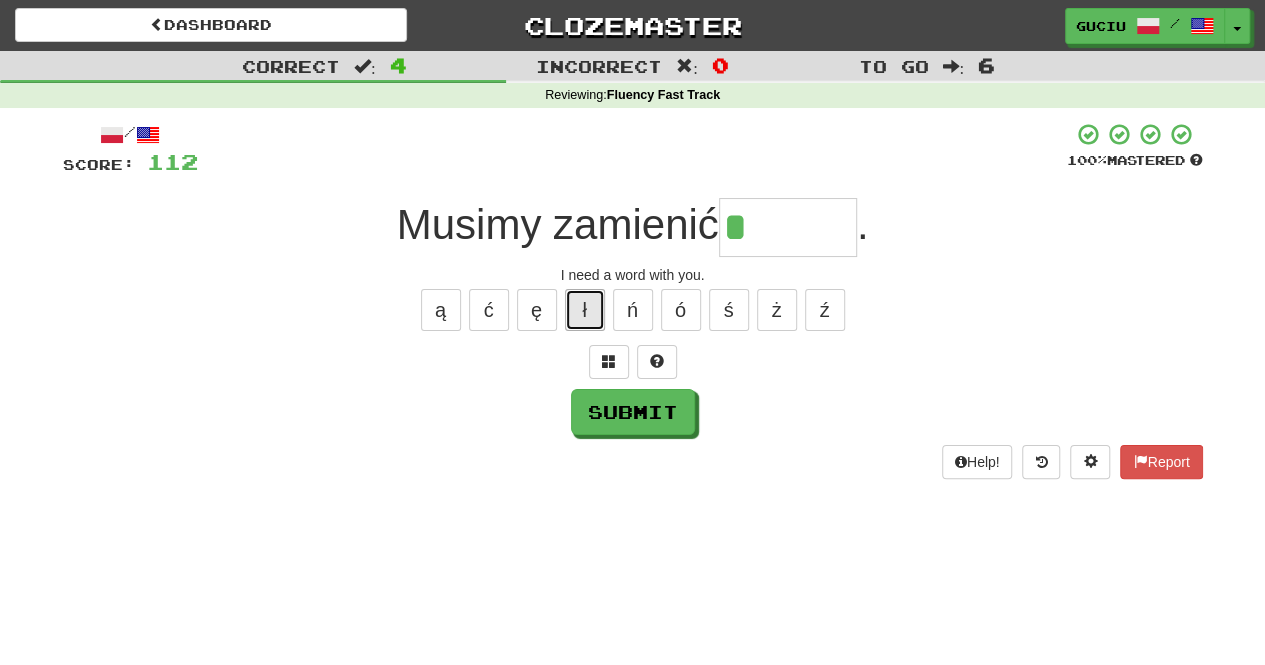 click on "ł" at bounding box center [585, 310] 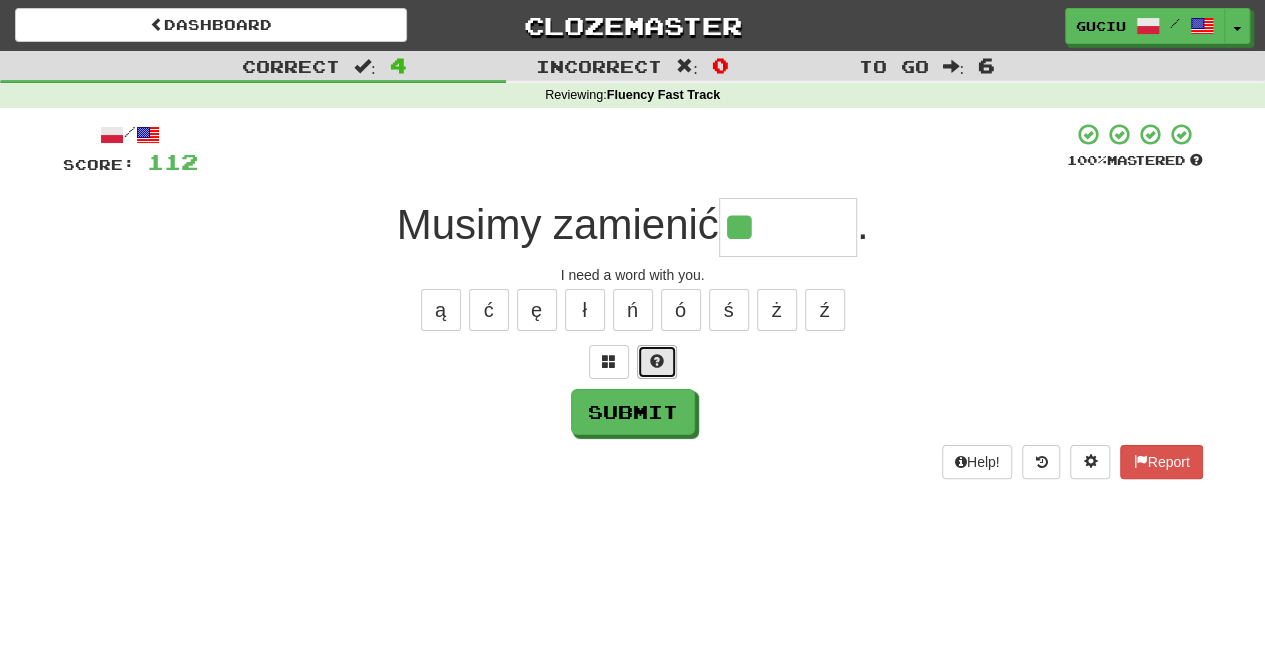 click at bounding box center (657, 362) 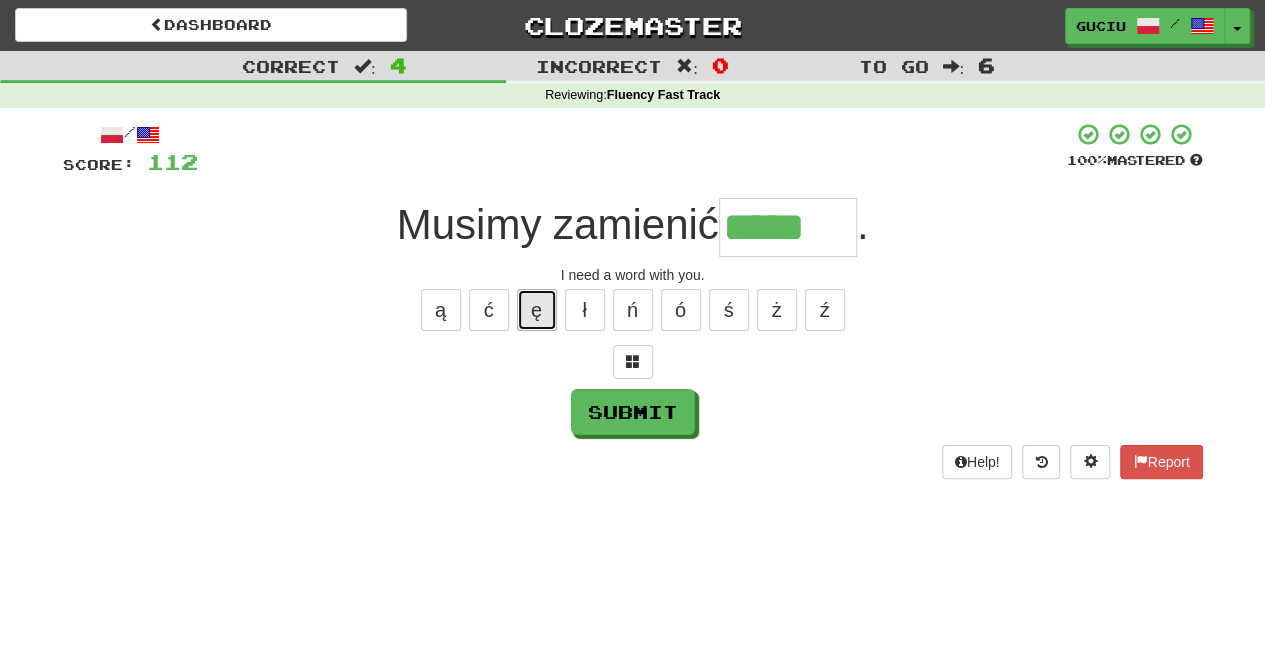 click on "ę" at bounding box center (537, 310) 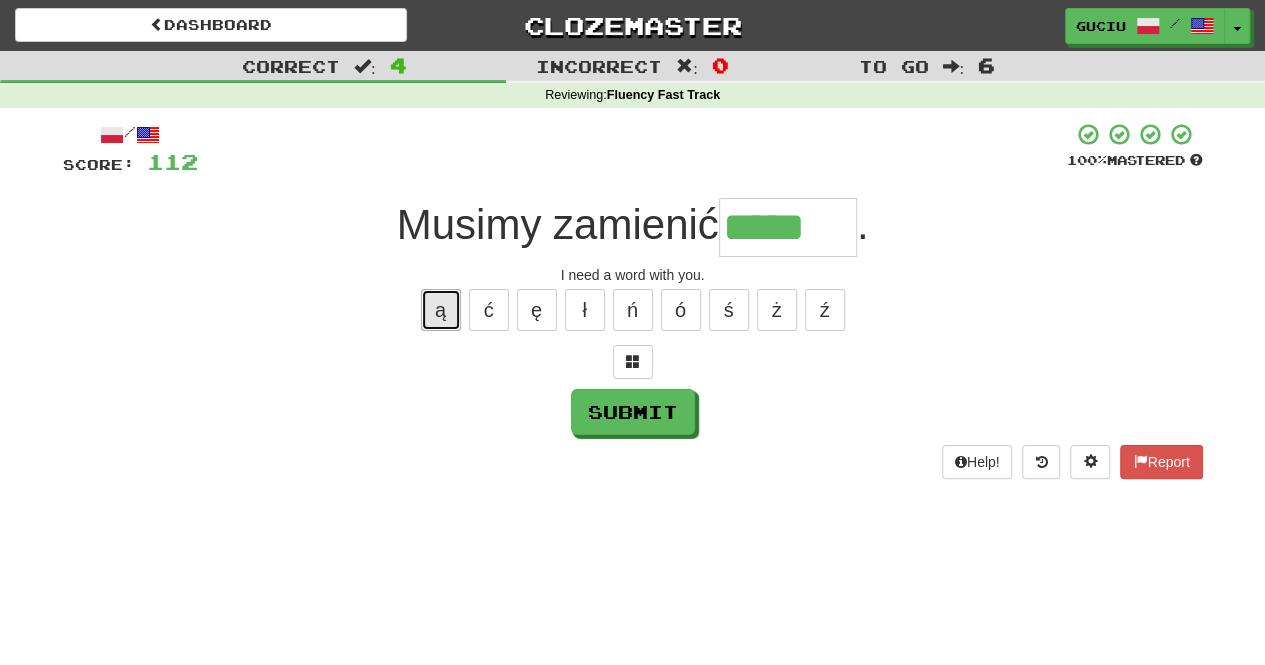 click on "ą" at bounding box center (441, 310) 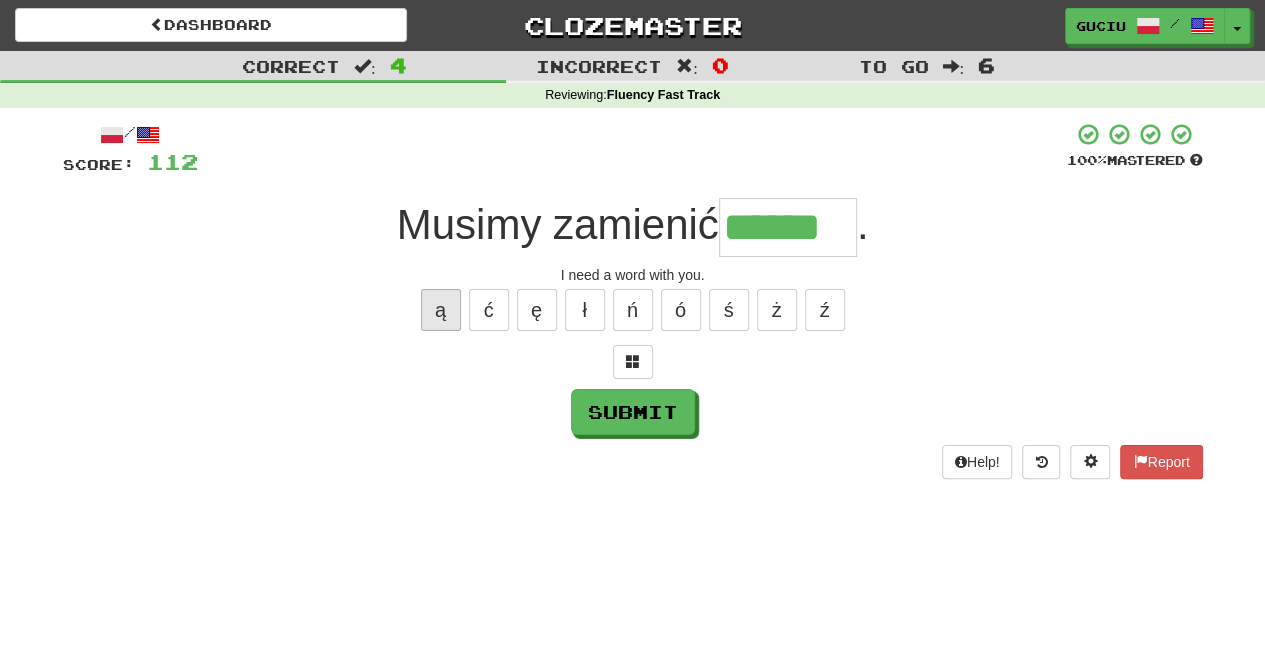 type on "******" 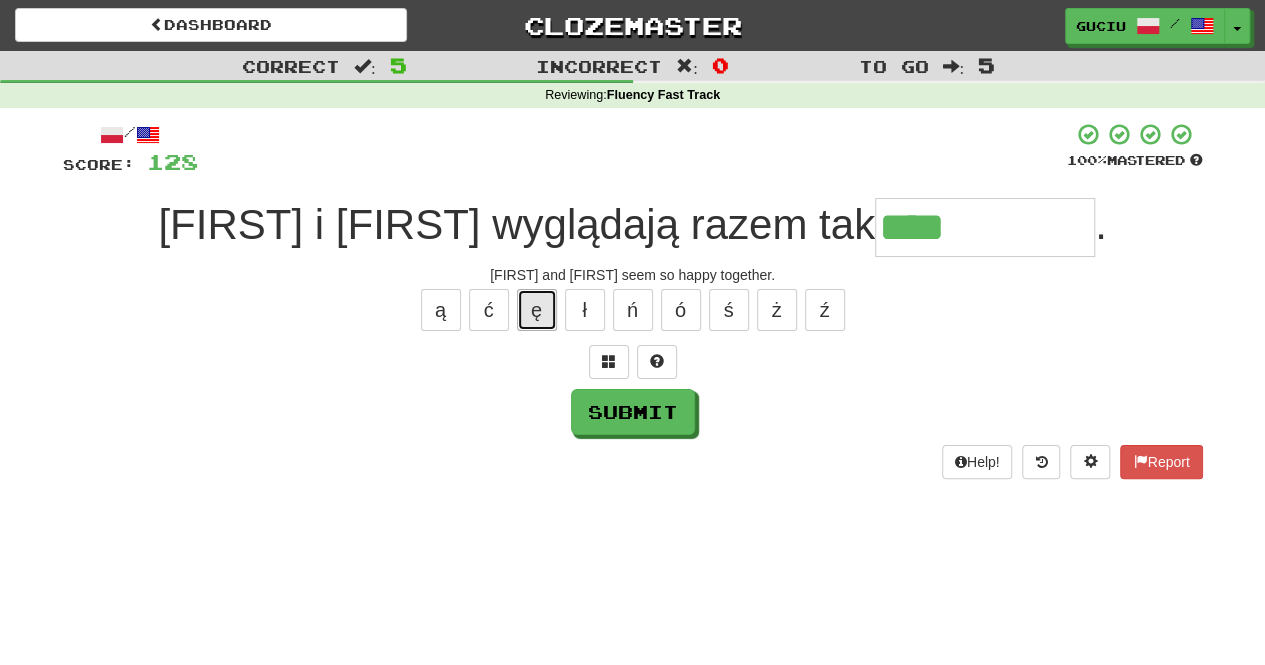 click on "ę" at bounding box center (537, 310) 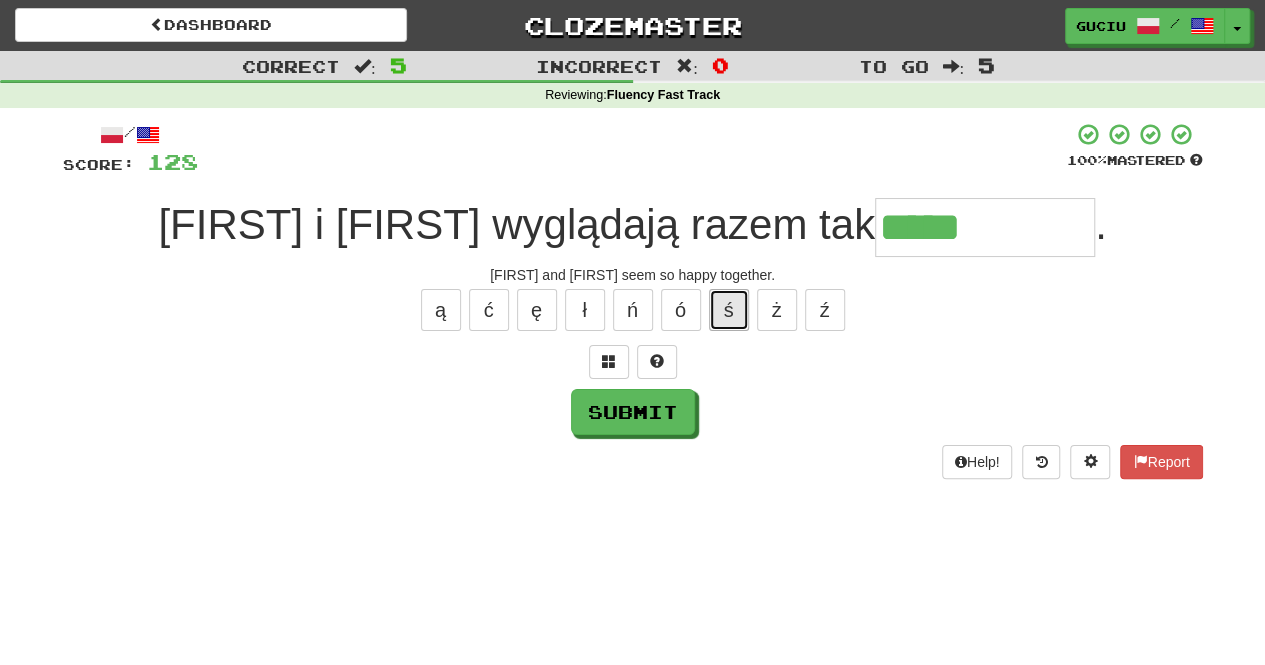 click on "ś" at bounding box center [729, 310] 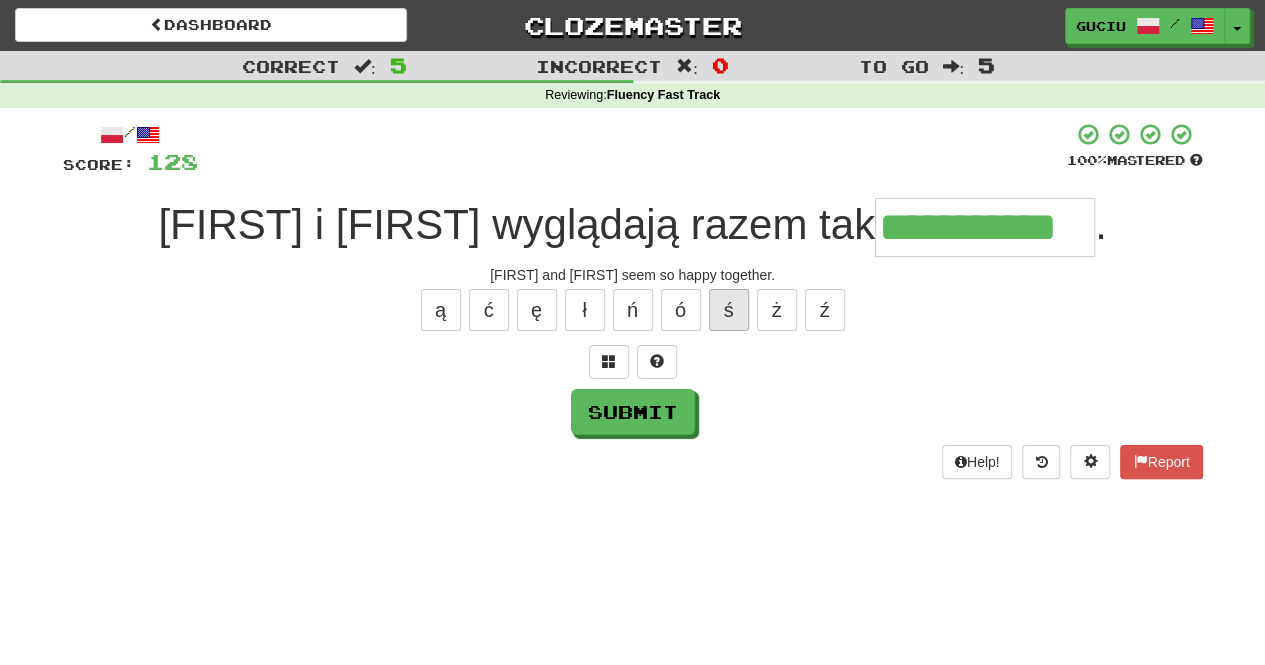 type on "**********" 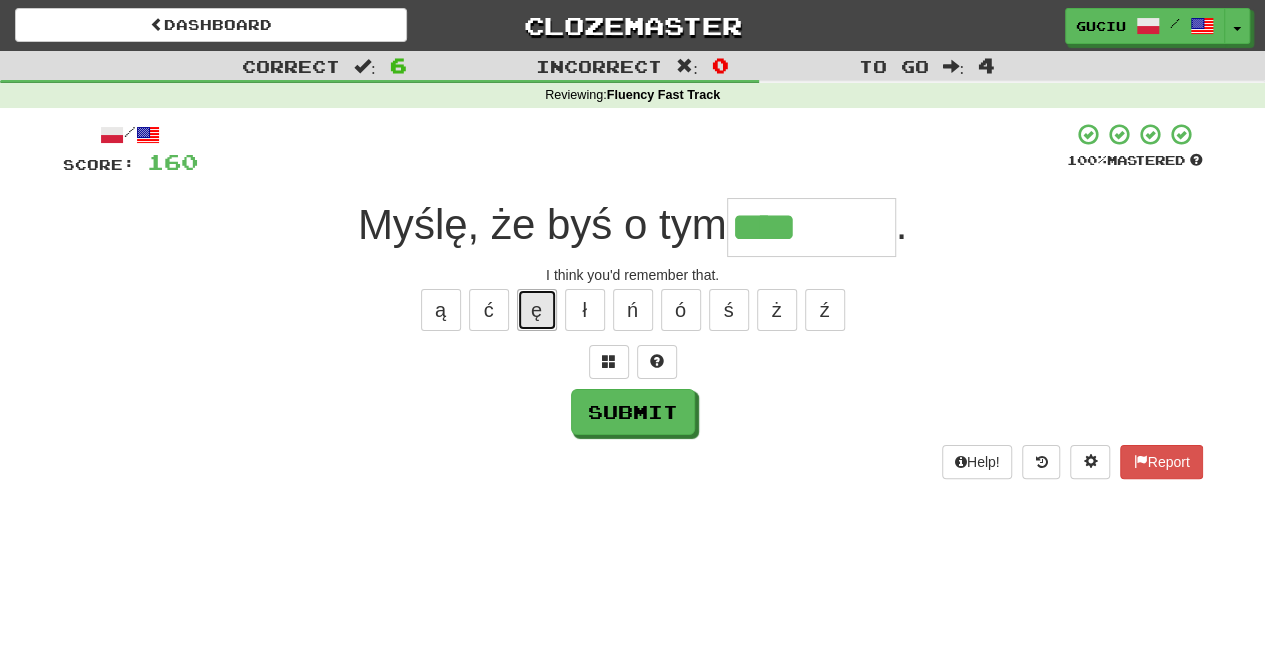 click on "ę" at bounding box center (537, 310) 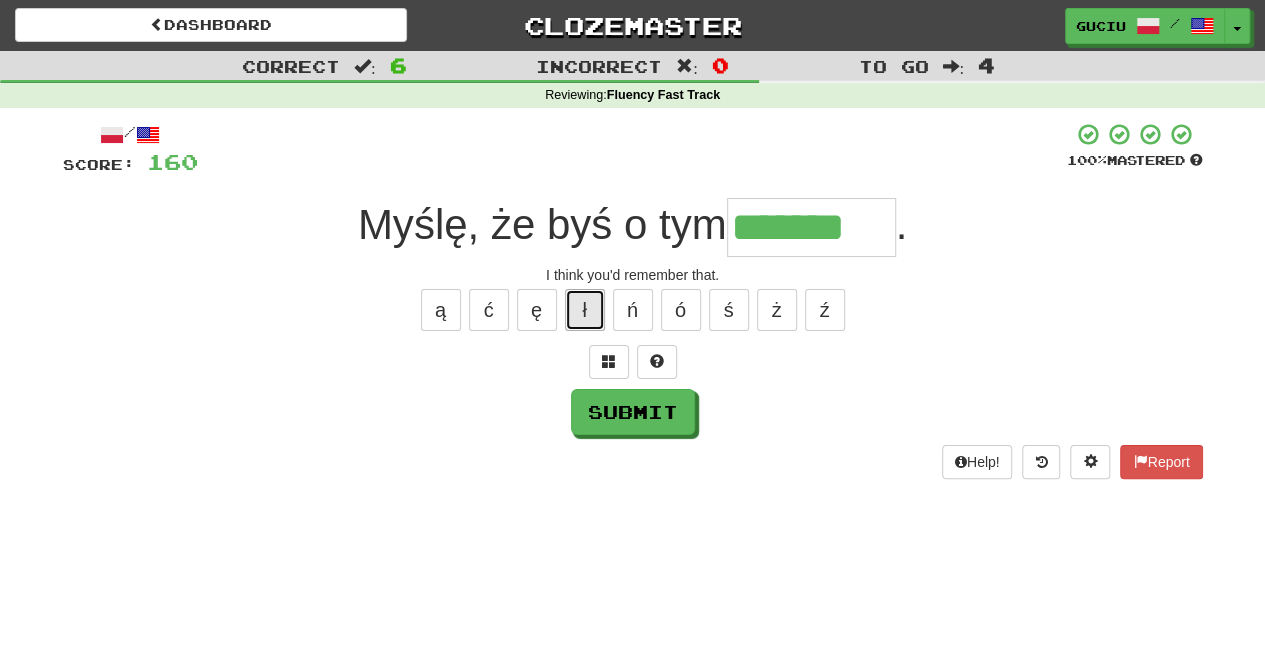 click on "ł" at bounding box center (585, 310) 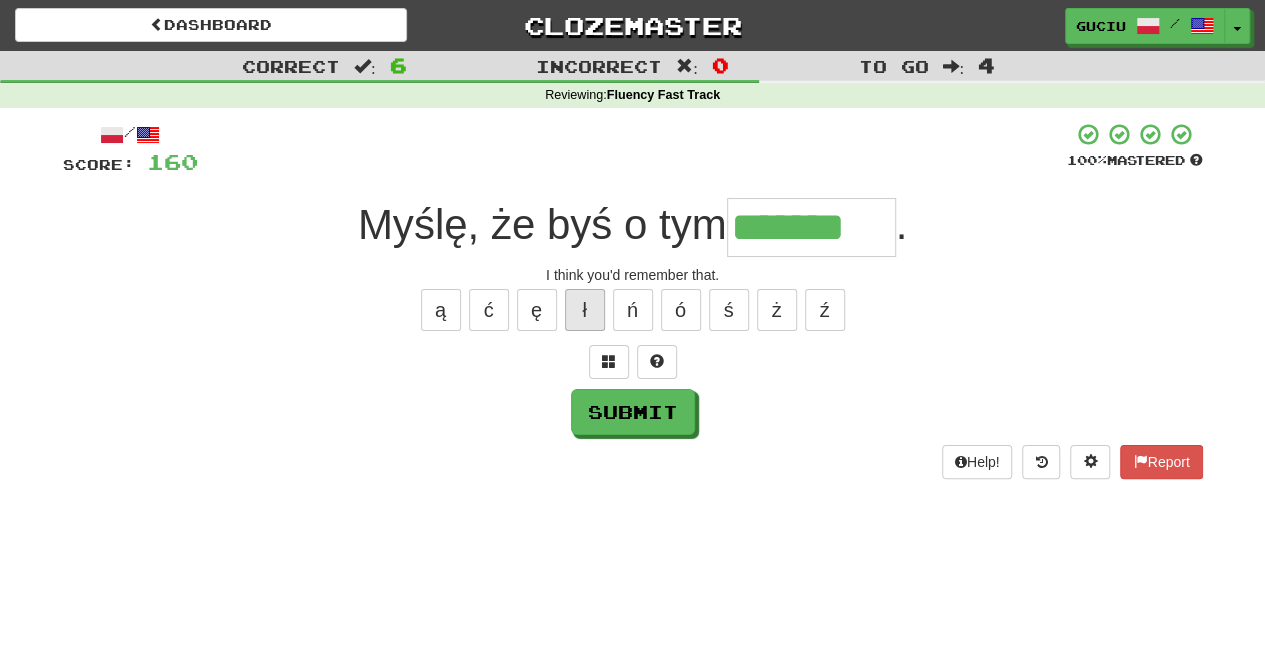 type on "********" 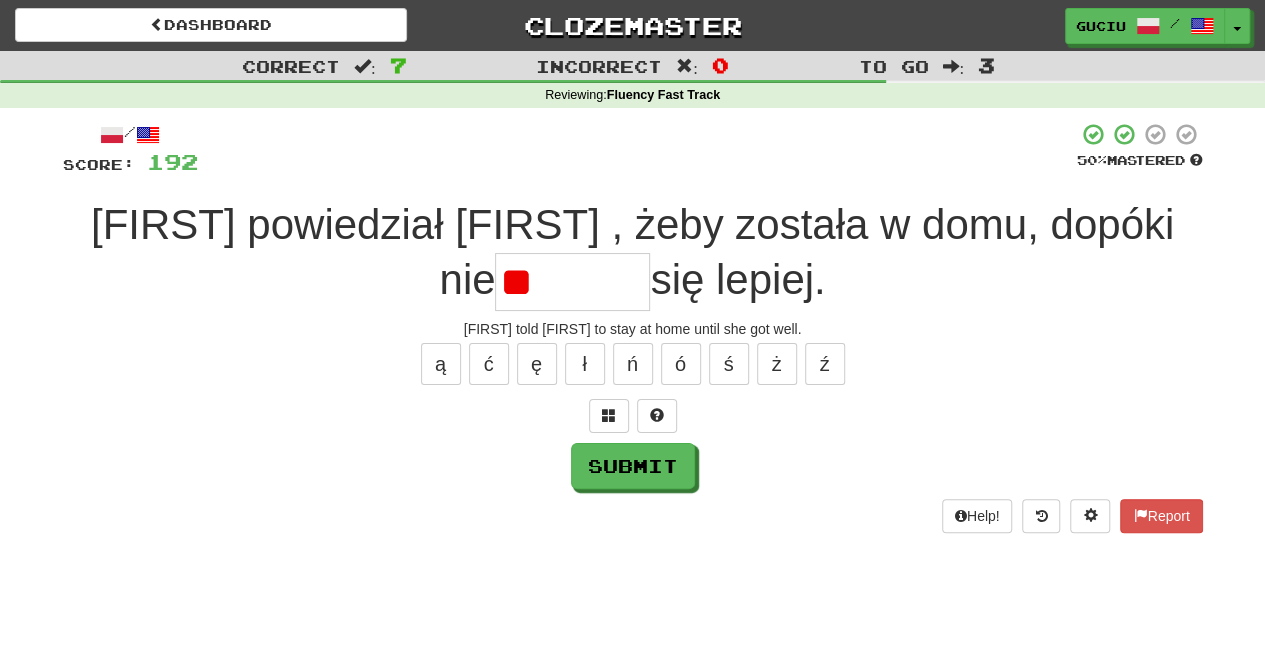 type on "*" 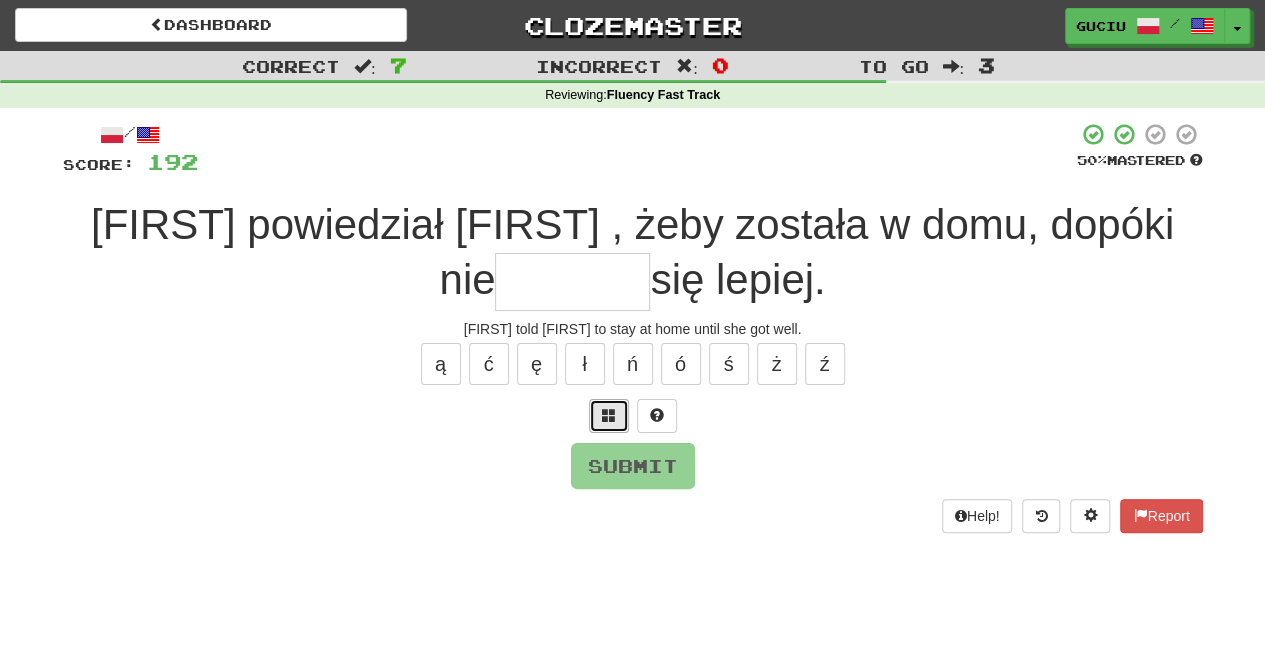 click at bounding box center [609, 415] 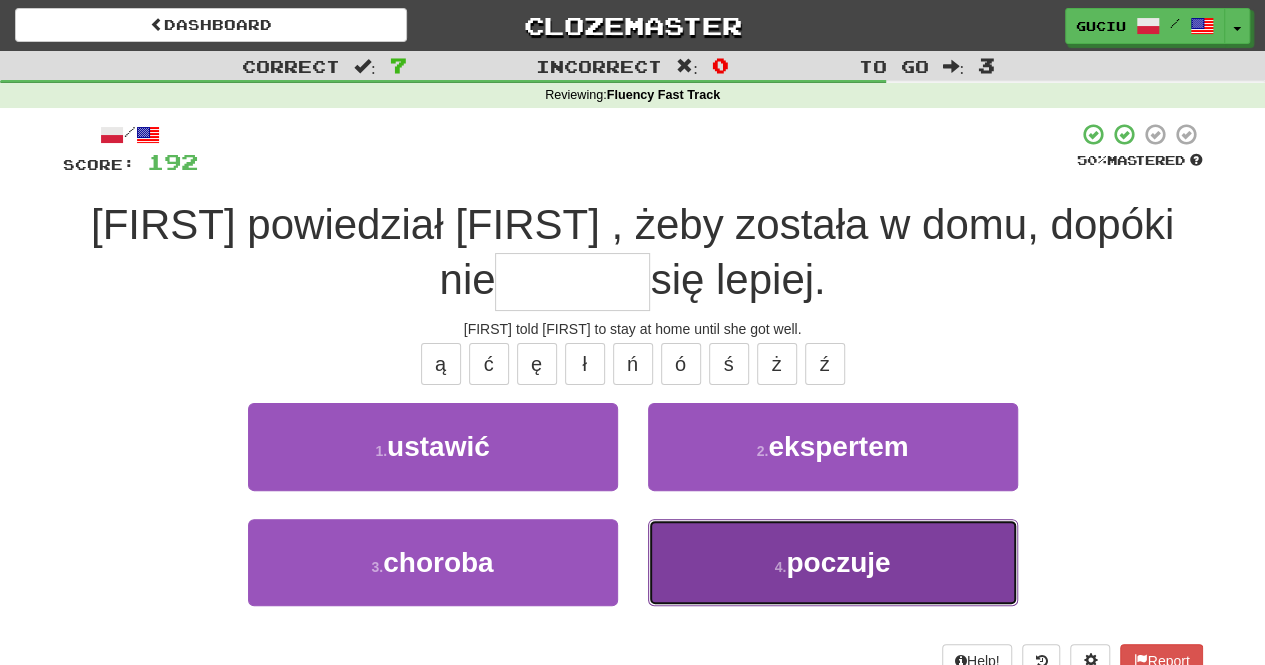 click on "4 .  poczuje" at bounding box center [833, 562] 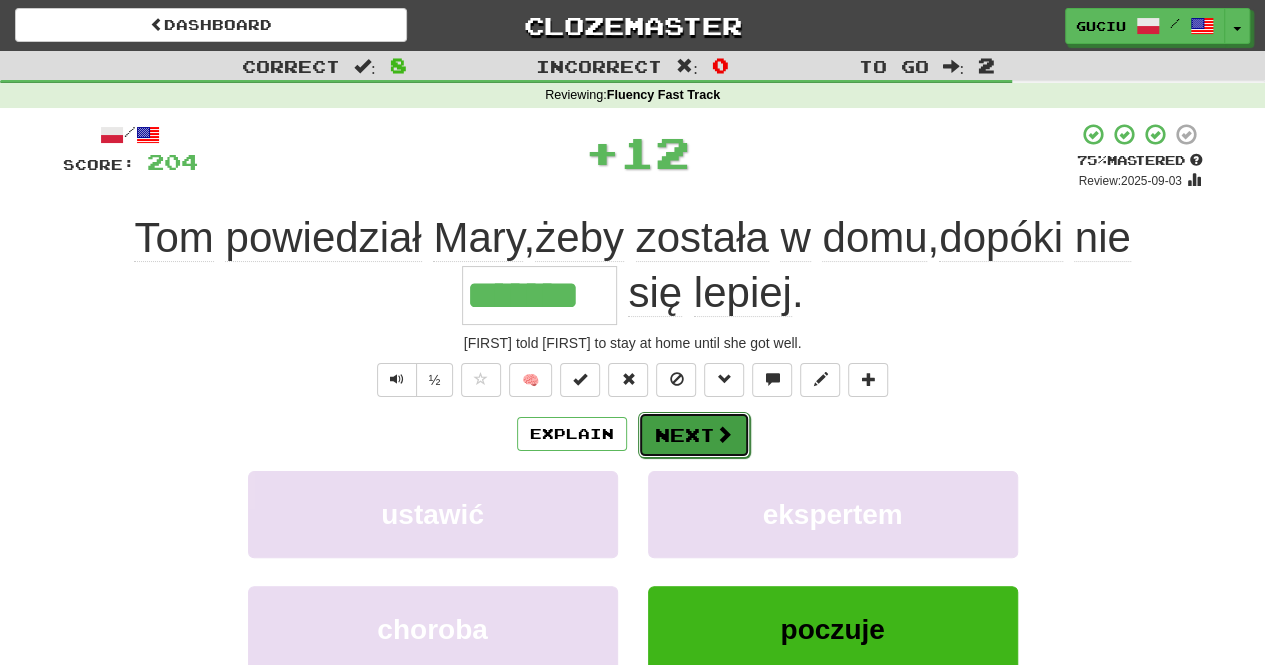 click at bounding box center [724, 434] 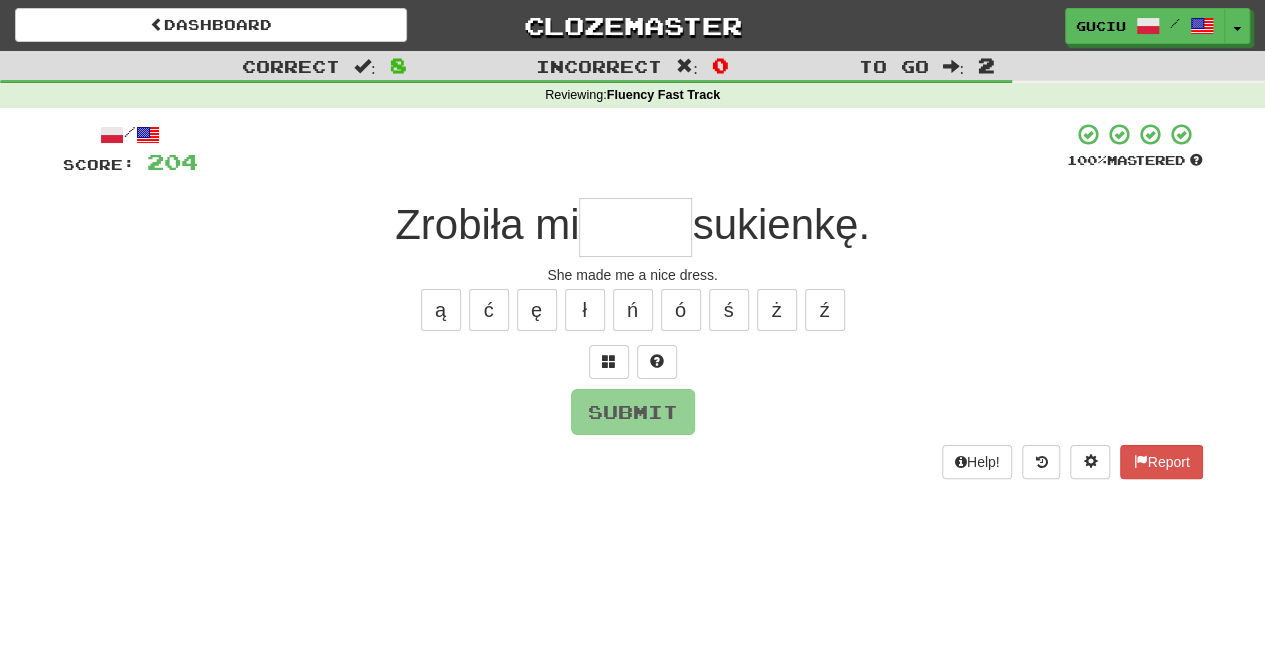 type on "*" 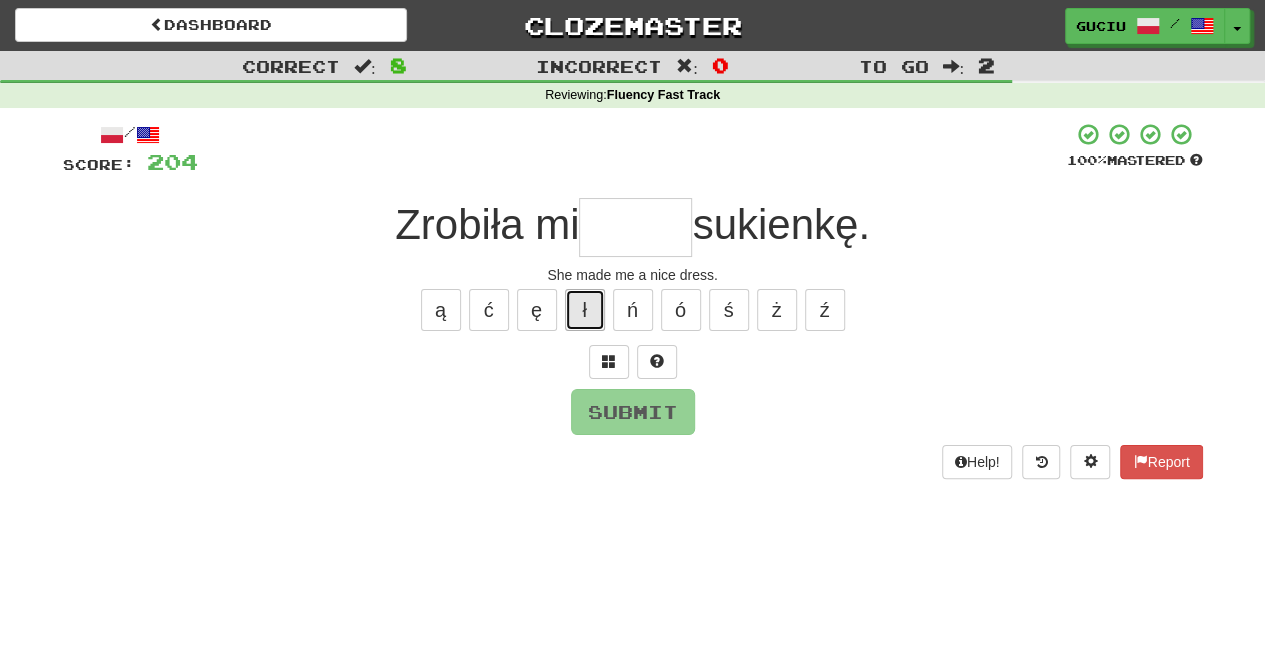 click on "ł" at bounding box center (585, 310) 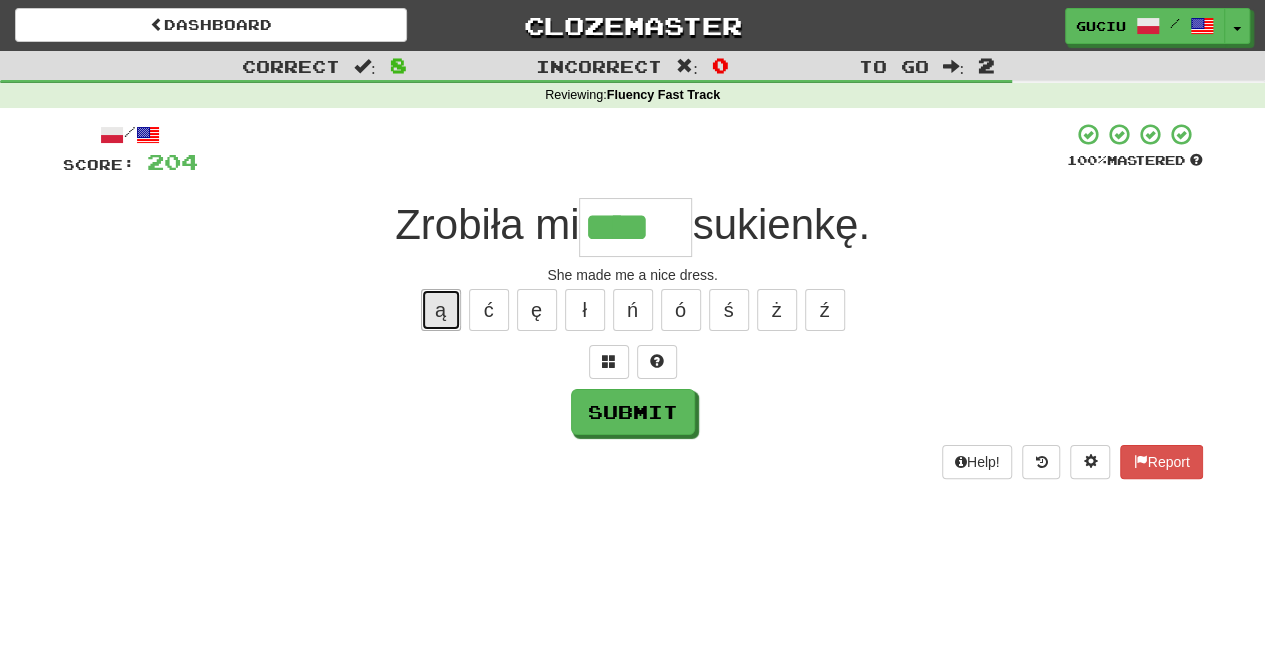 click on "ą" at bounding box center [441, 310] 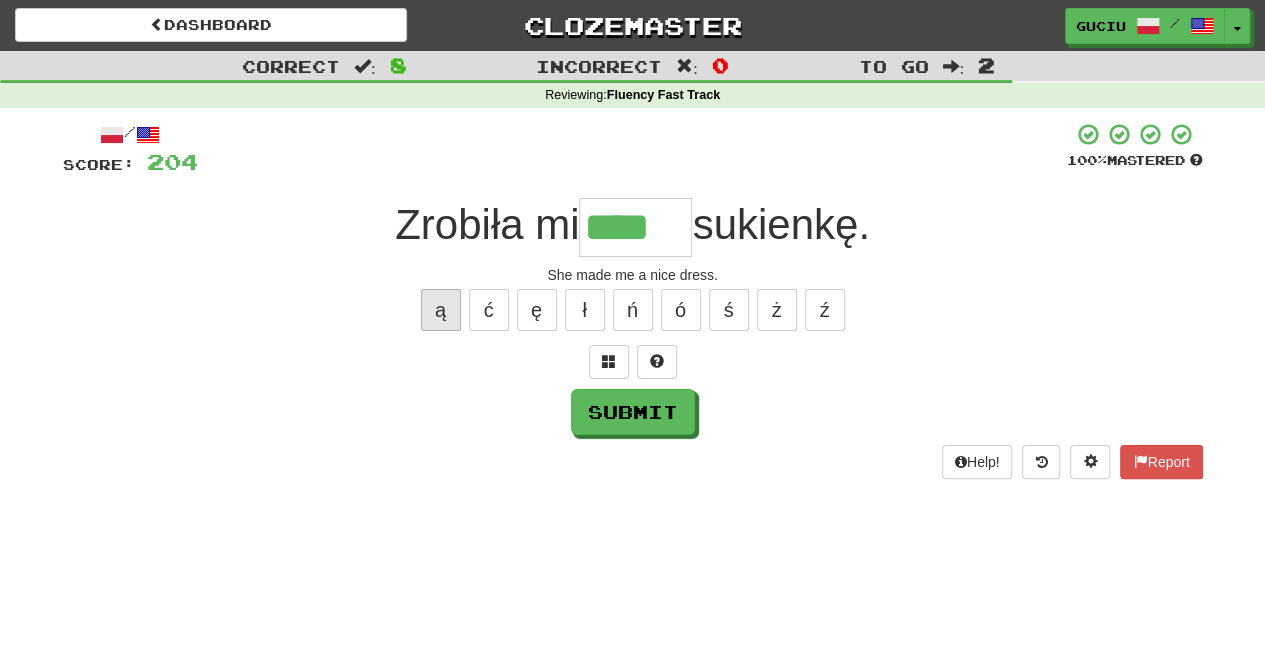 type on "*****" 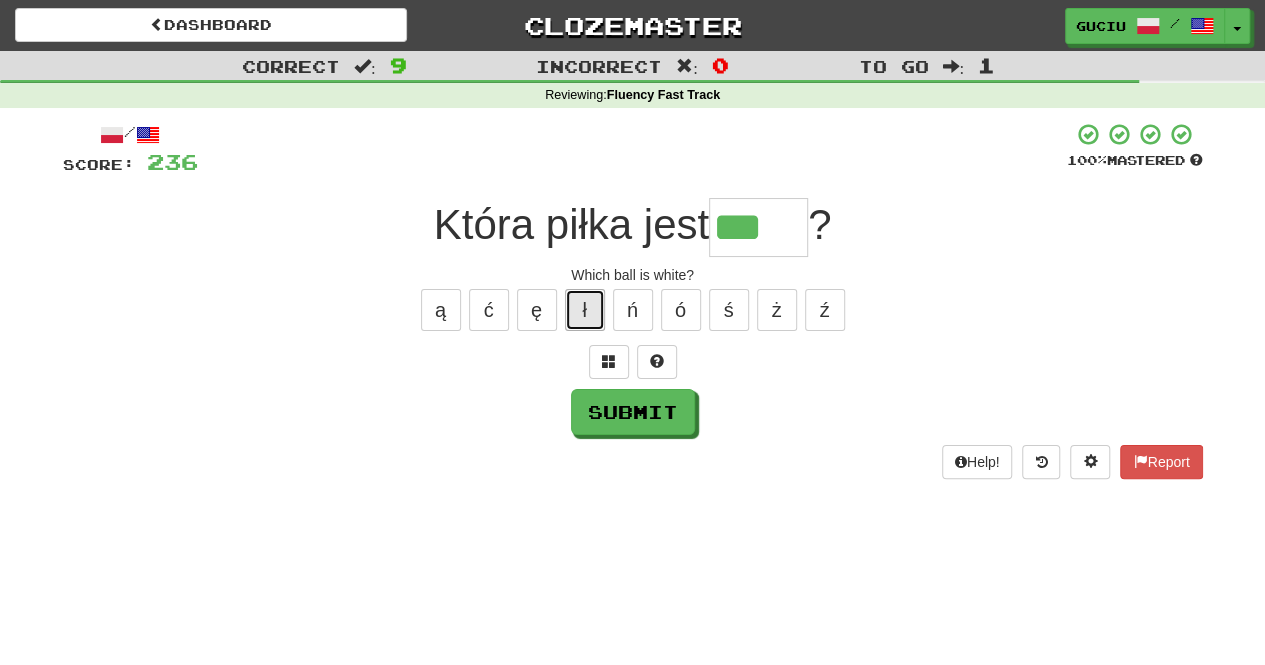 click on "ł" at bounding box center [585, 310] 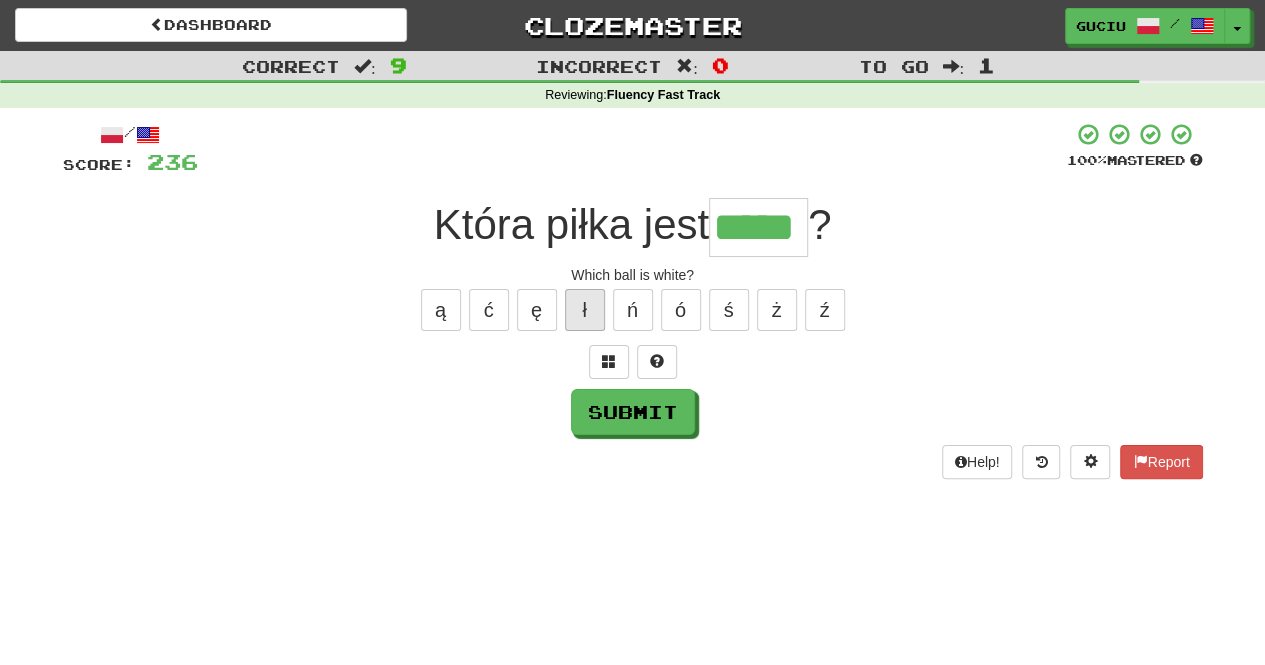 type on "*****" 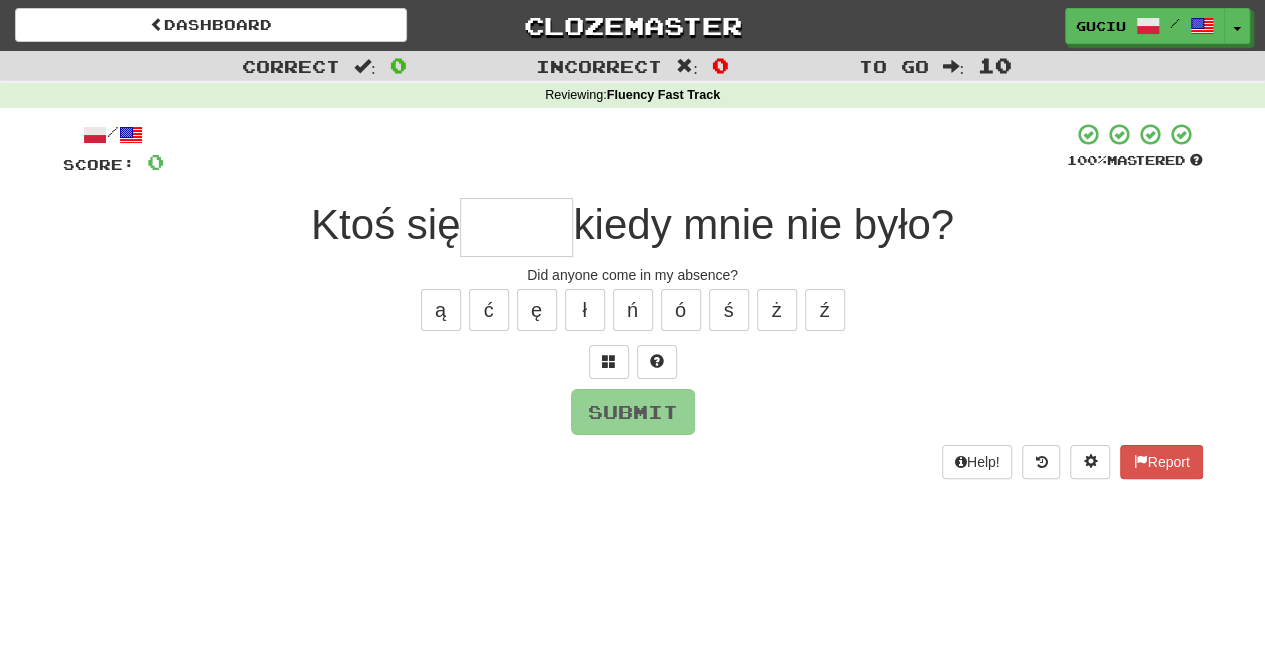 type on "*" 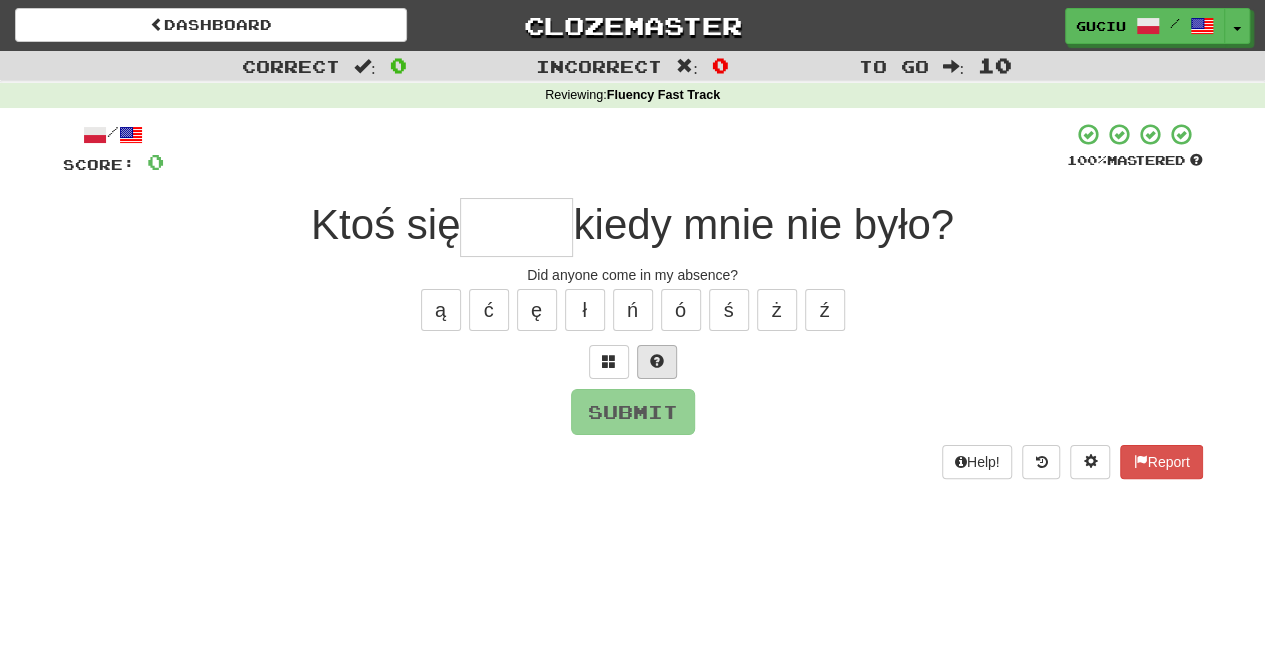 type on "*" 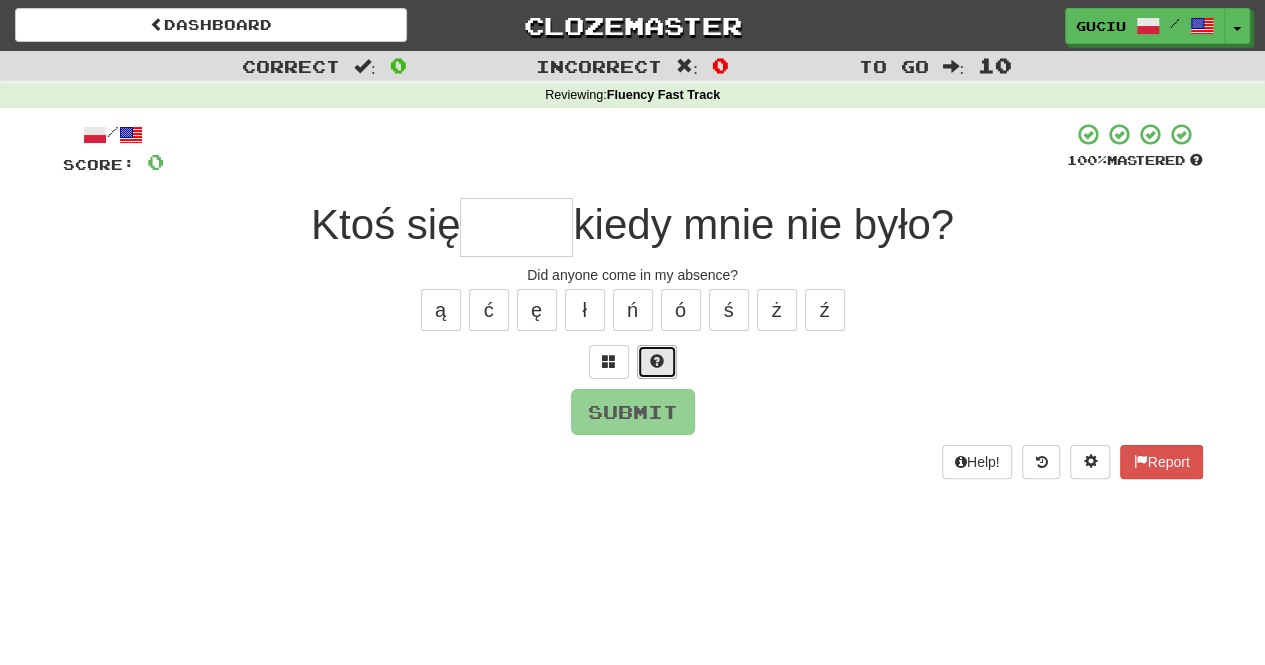 click at bounding box center (657, 362) 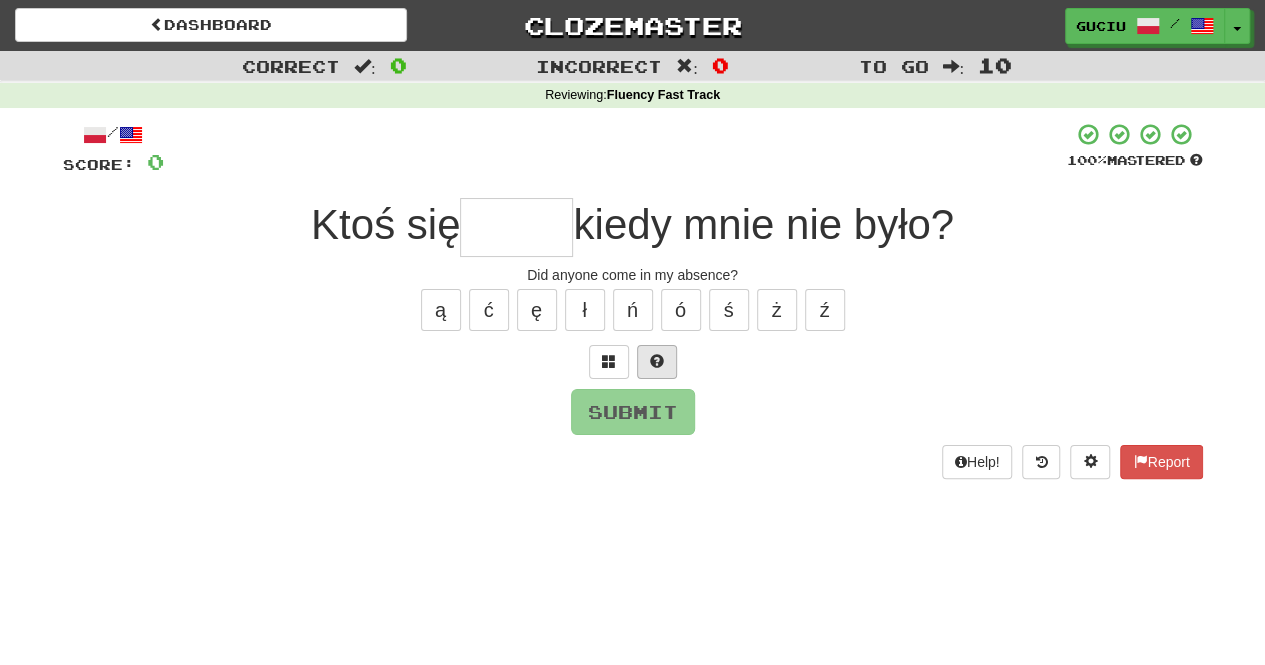 type on "*" 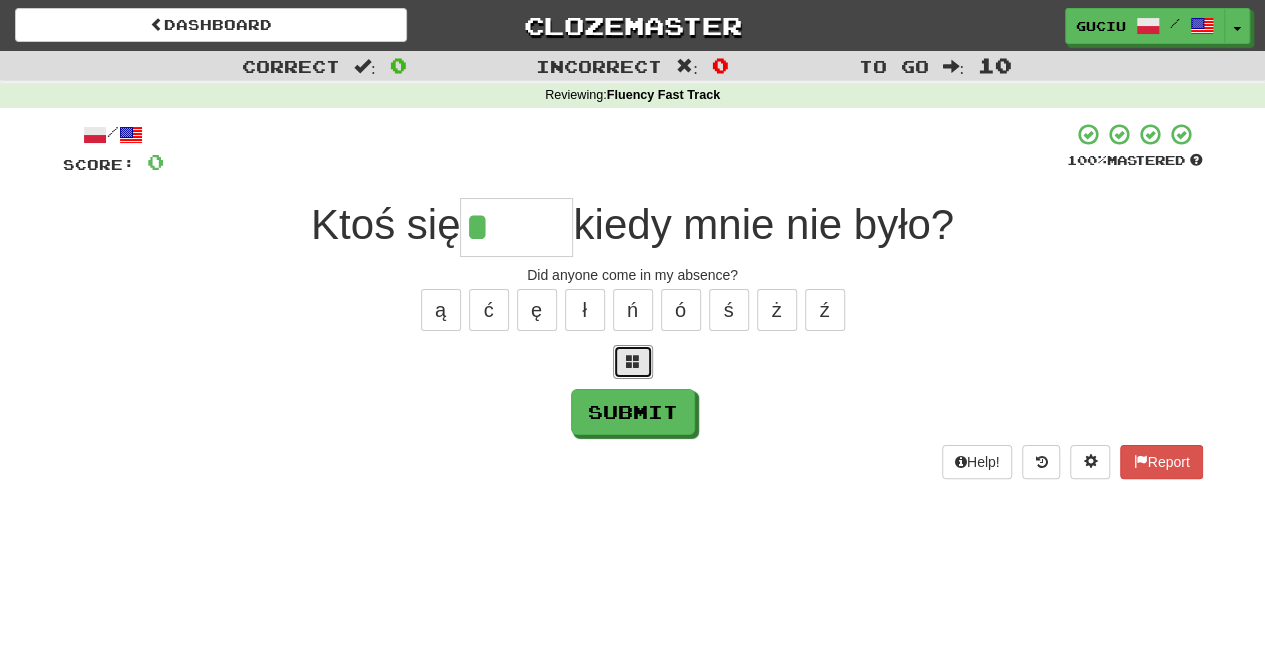 click at bounding box center (633, 362) 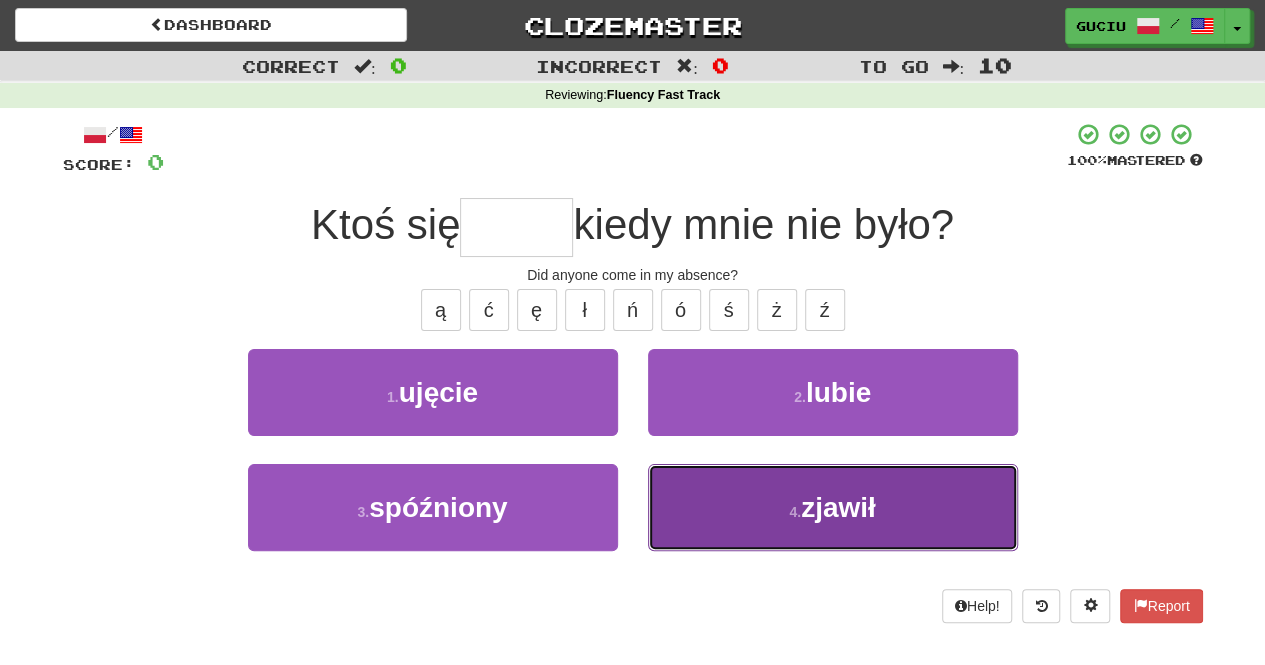 click on "4 .  zjawił" at bounding box center (833, 507) 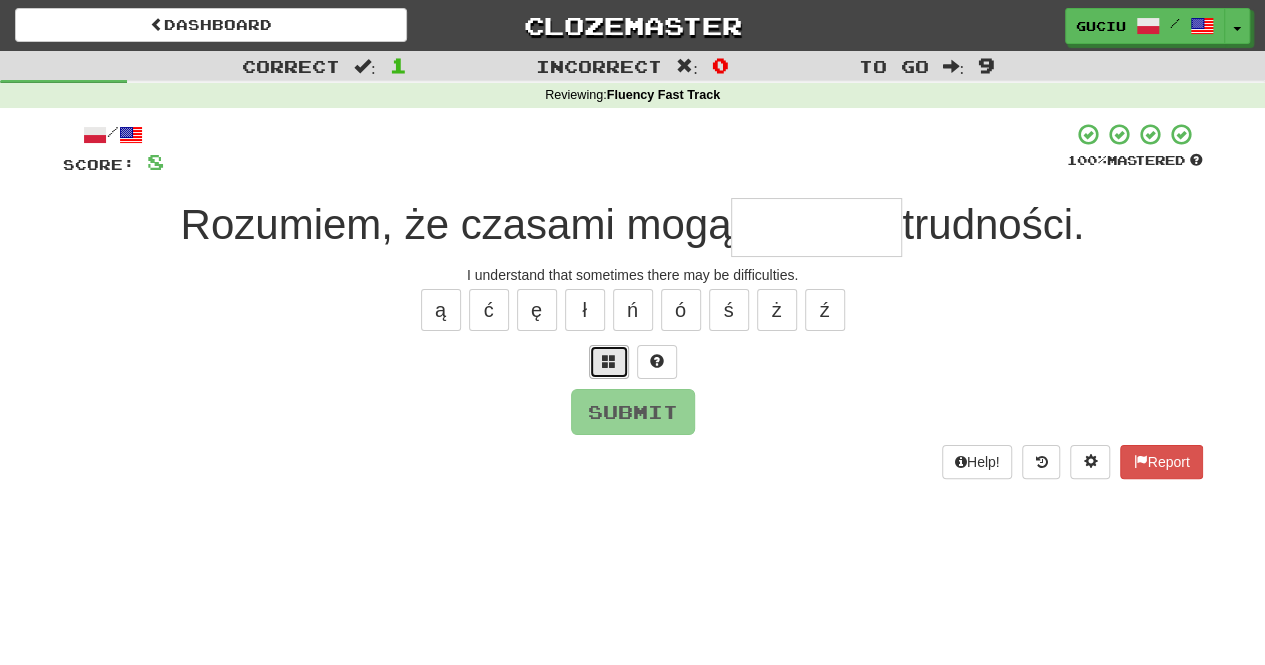 click at bounding box center [609, 362] 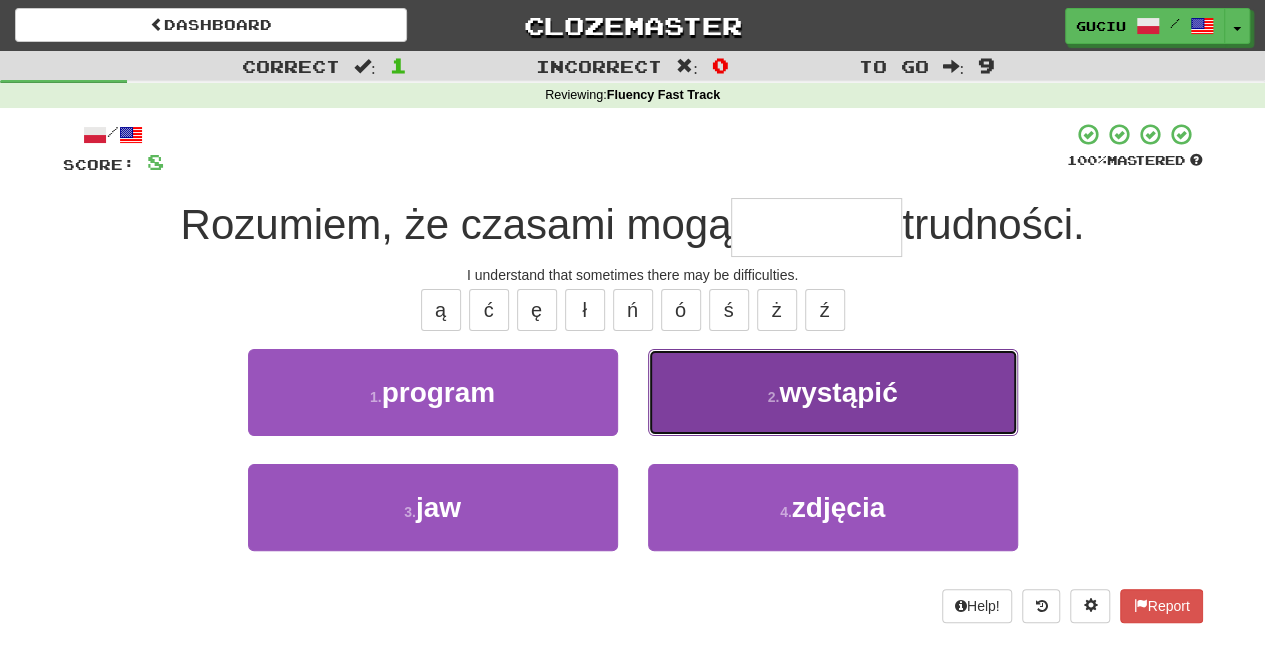 click on "wystąpić" at bounding box center (838, 392) 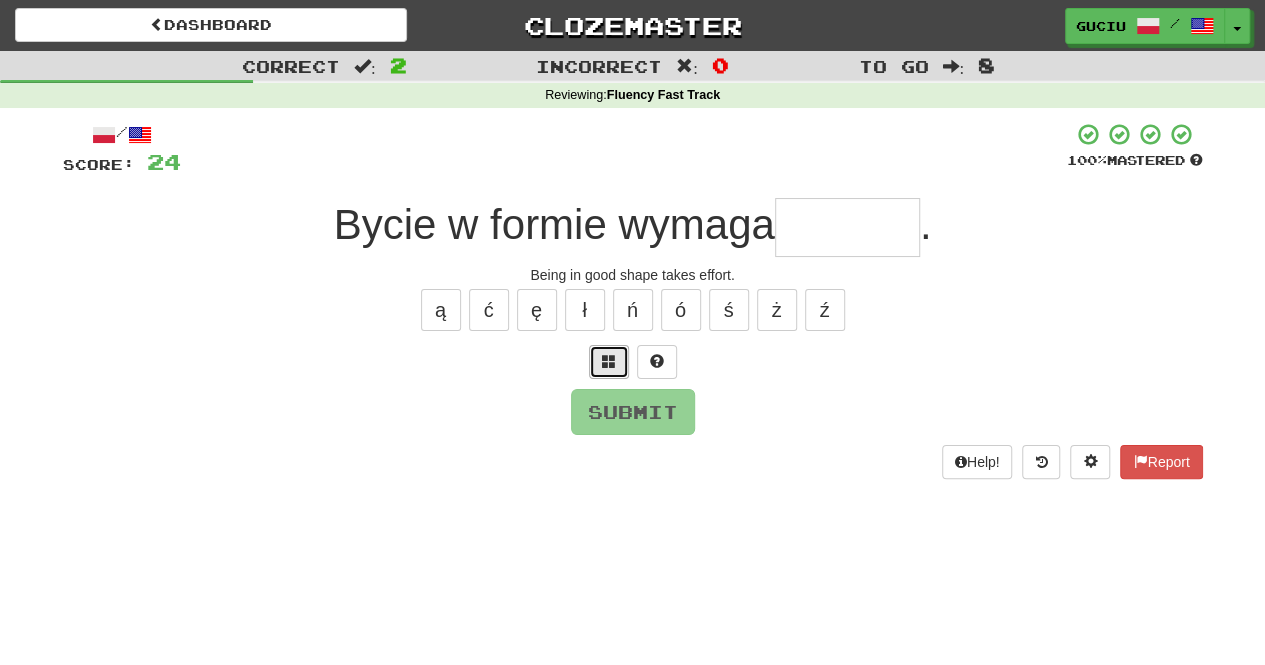click at bounding box center [609, 362] 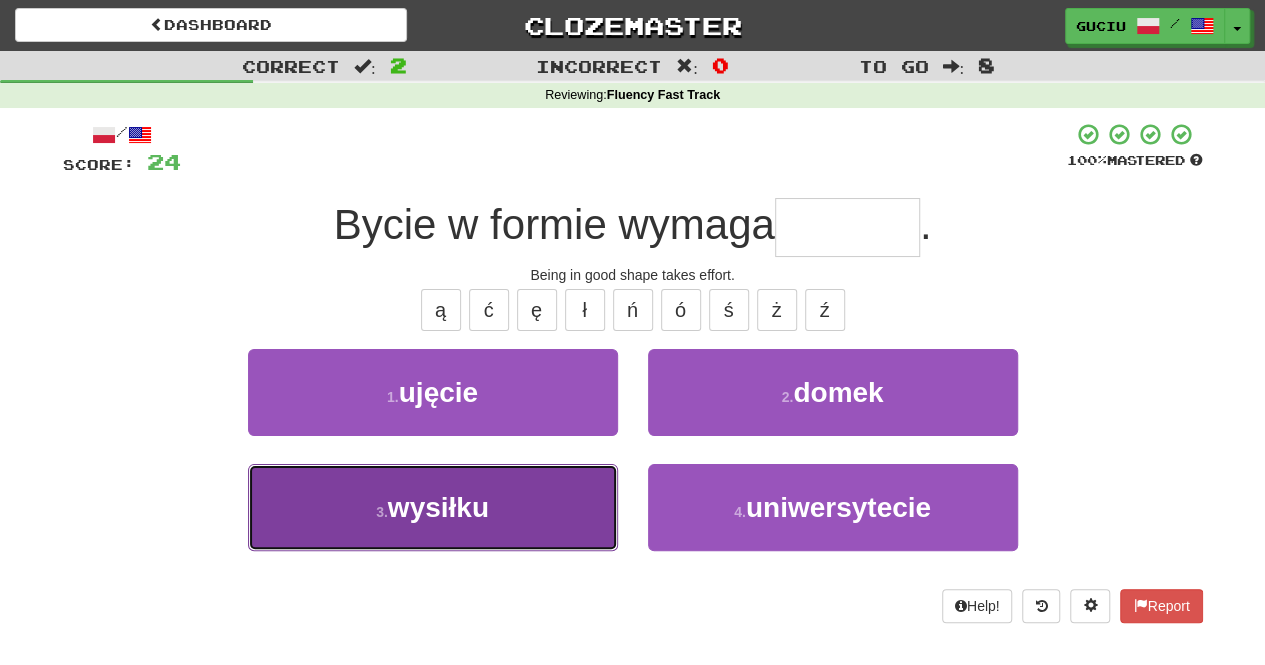 click on "3 .  wysiłku" at bounding box center (433, 507) 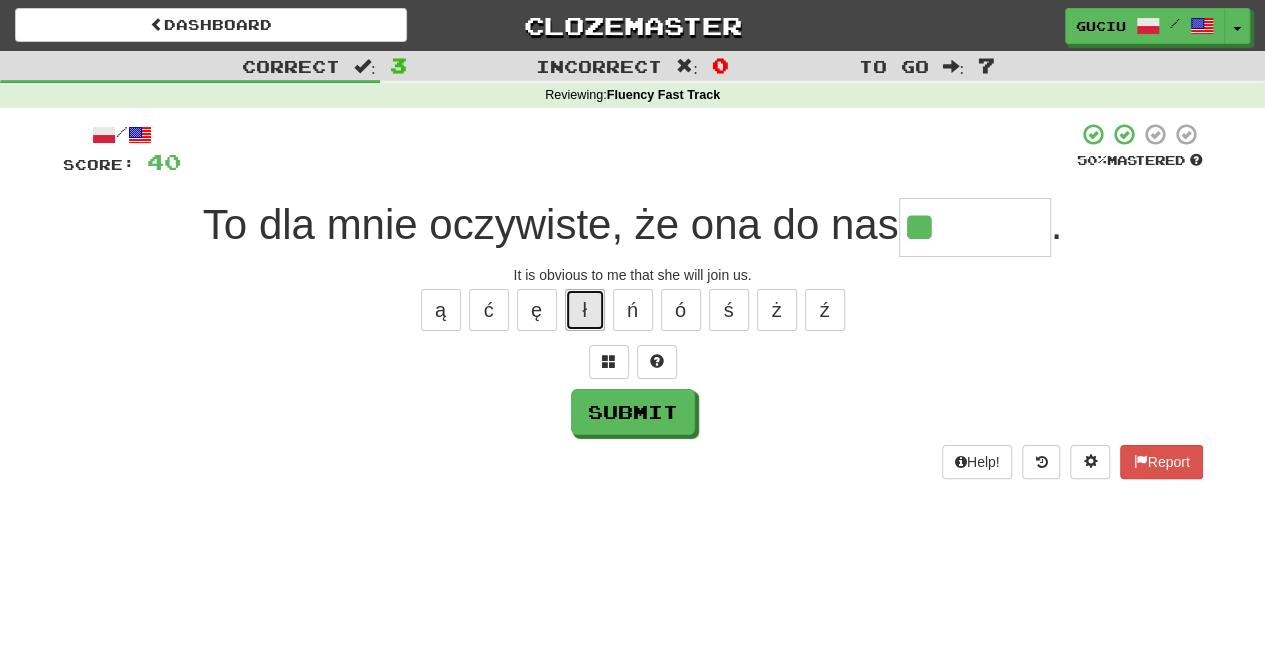 click on "ł" at bounding box center (585, 310) 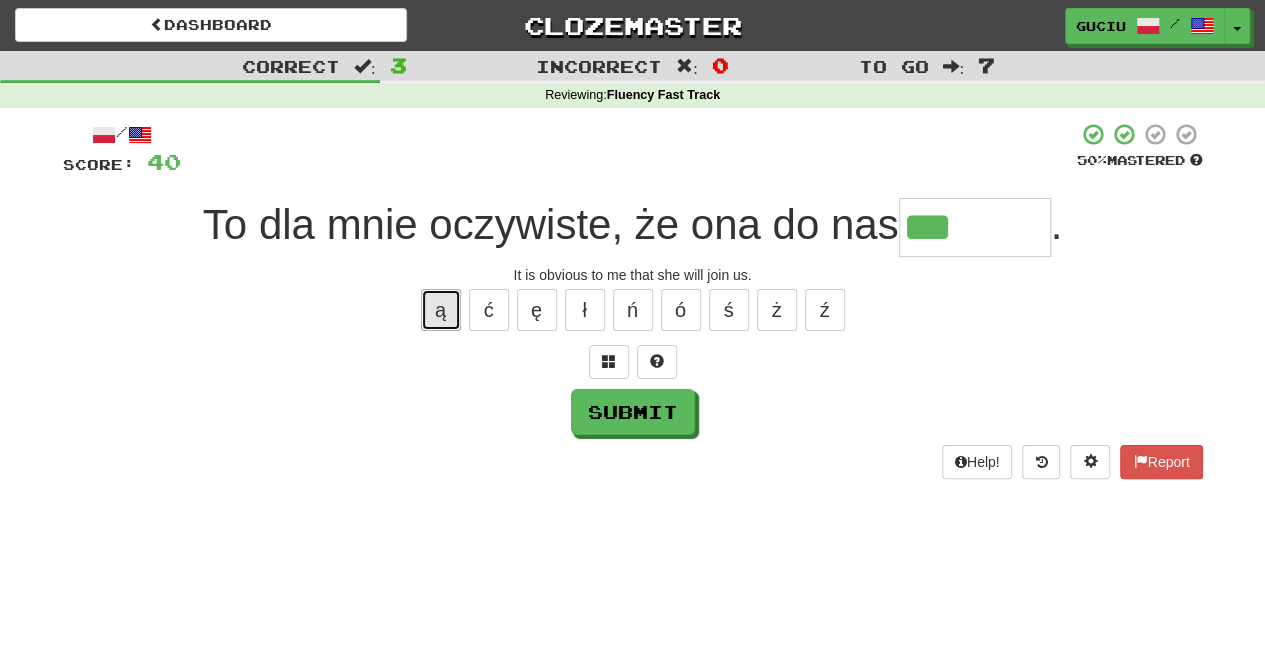 click on "ą" at bounding box center [441, 310] 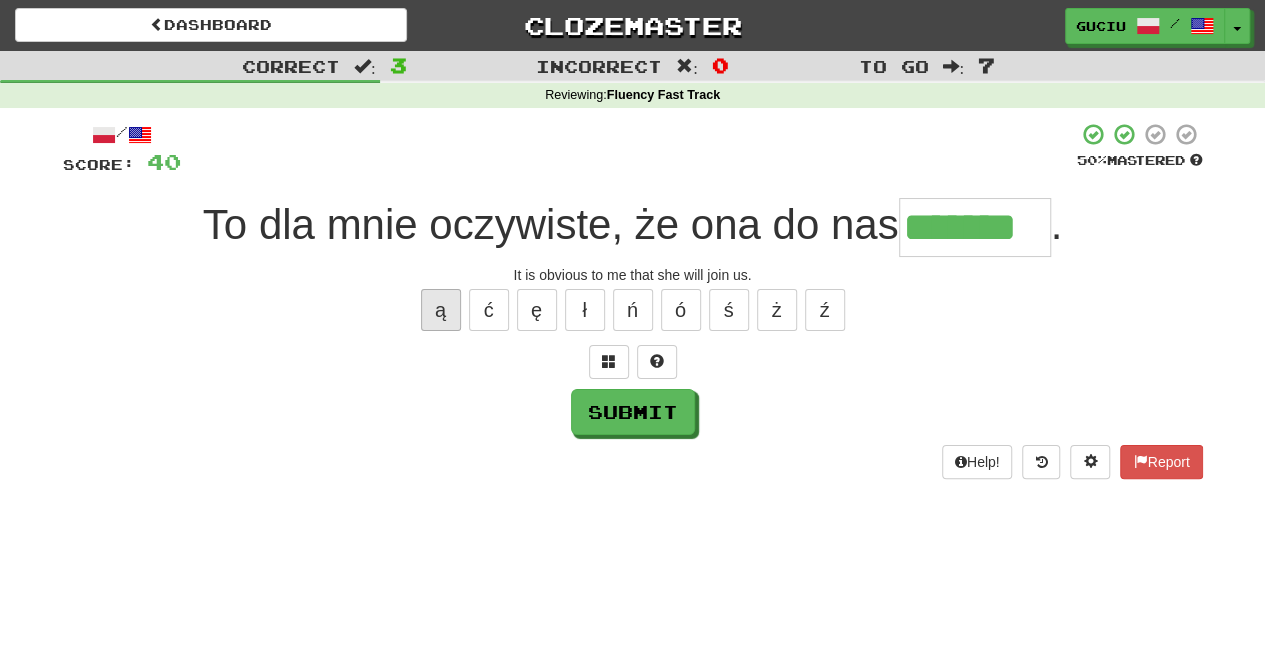 type on "*******" 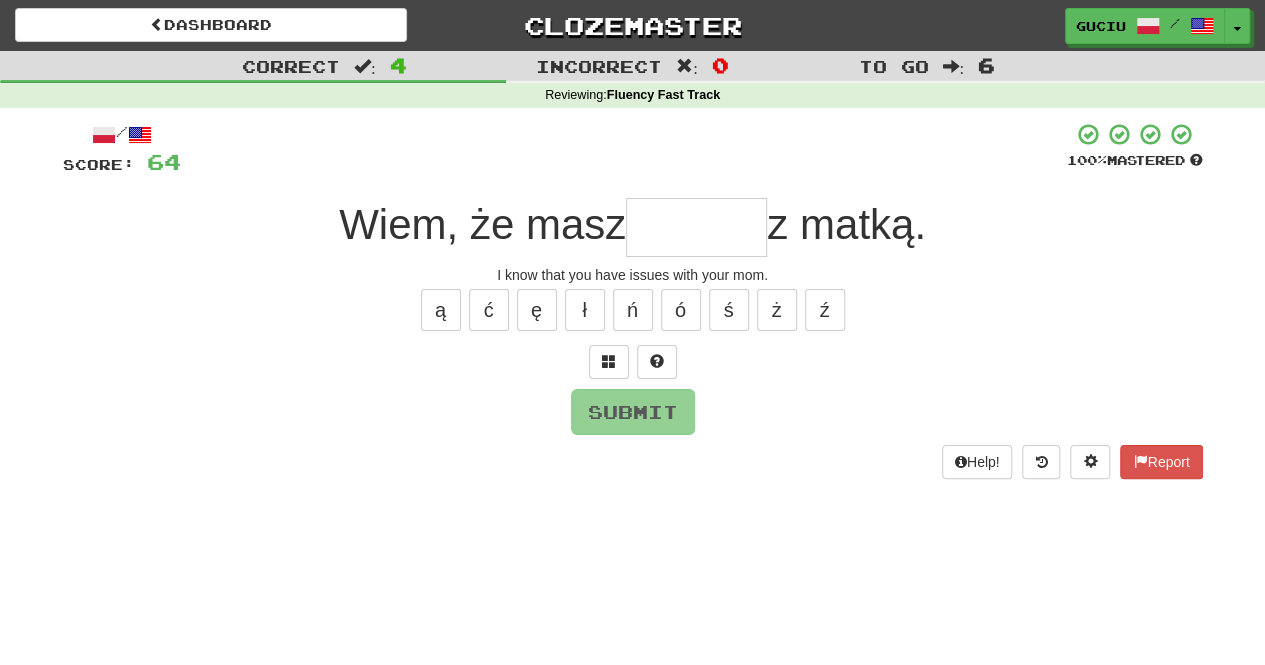 type on "*" 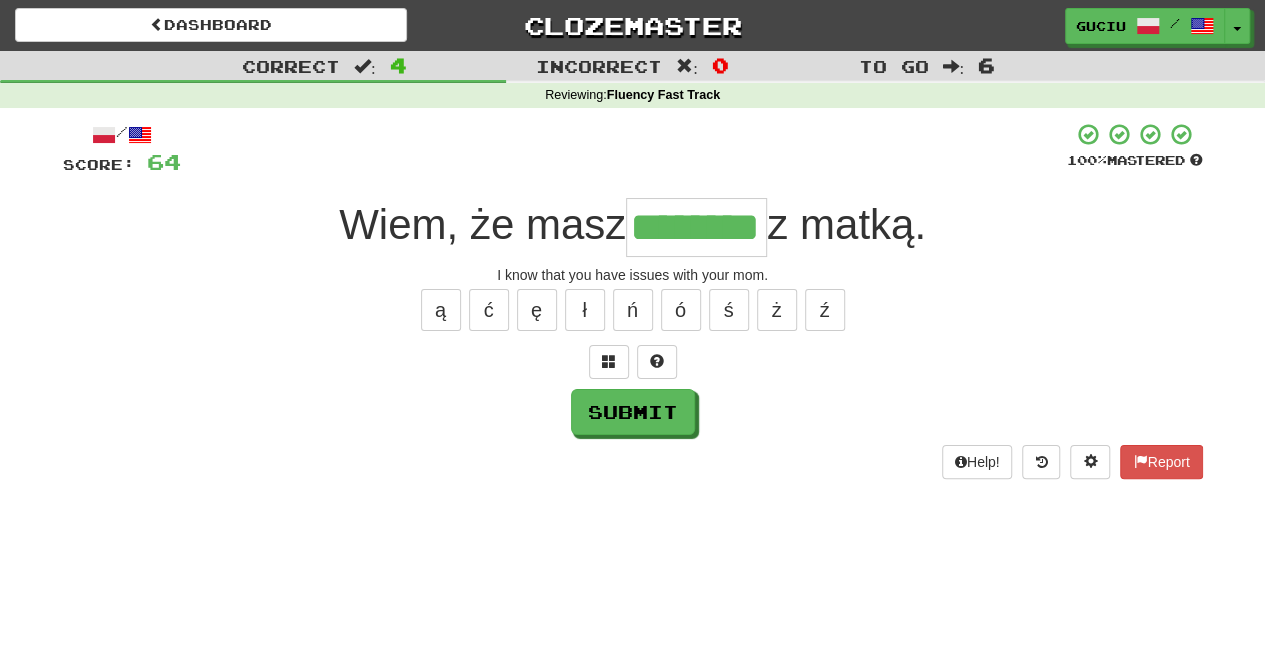 type on "********" 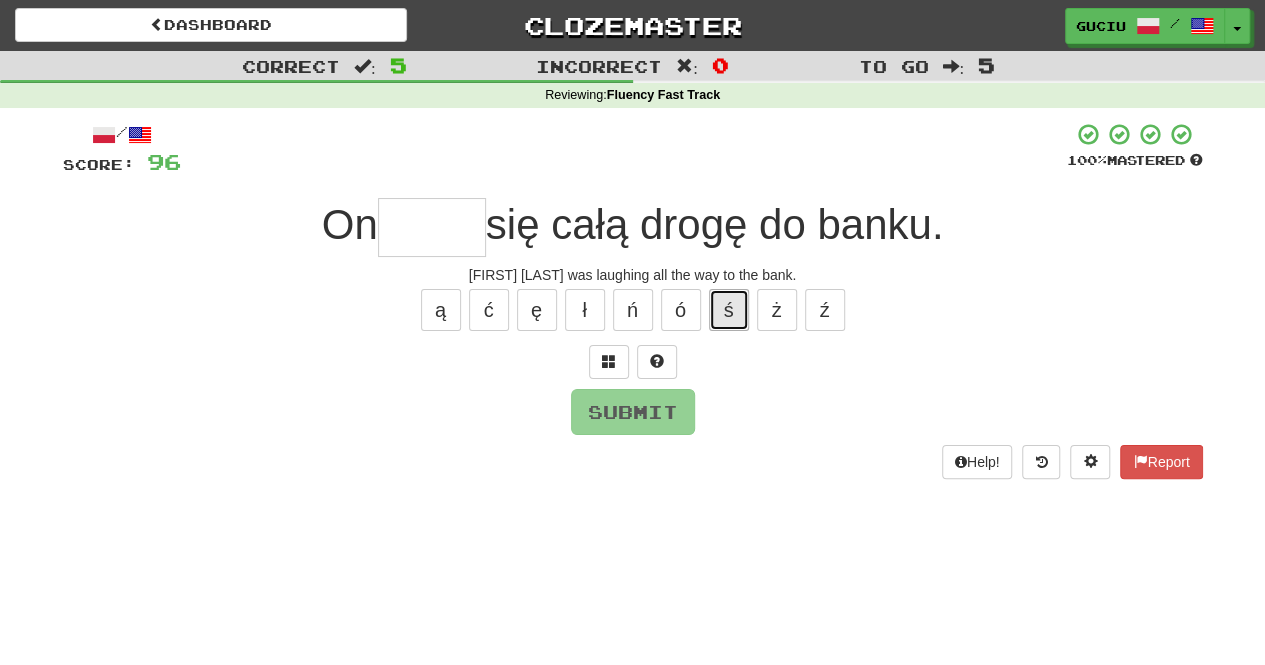 click on "ś" at bounding box center [729, 310] 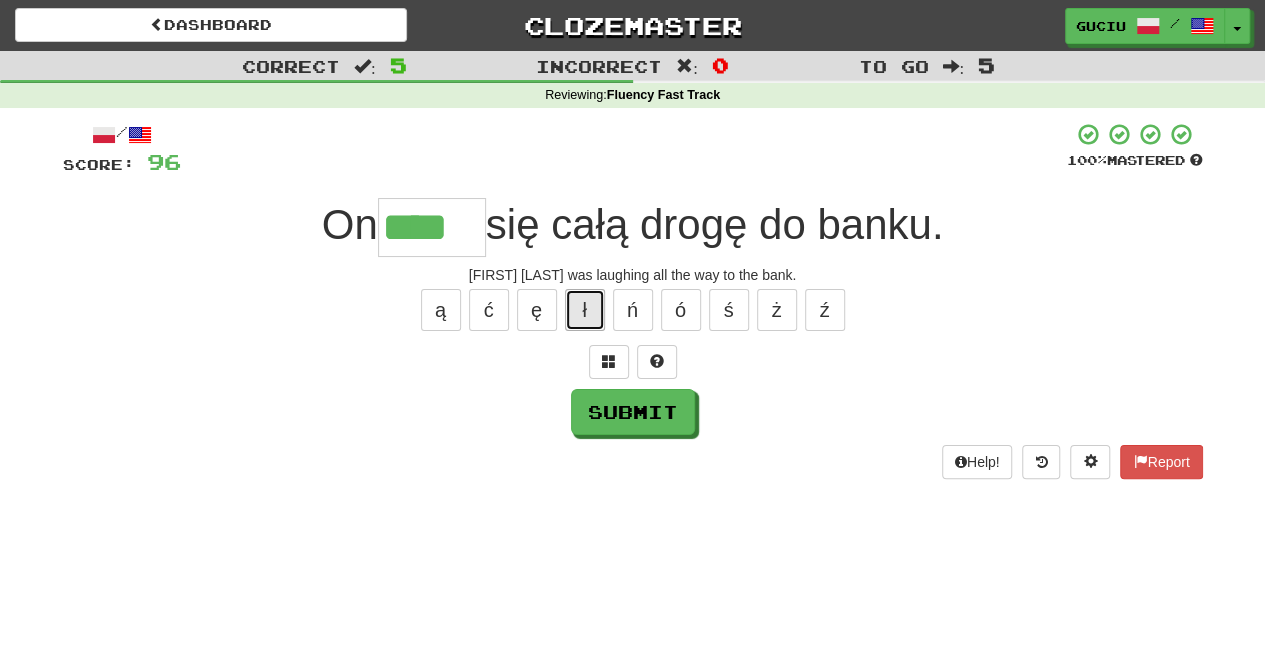 click on "ł" at bounding box center [585, 310] 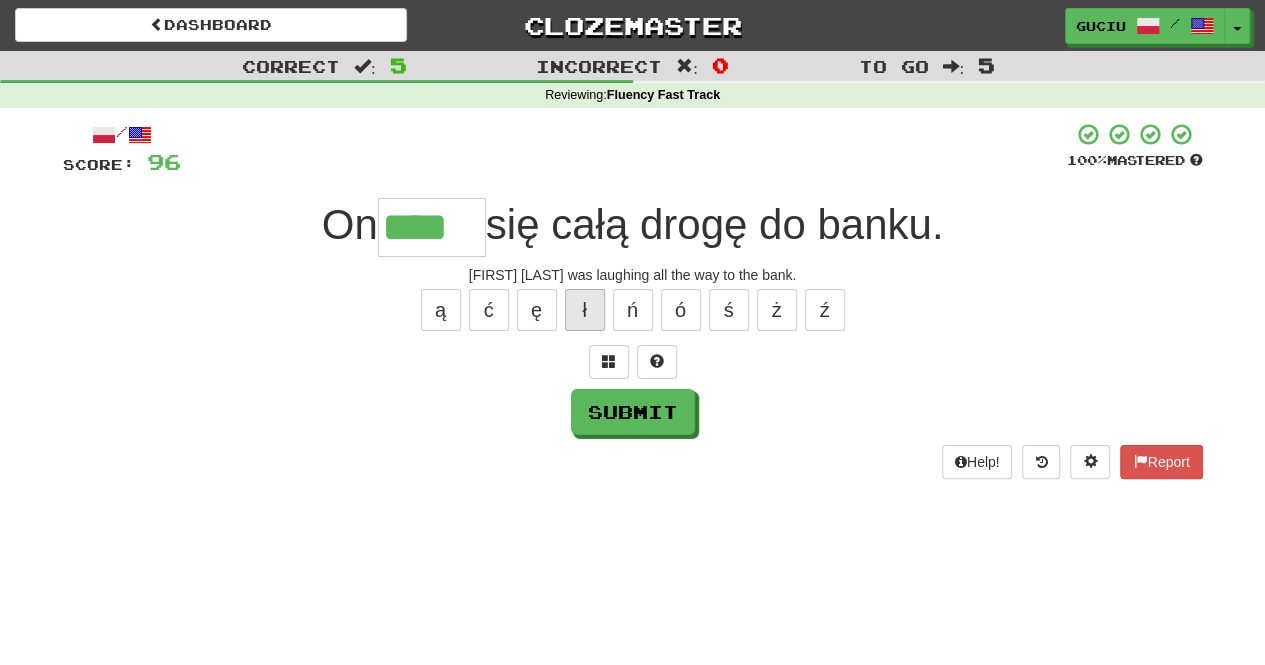 type on "*****" 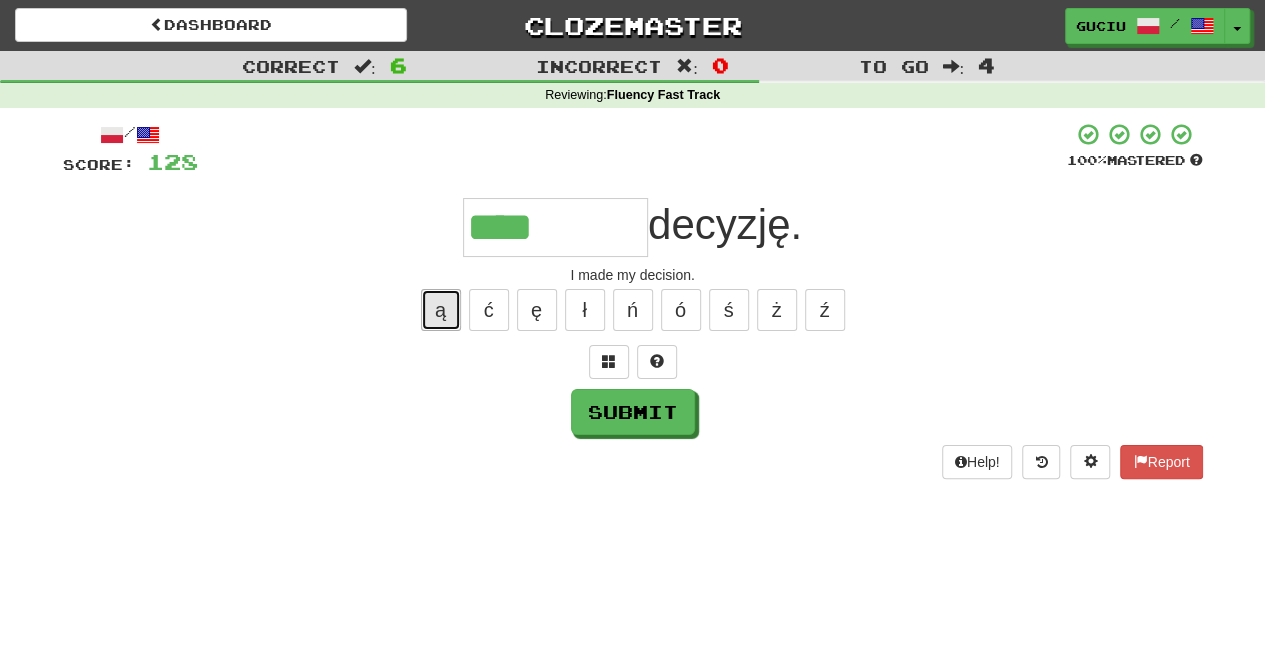 click on "ą" at bounding box center (441, 310) 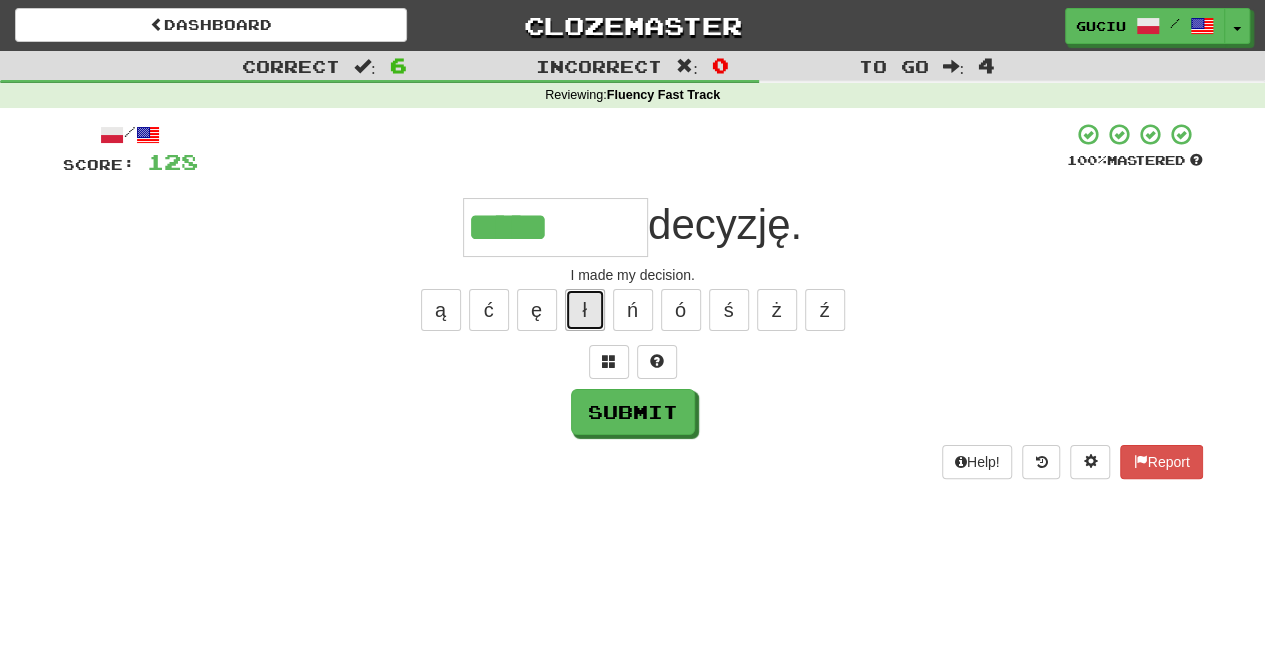 click on "ł" at bounding box center [585, 310] 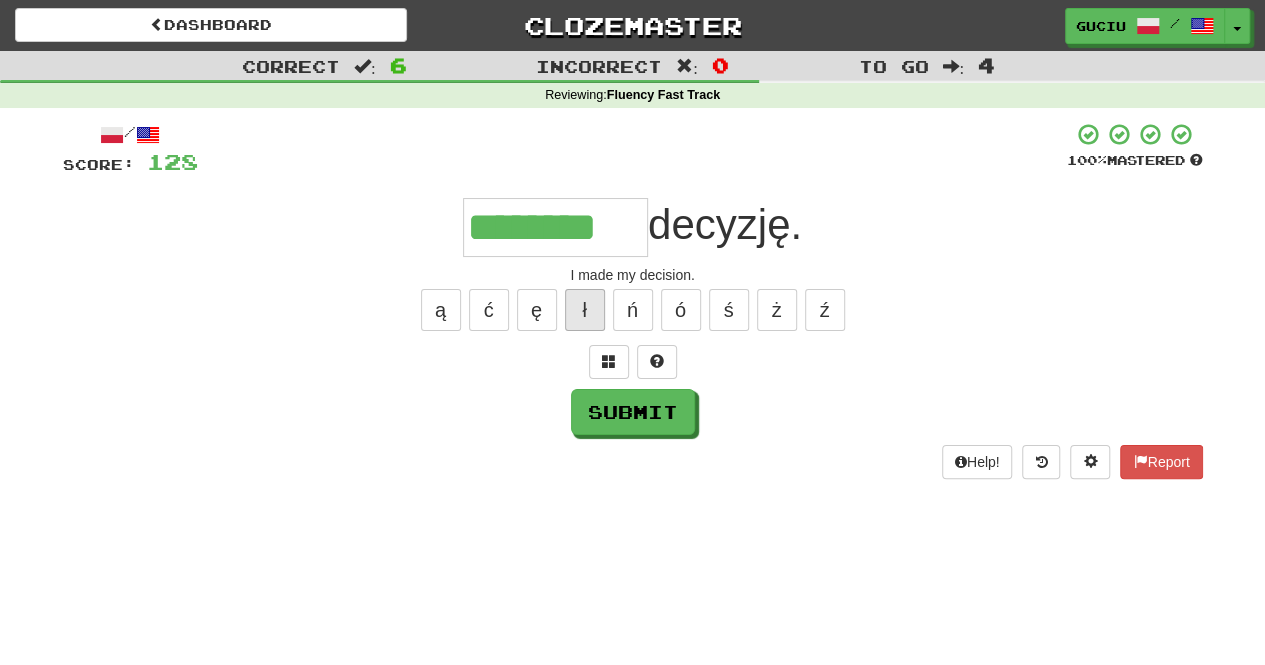 type on "********" 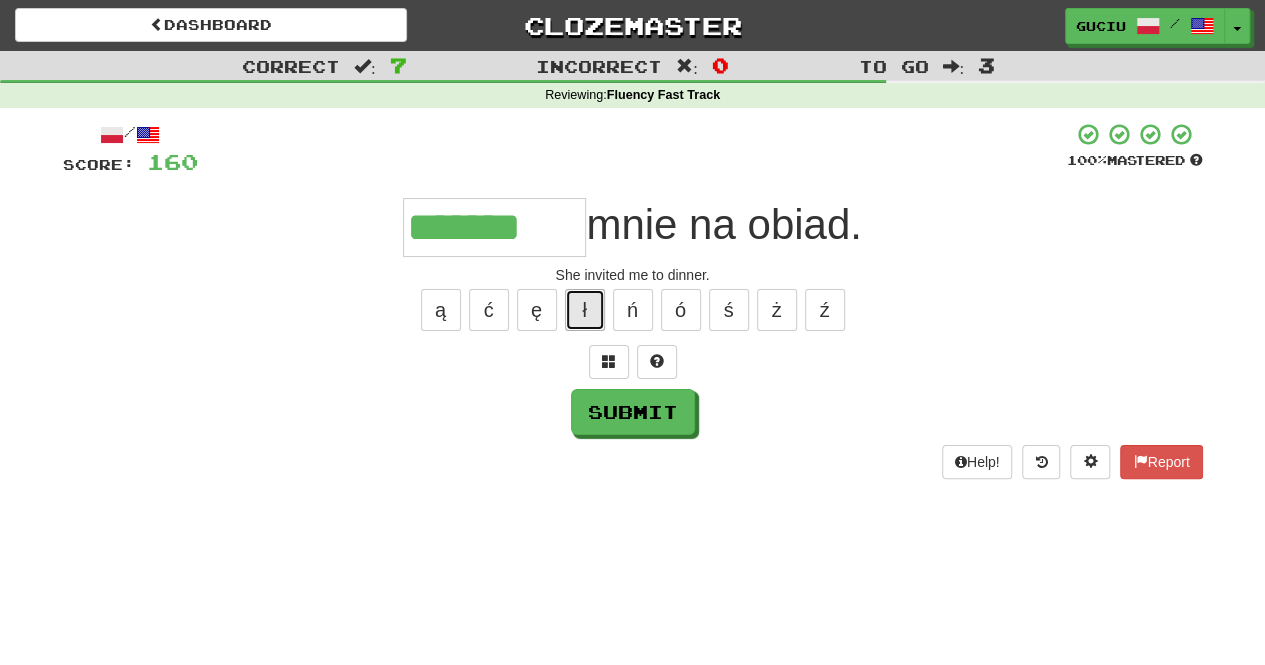 click on "ł" at bounding box center [585, 310] 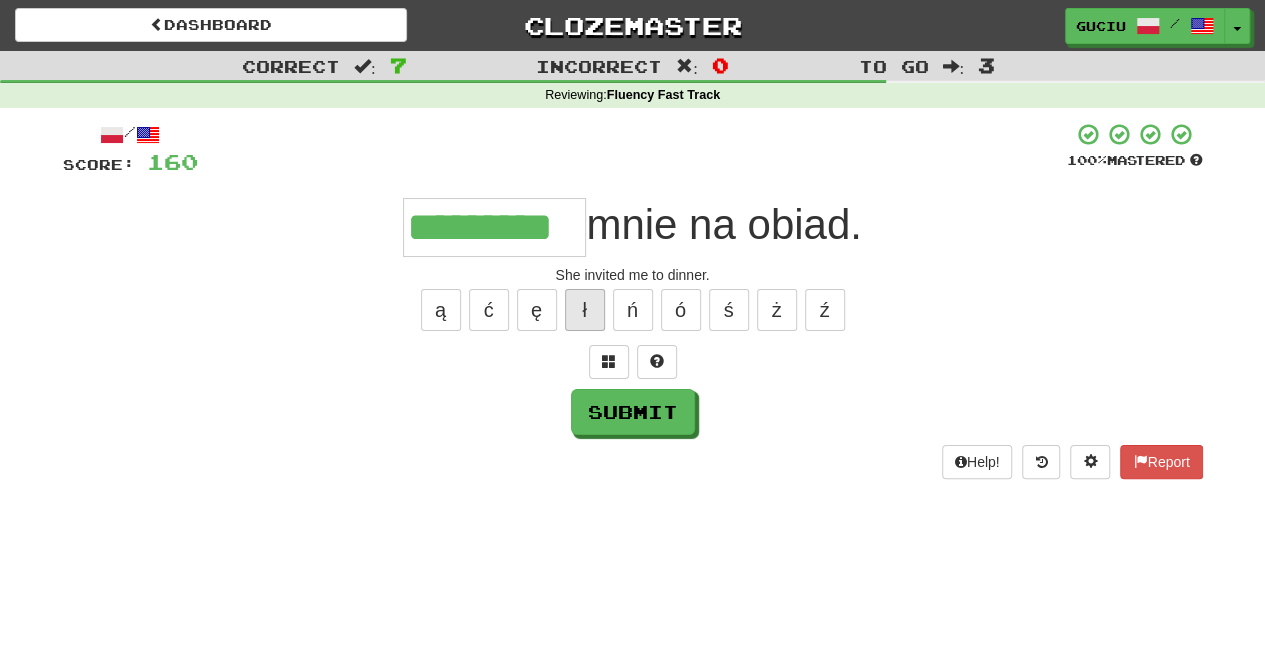 type on "*********" 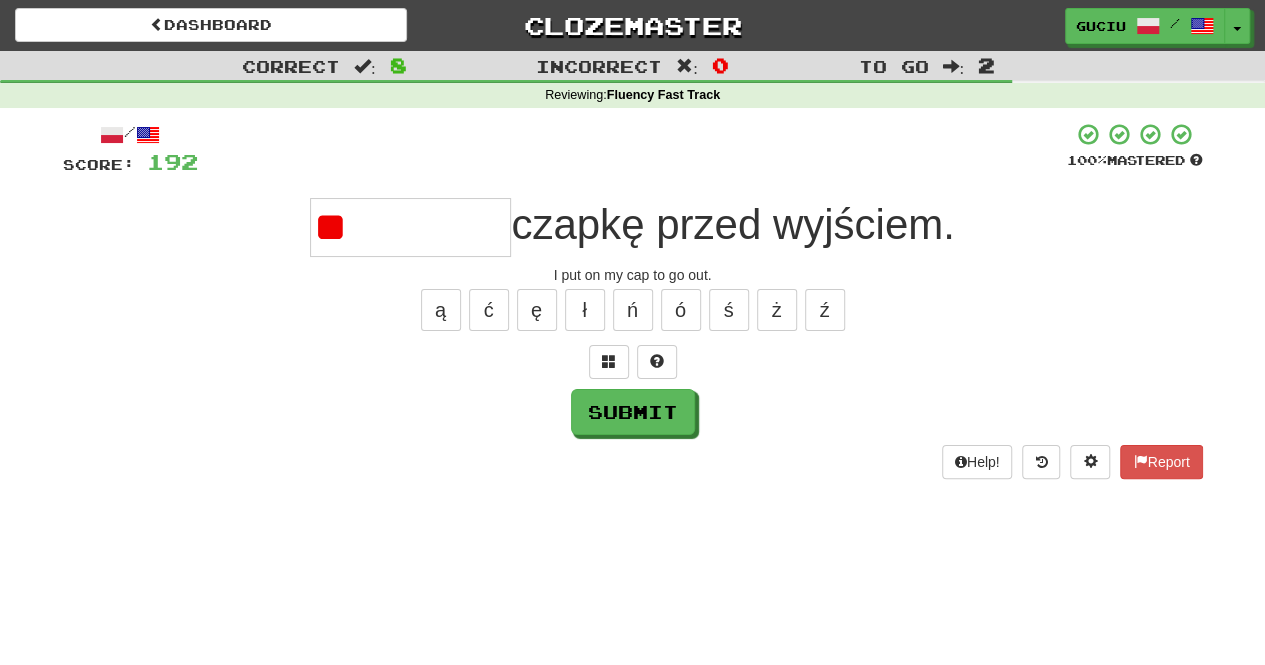 type on "*" 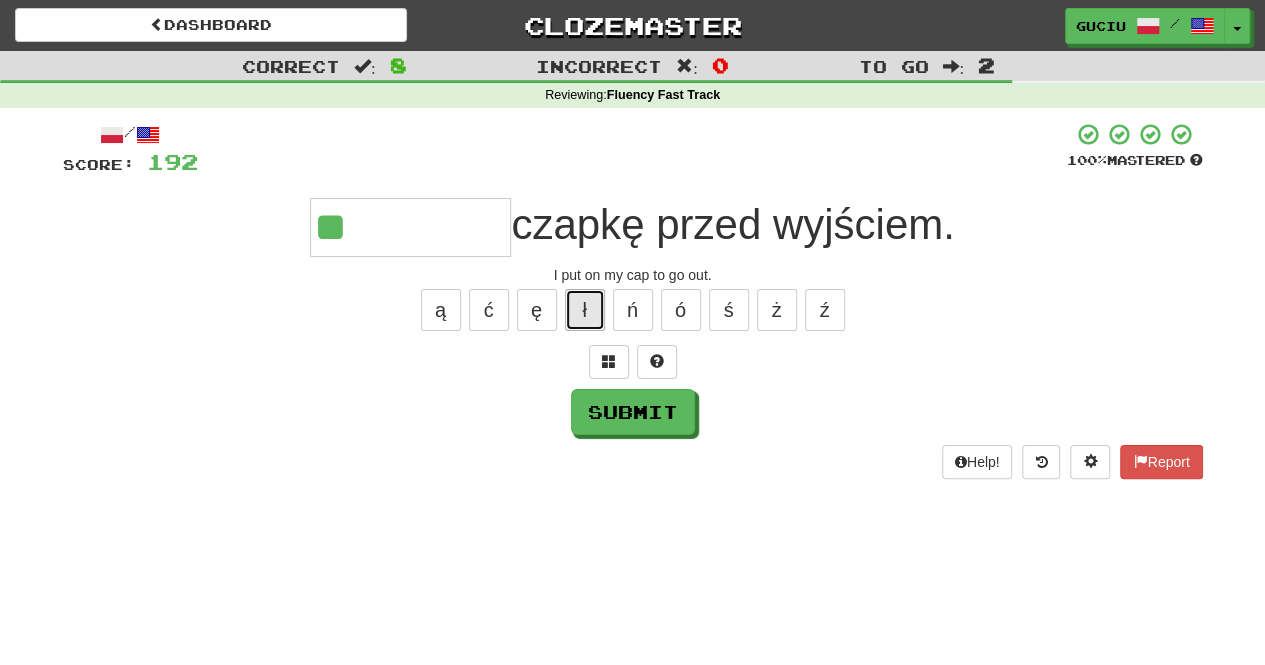 click on "ł" at bounding box center (585, 310) 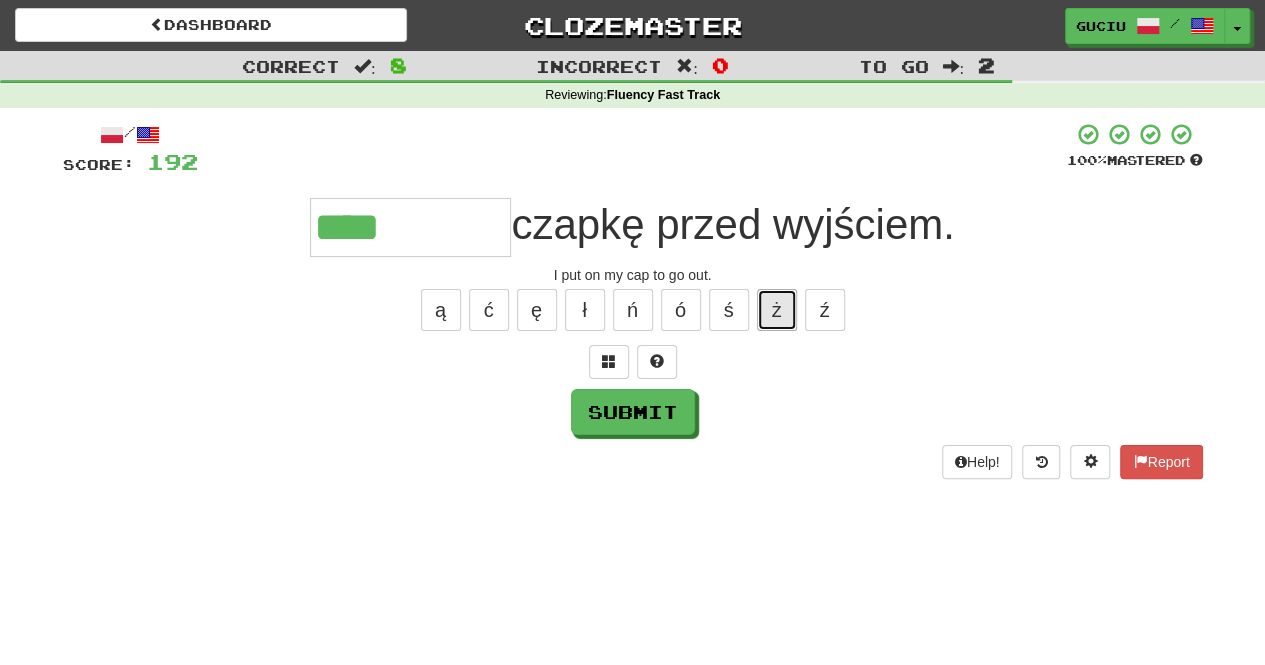 click on "ż" at bounding box center [777, 310] 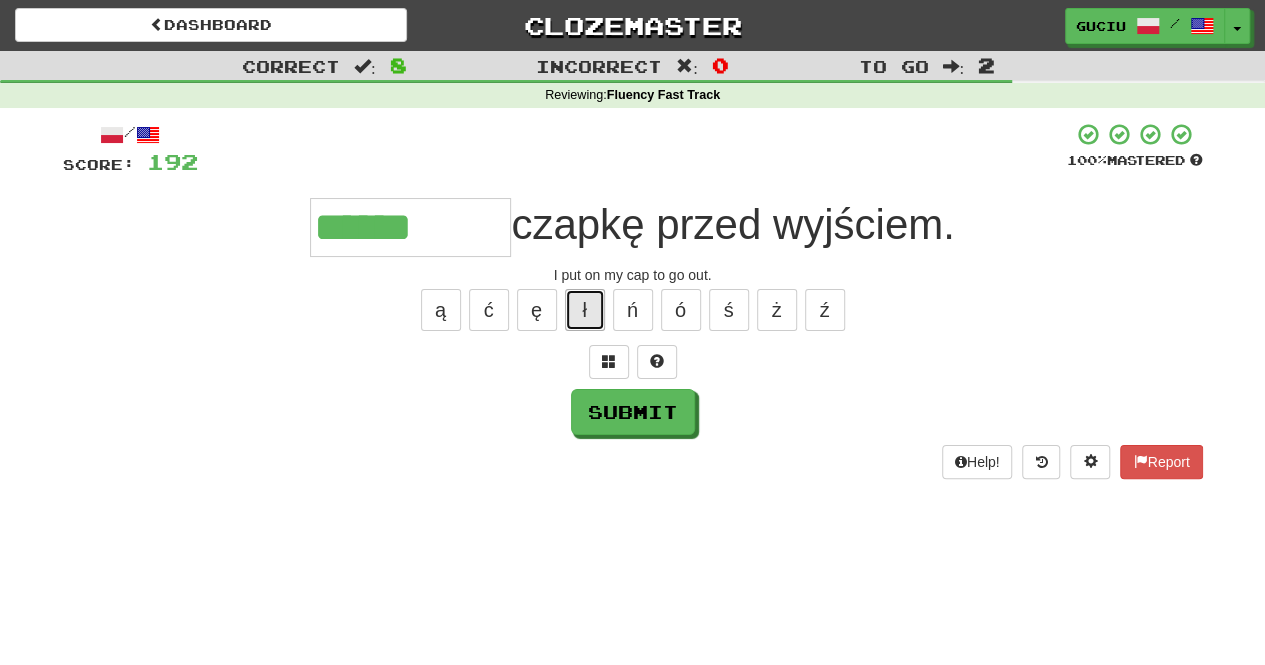 click on "ł" at bounding box center [585, 310] 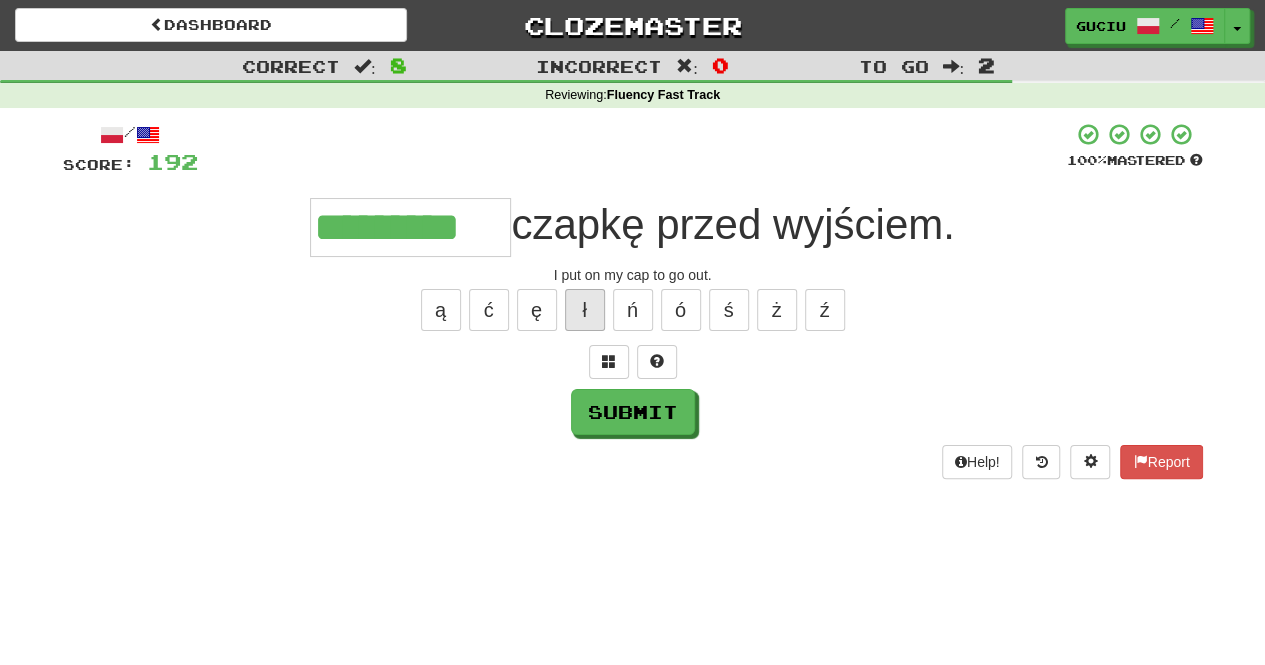 type on "*********" 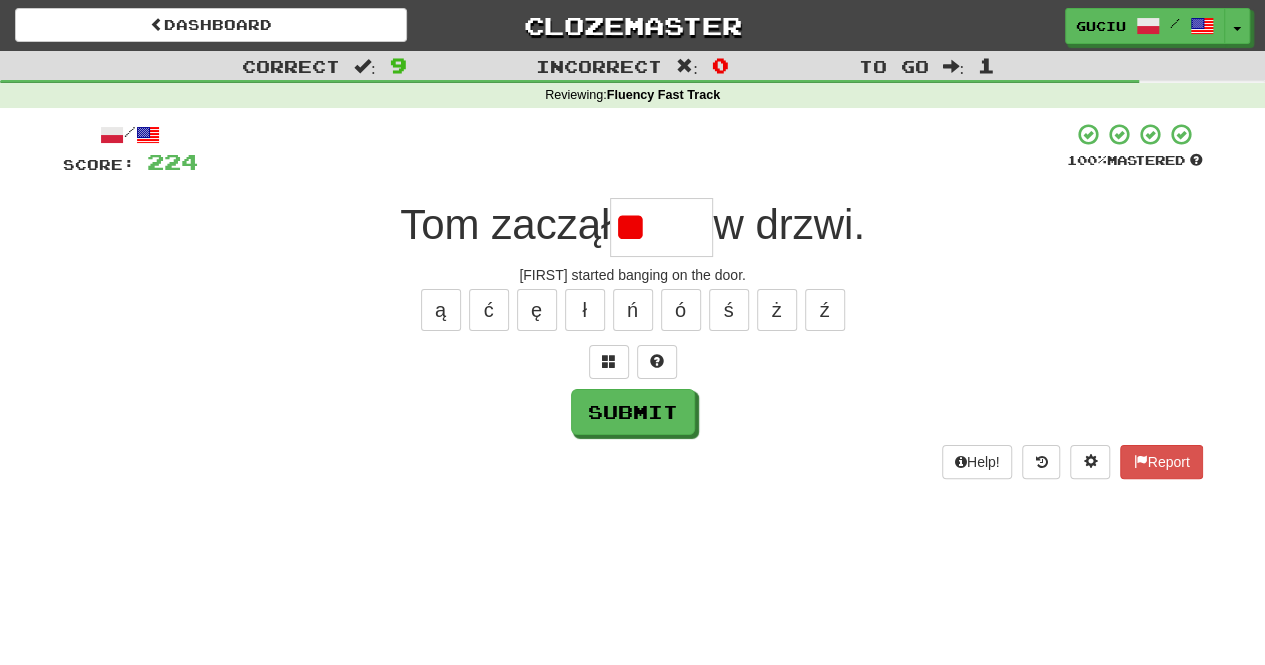 type on "*" 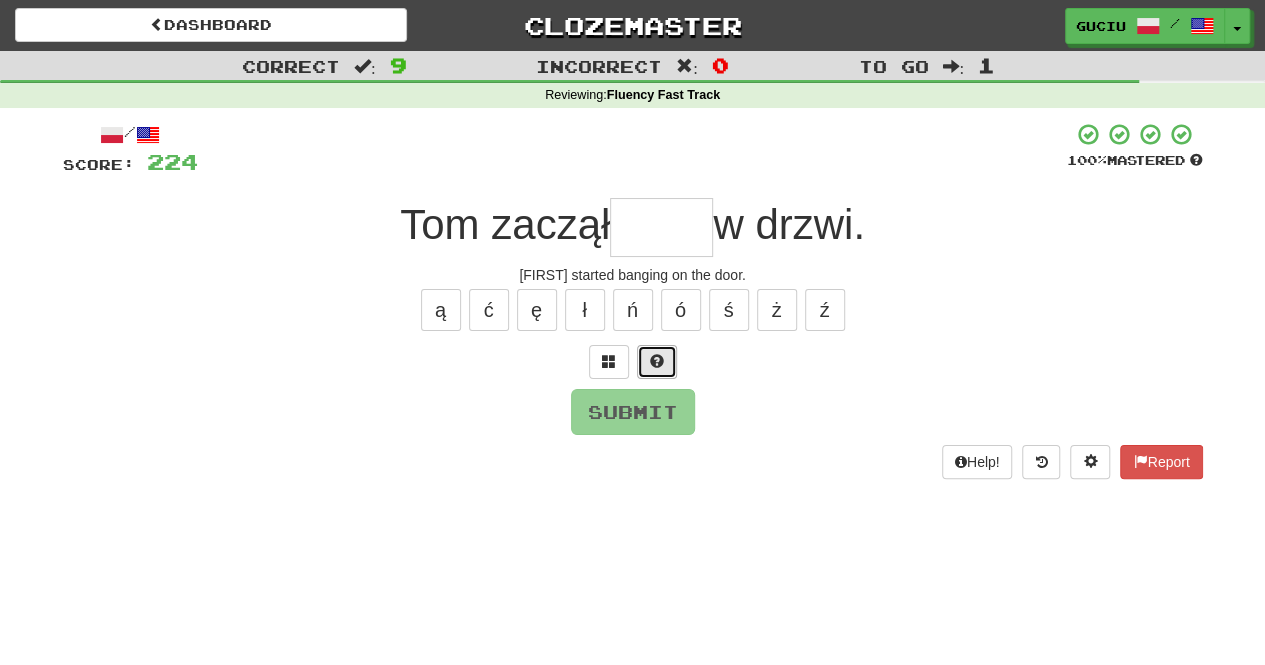 click at bounding box center [657, 361] 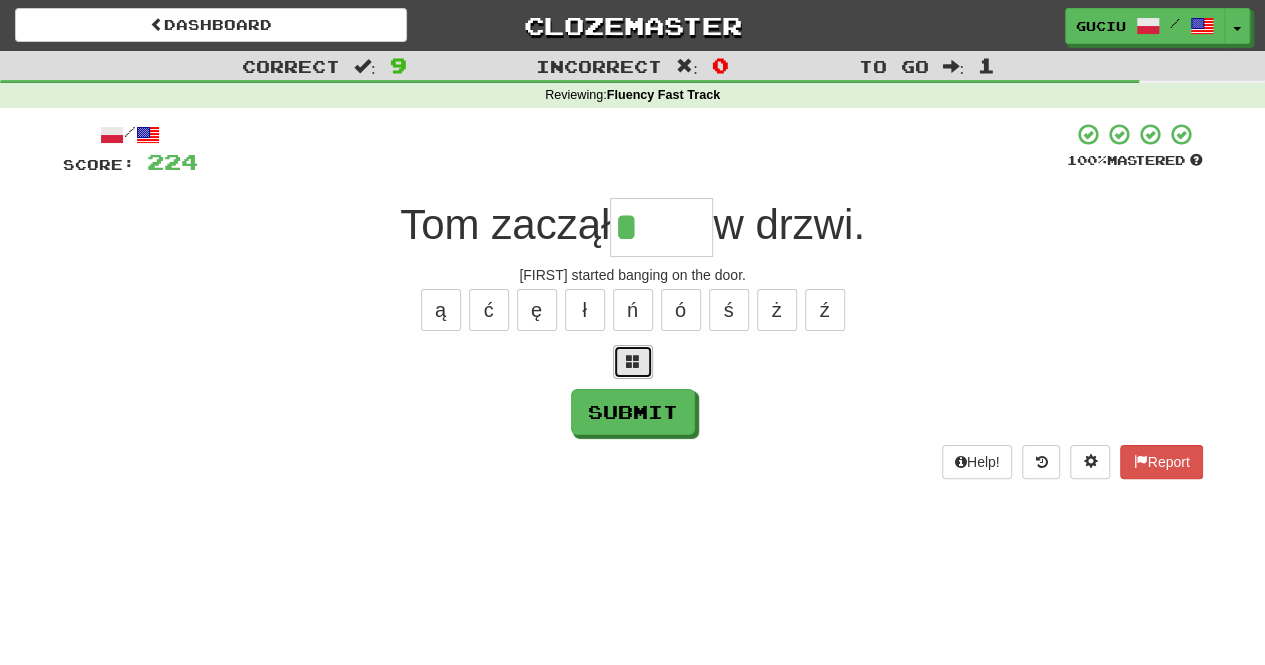 click at bounding box center [633, 362] 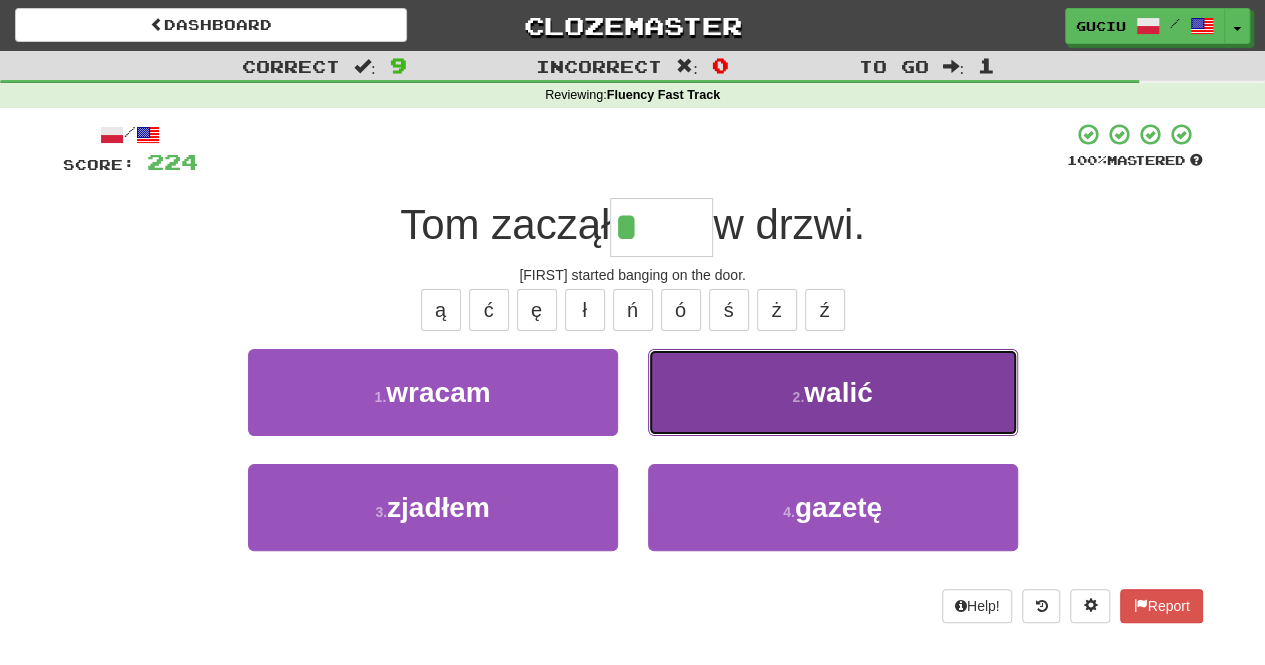 click on "2 .  walić" at bounding box center [833, 392] 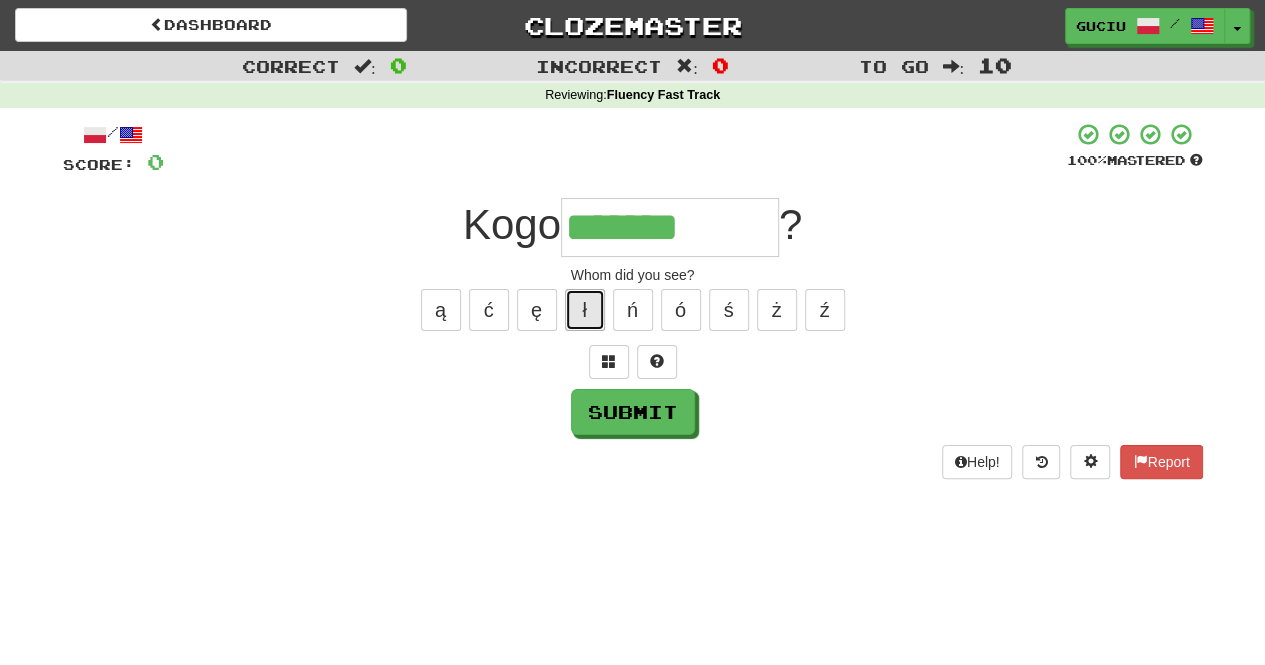 click on "ł" at bounding box center [585, 310] 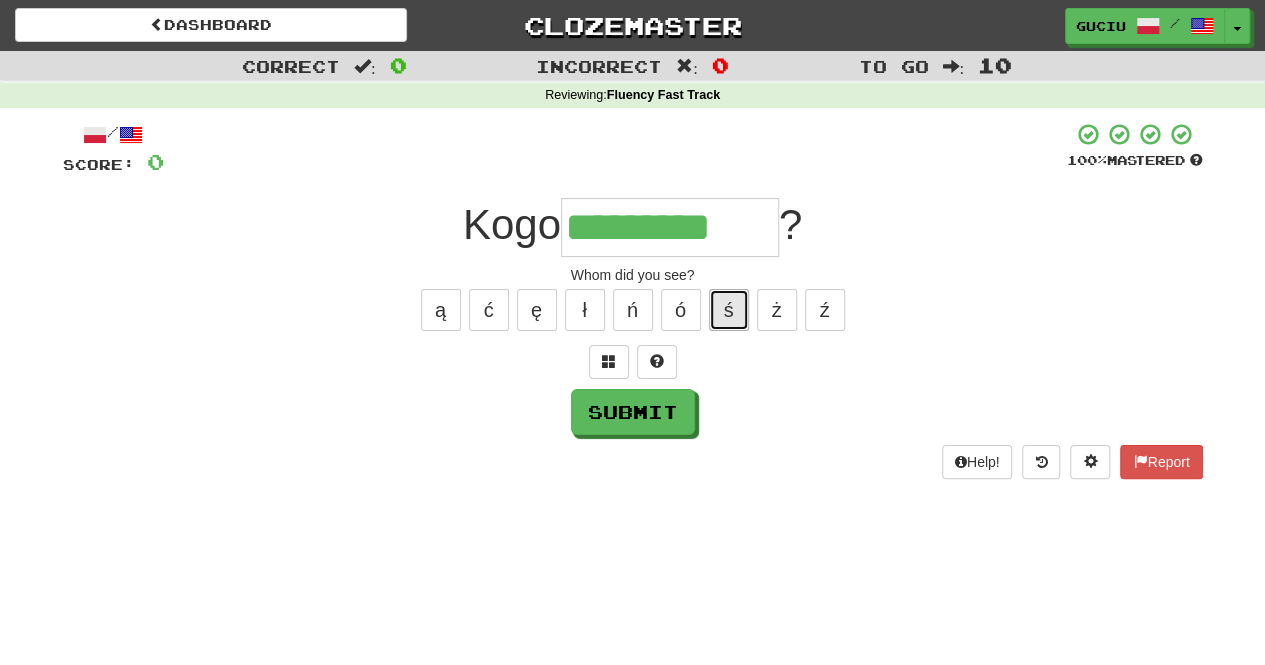 click on "ś" at bounding box center (729, 310) 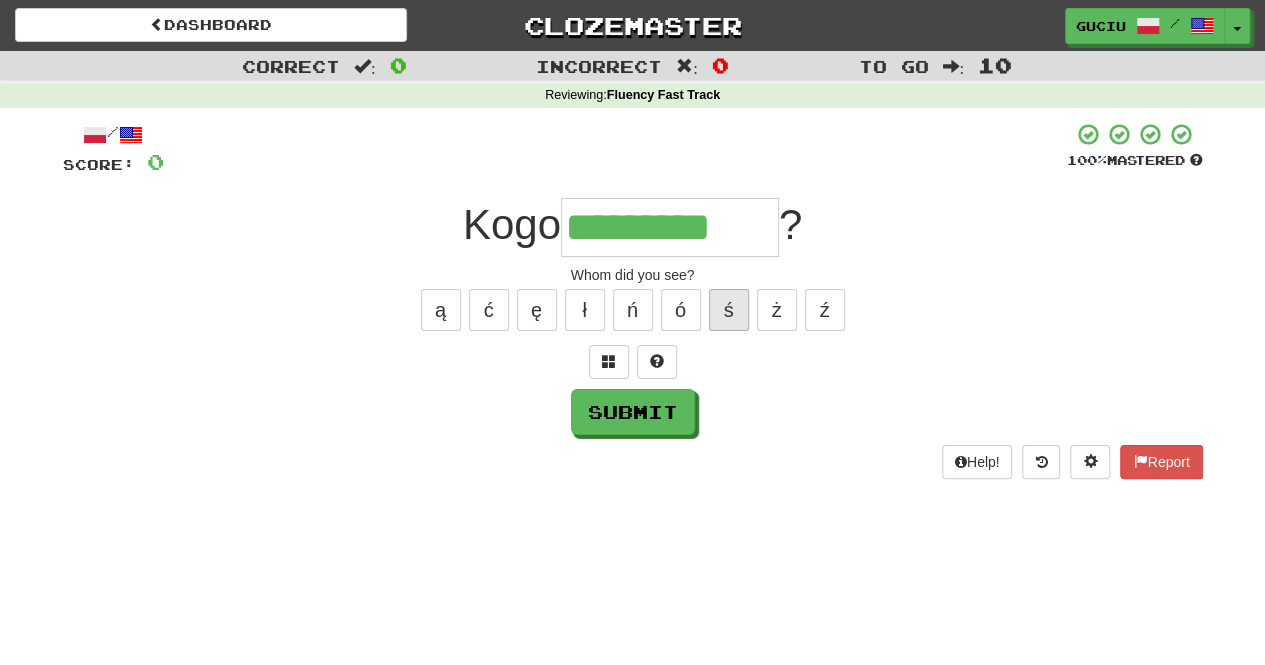 type on "**********" 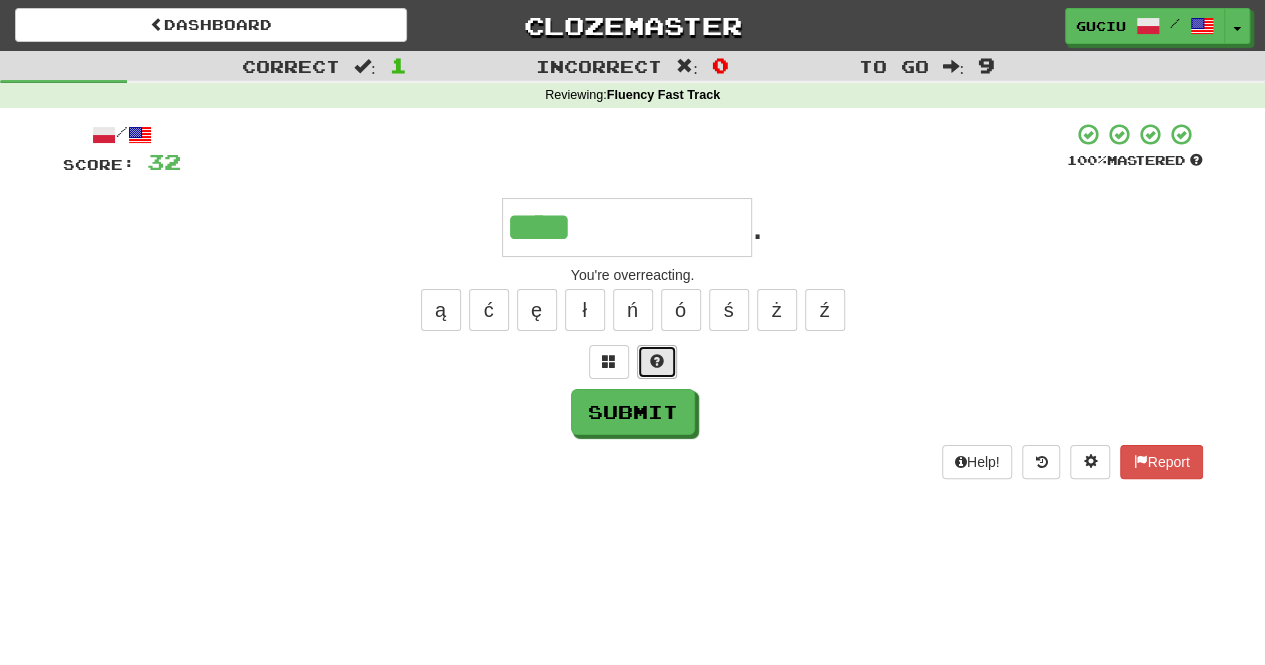 click at bounding box center [657, 362] 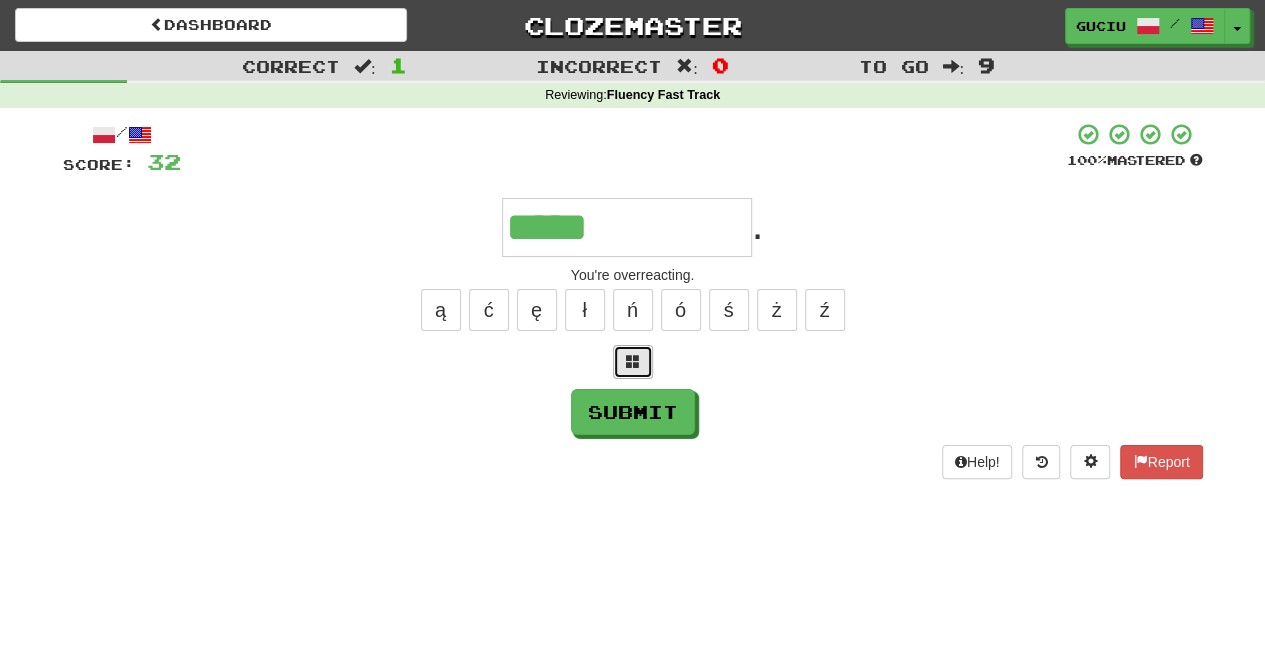 click at bounding box center (633, 361) 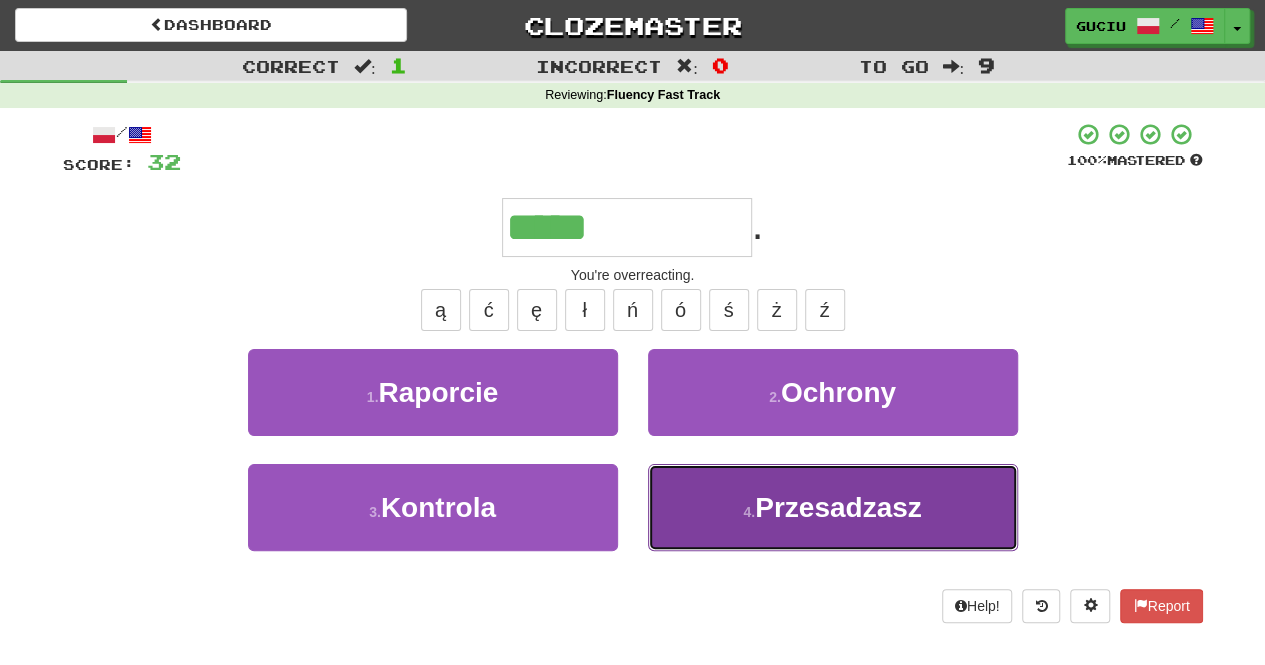 click on "4 .  Przesadzasz" at bounding box center [833, 507] 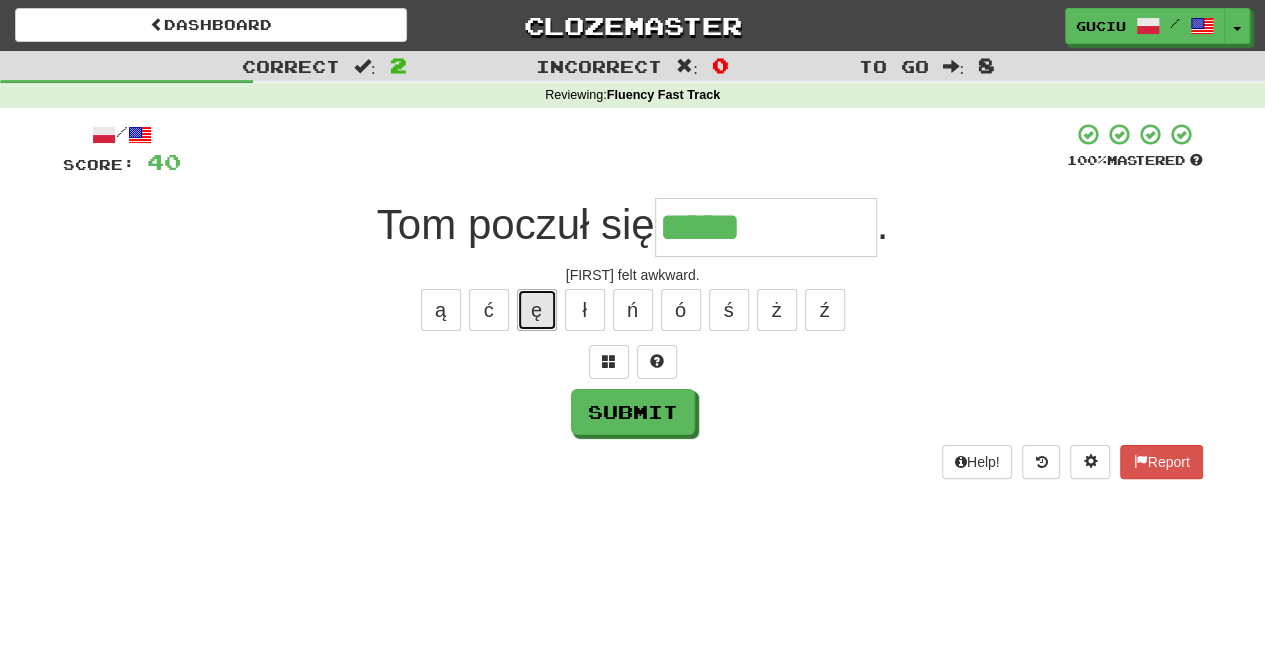 click on "ę" at bounding box center (537, 310) 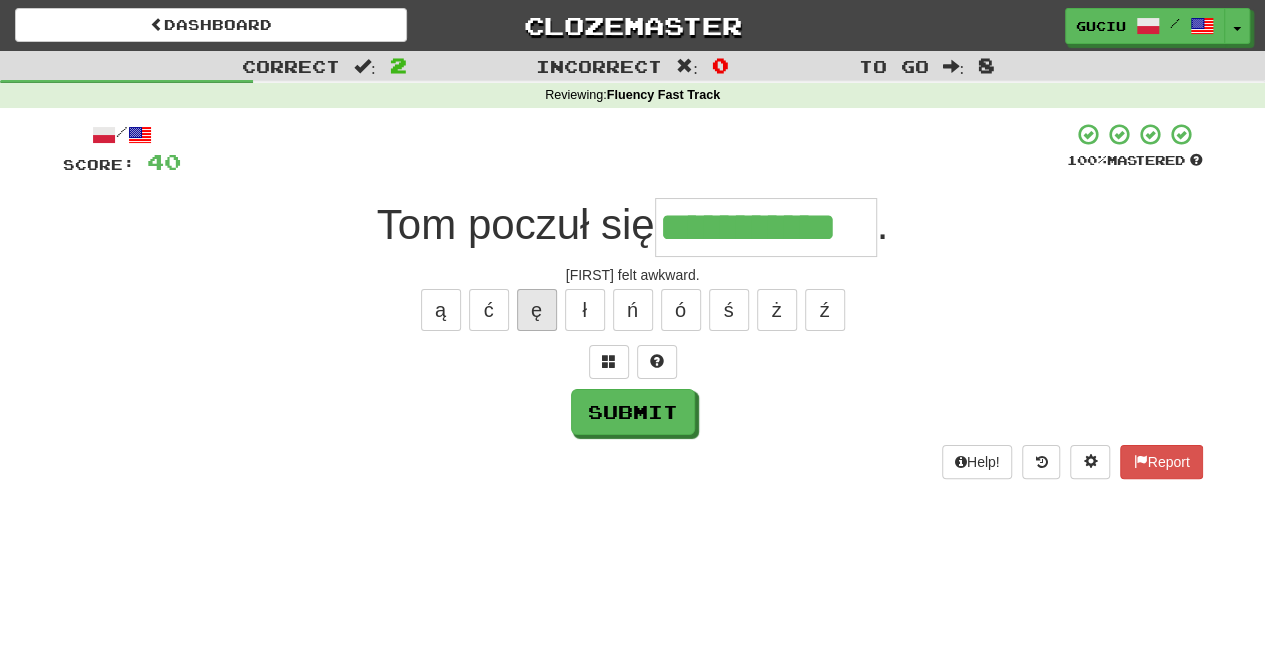 type on "**********" 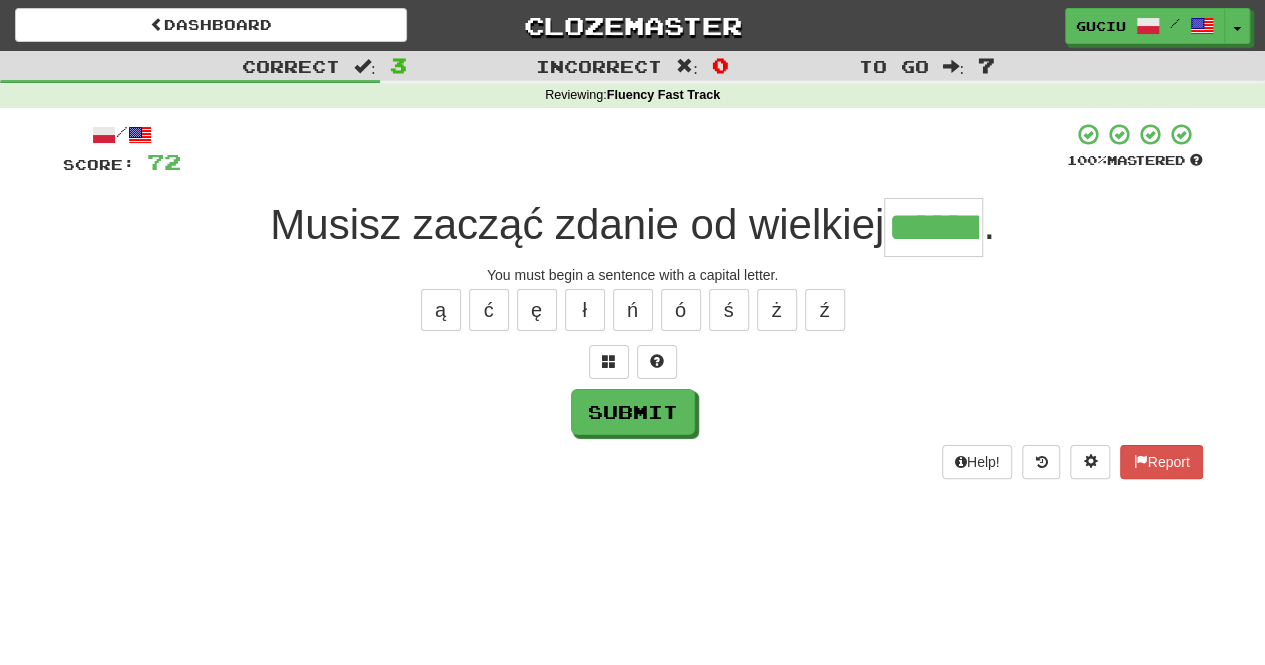 type on "******" 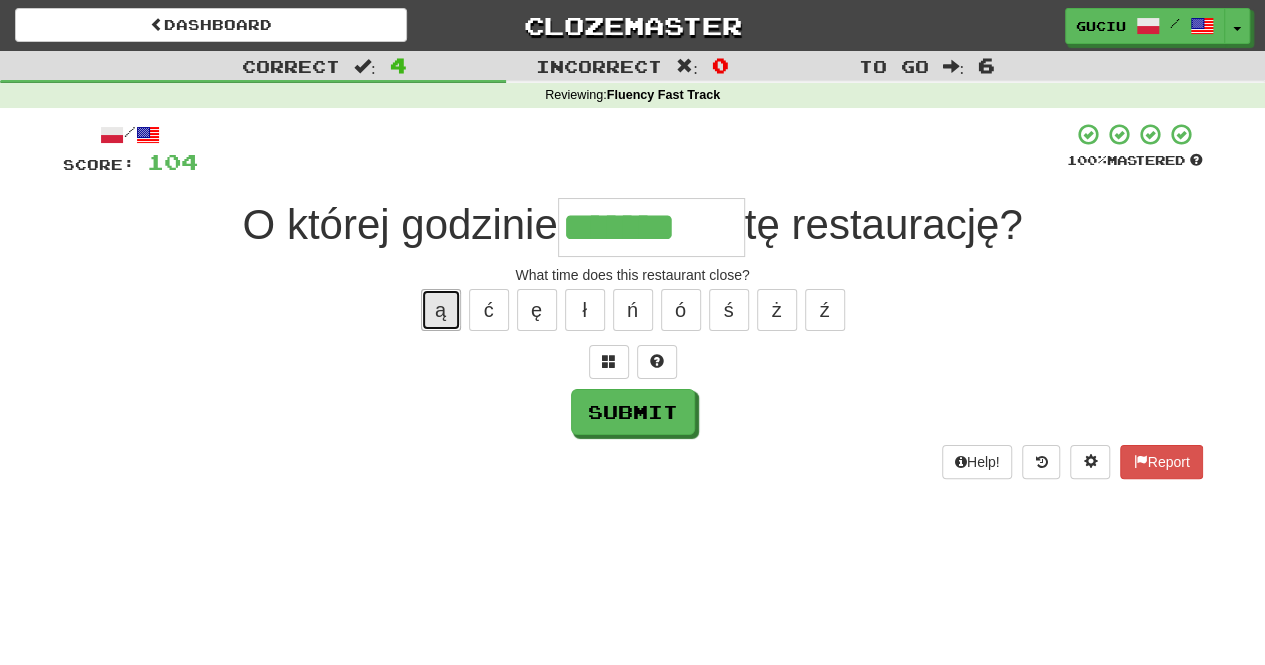 click on "ą" at bounding box center (441, 310) 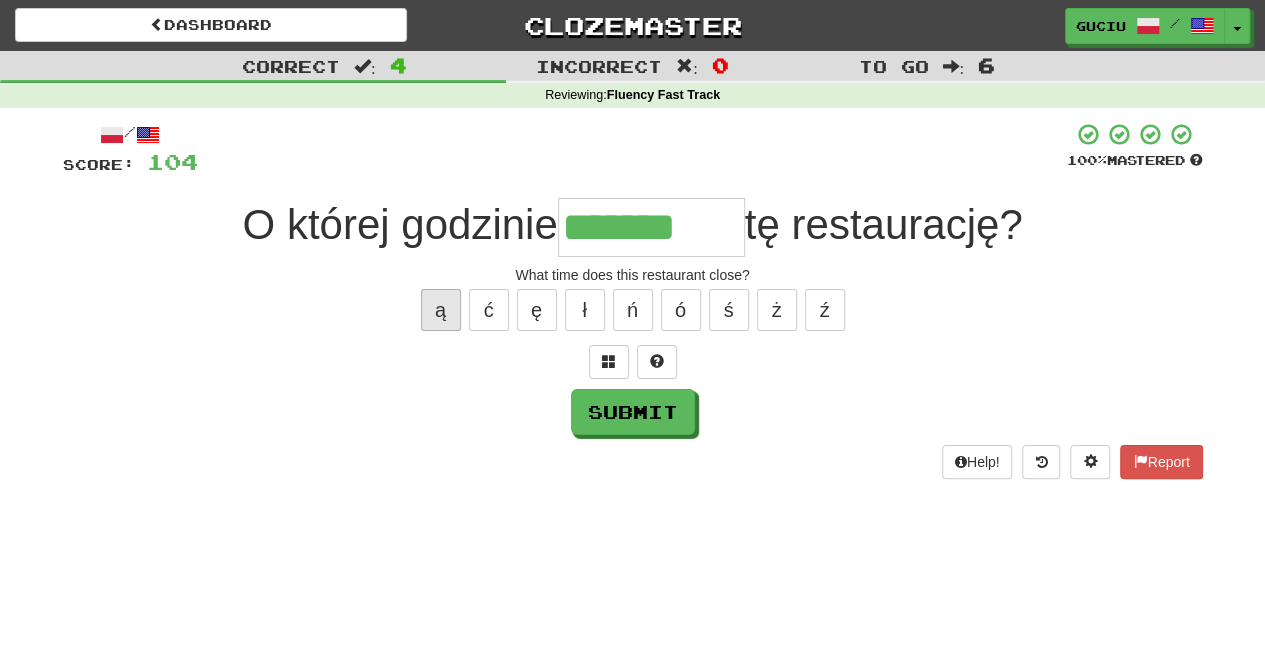 type on "********" 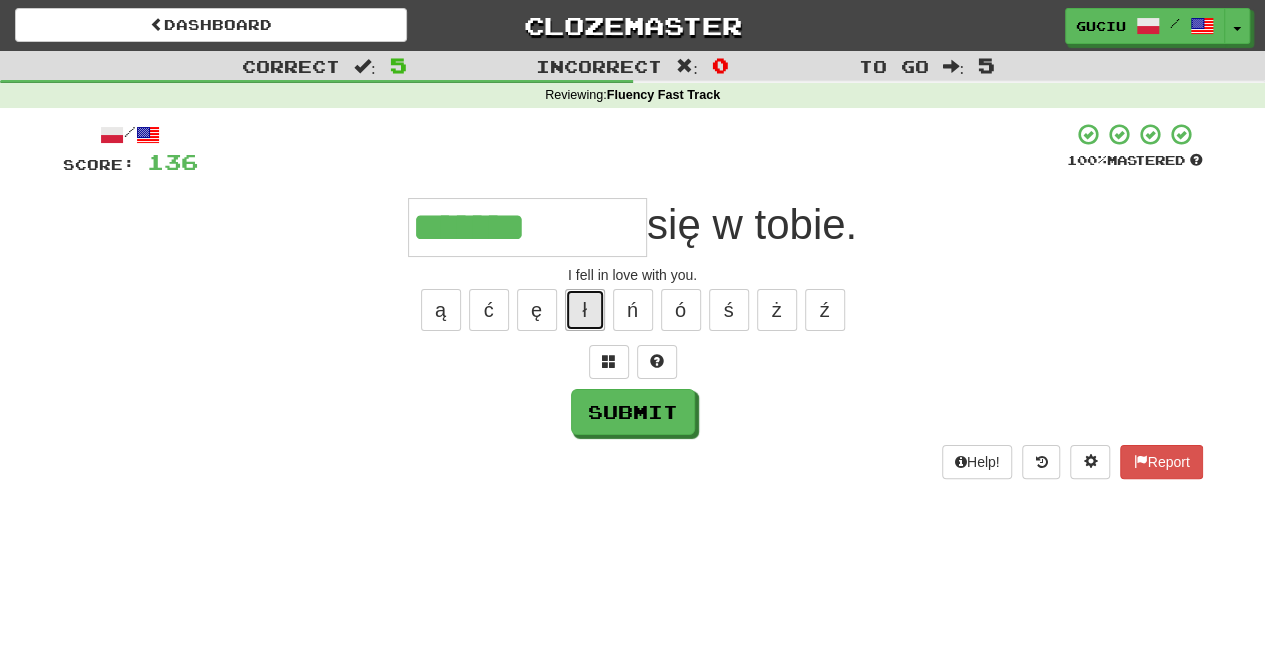 click on "ł" at bounding box center [585, 310] 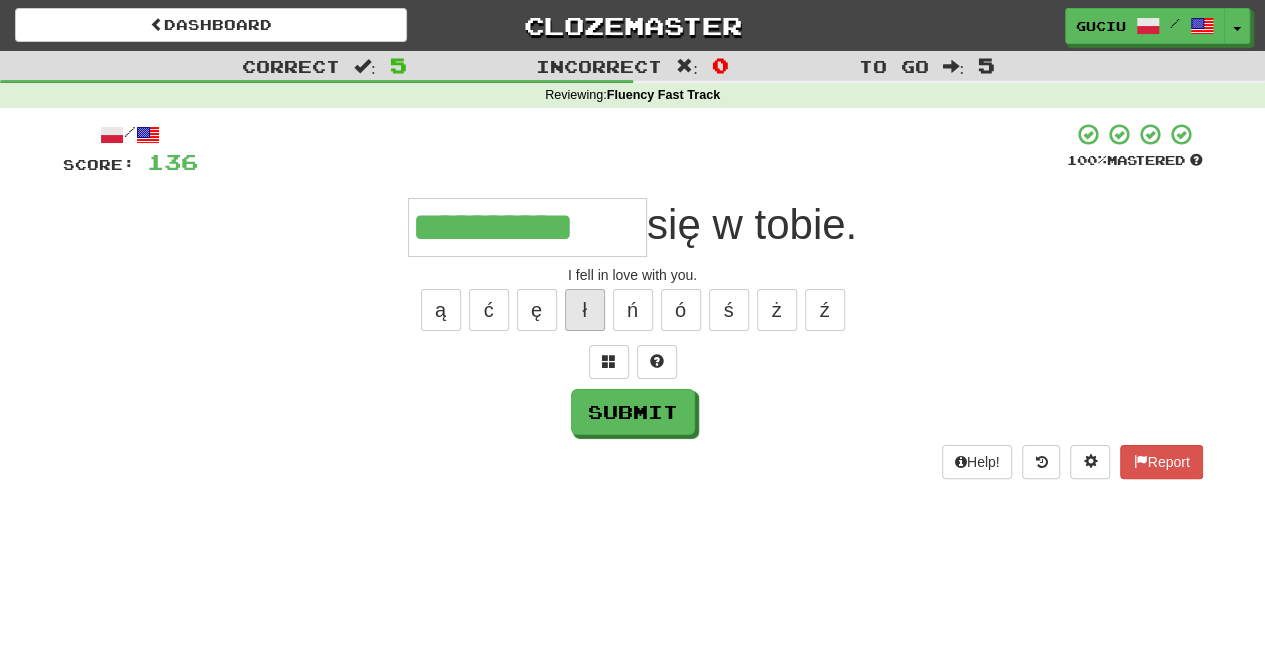 type on "**********" 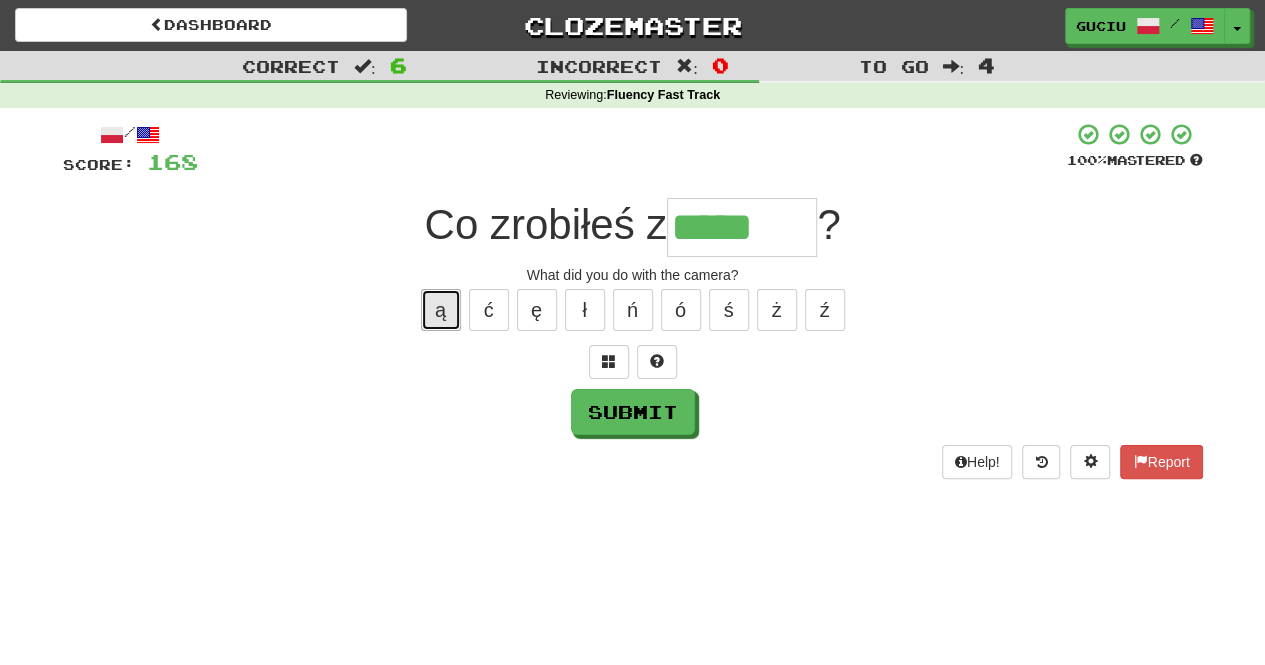 click on "ą" at bounding box center [441, 310] 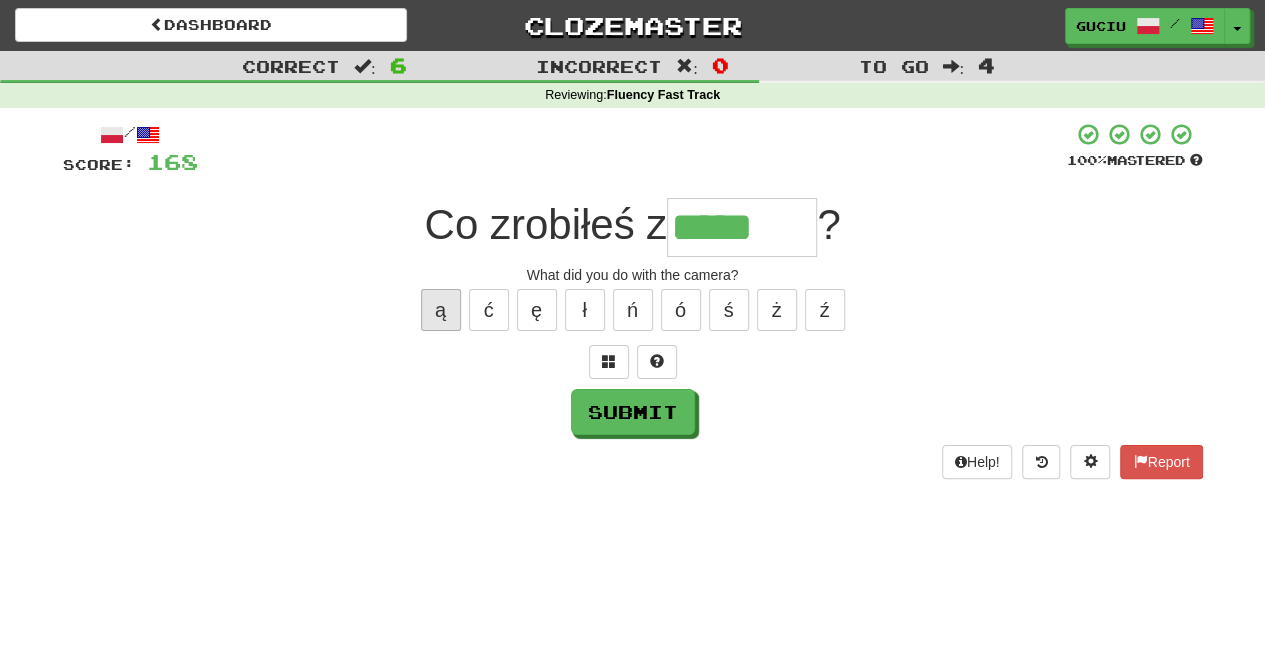 type on "******" 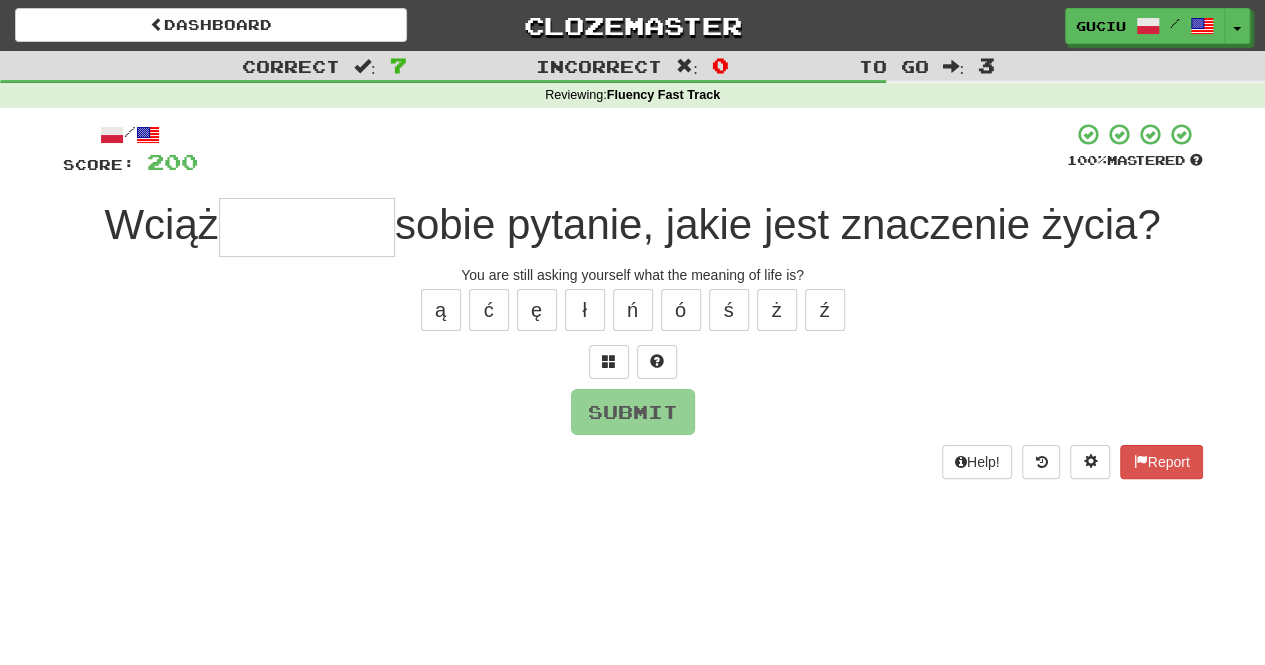 type on "*" 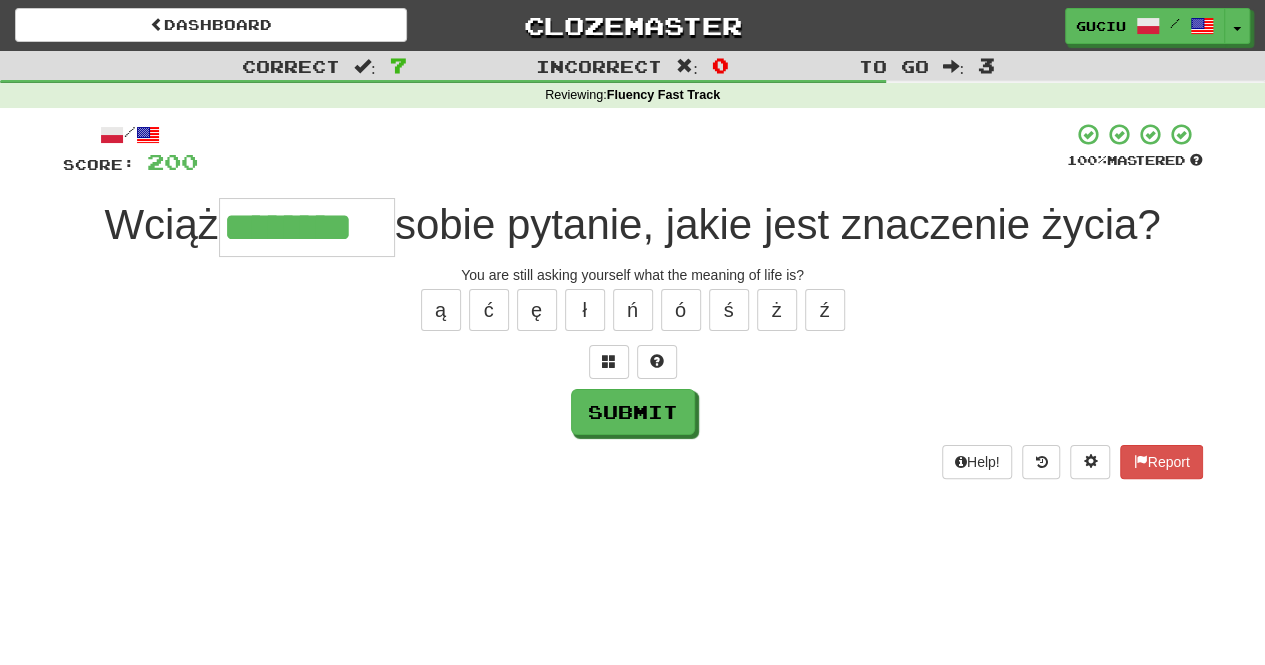 type on "********" 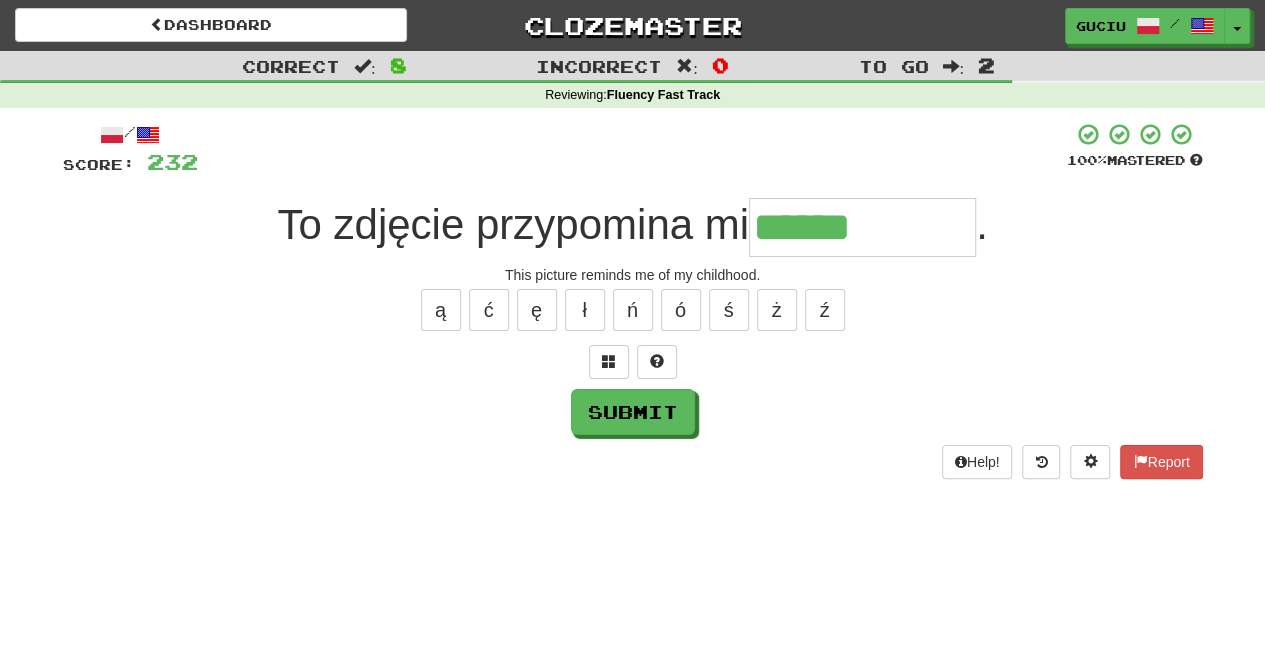 click on "ą ć ę ł ń ó ś ż ź" at bounding box center (633, 310) 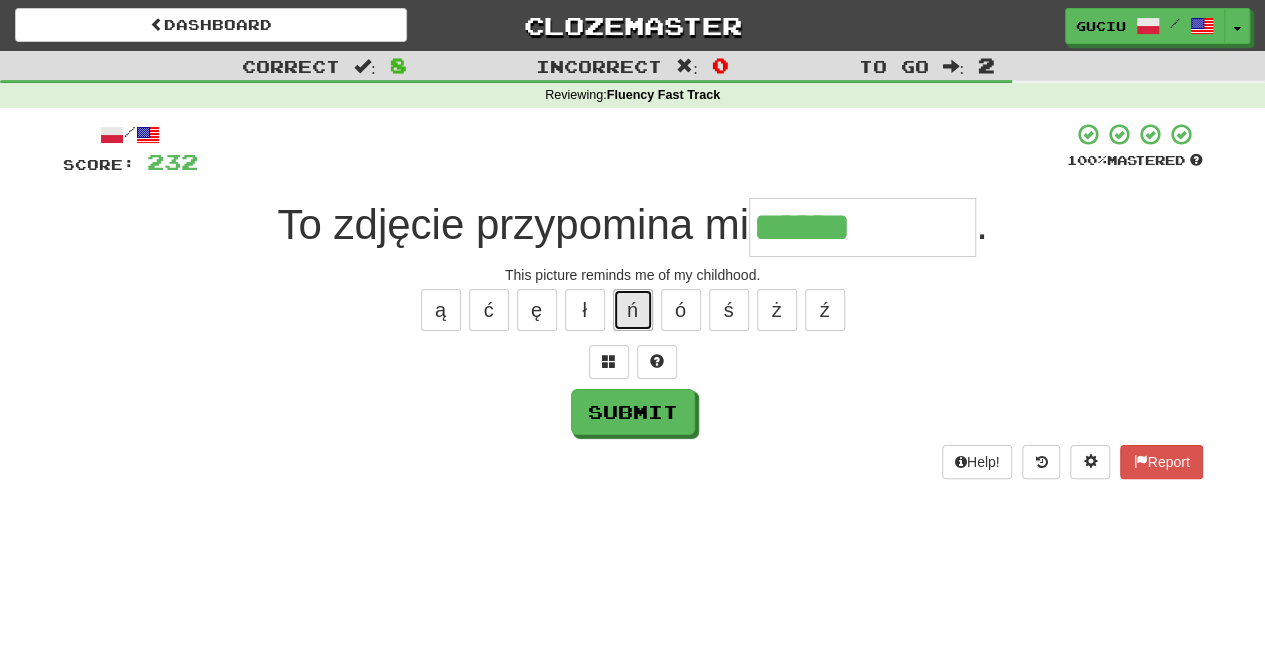 click on "ń" at bounding box center (633, 310) 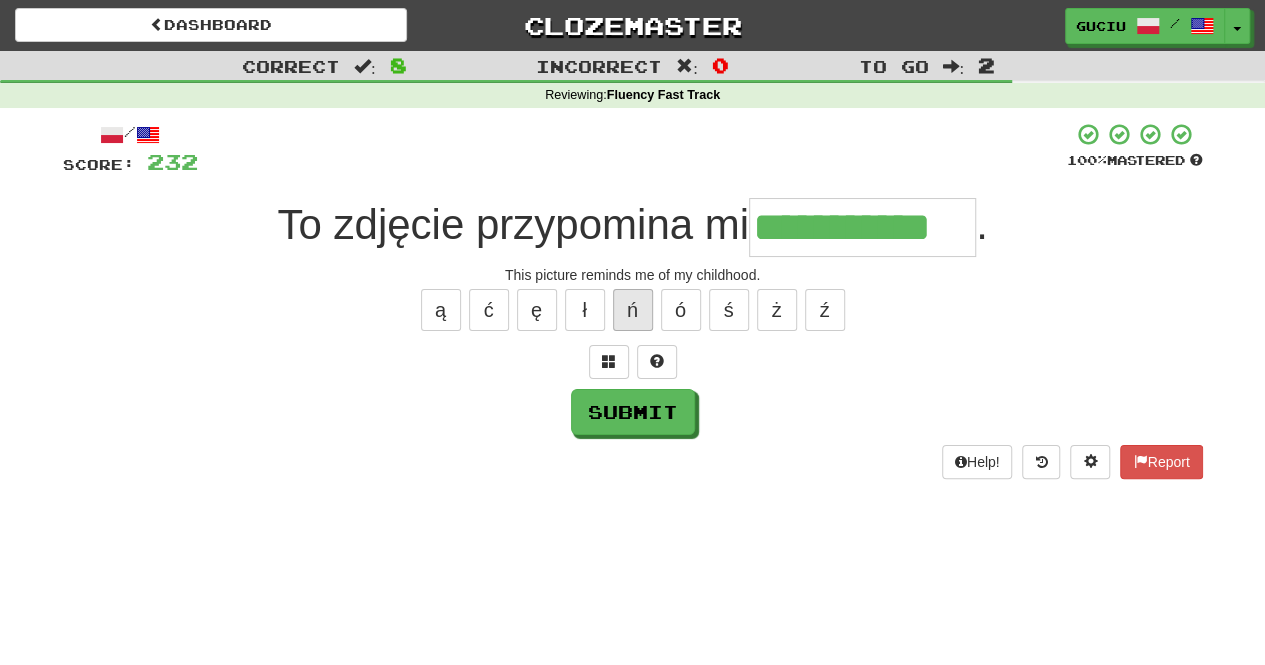 type on "**********" 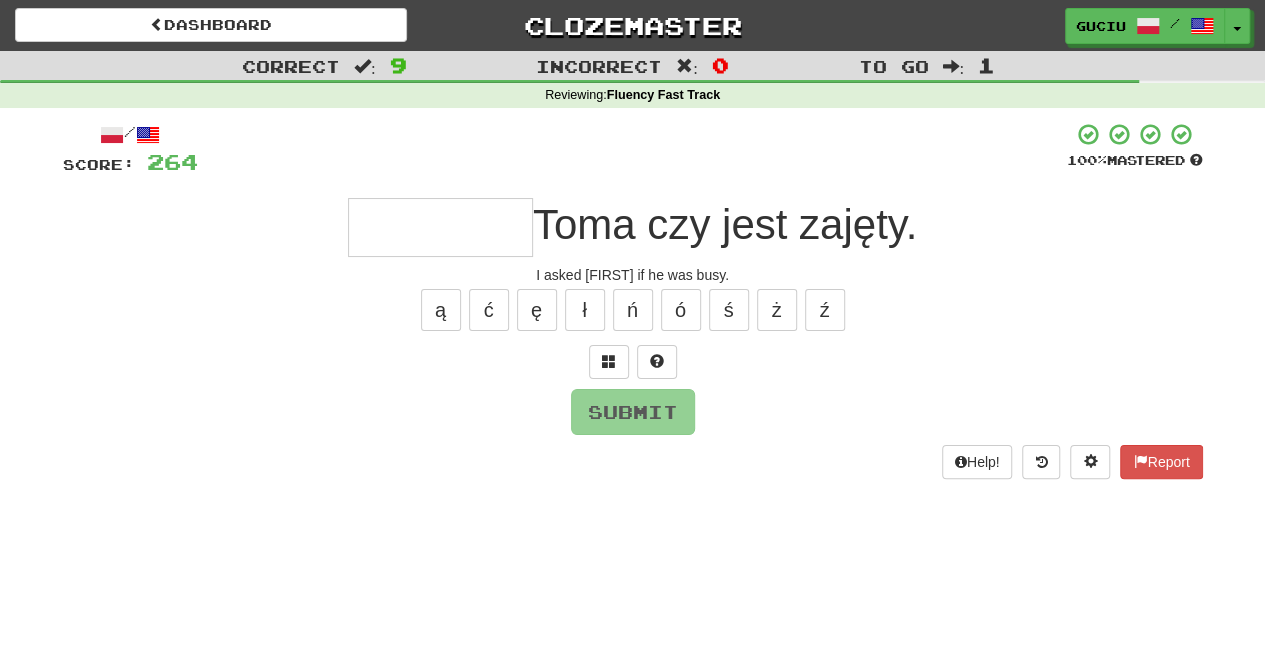 type on "*" 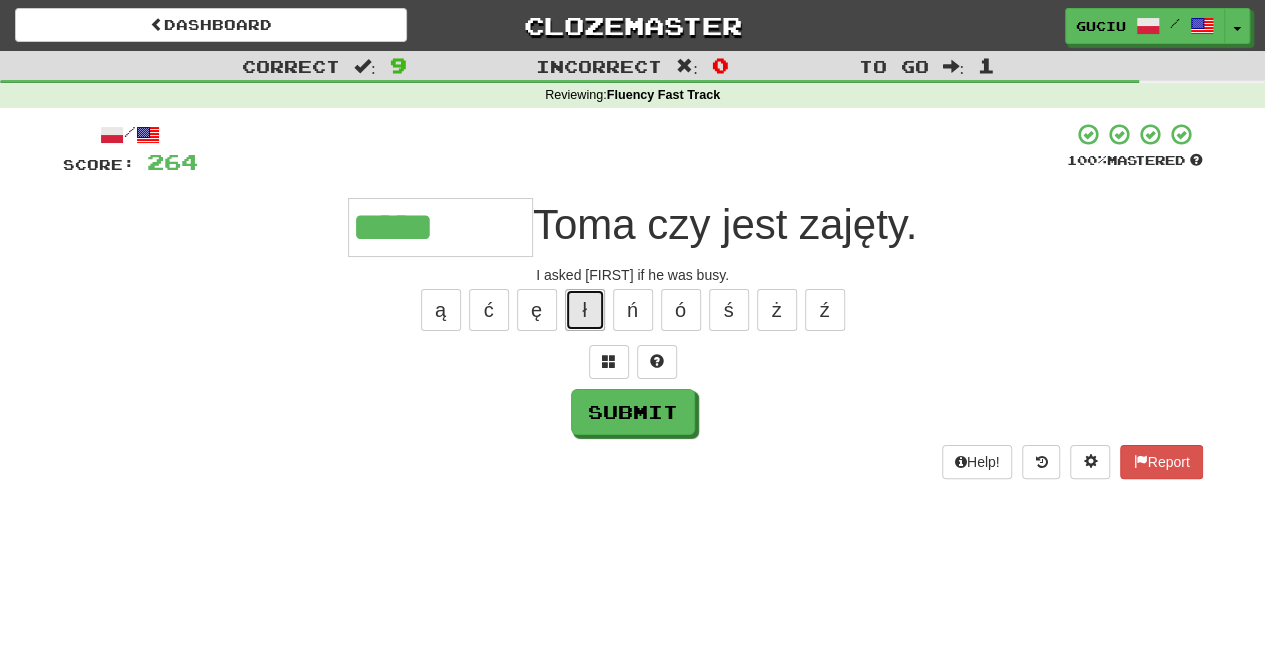 click on "ł" at bounding box center (585, 310) 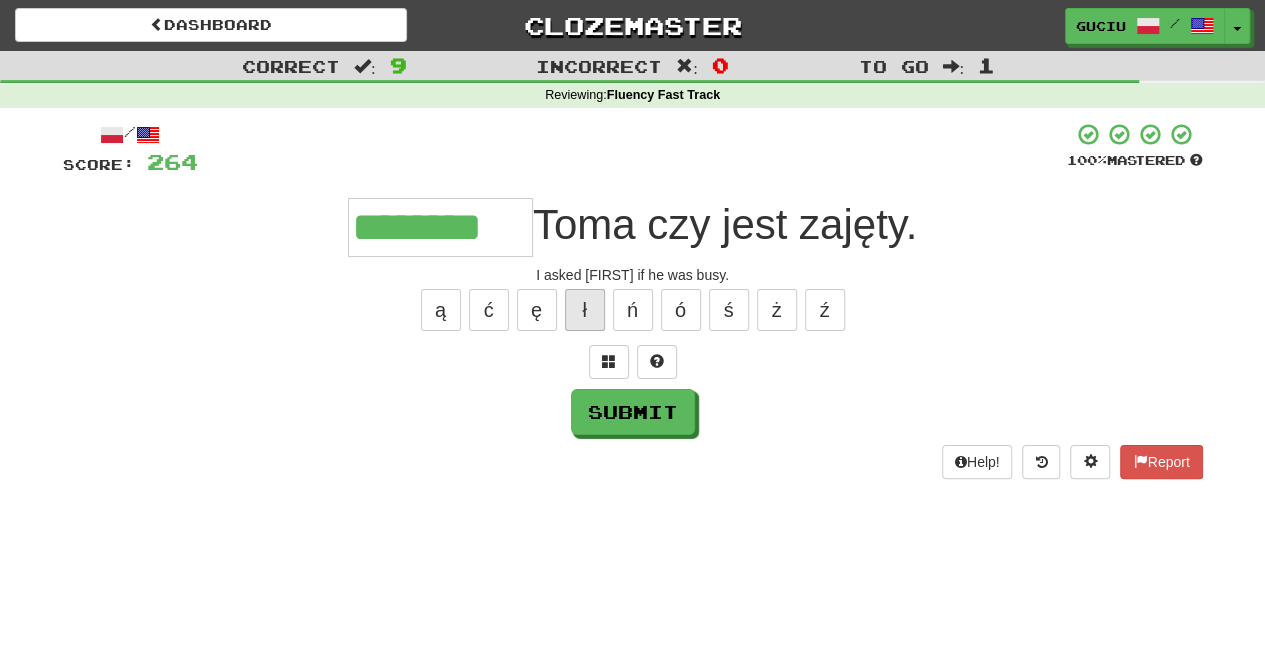 type on "********" 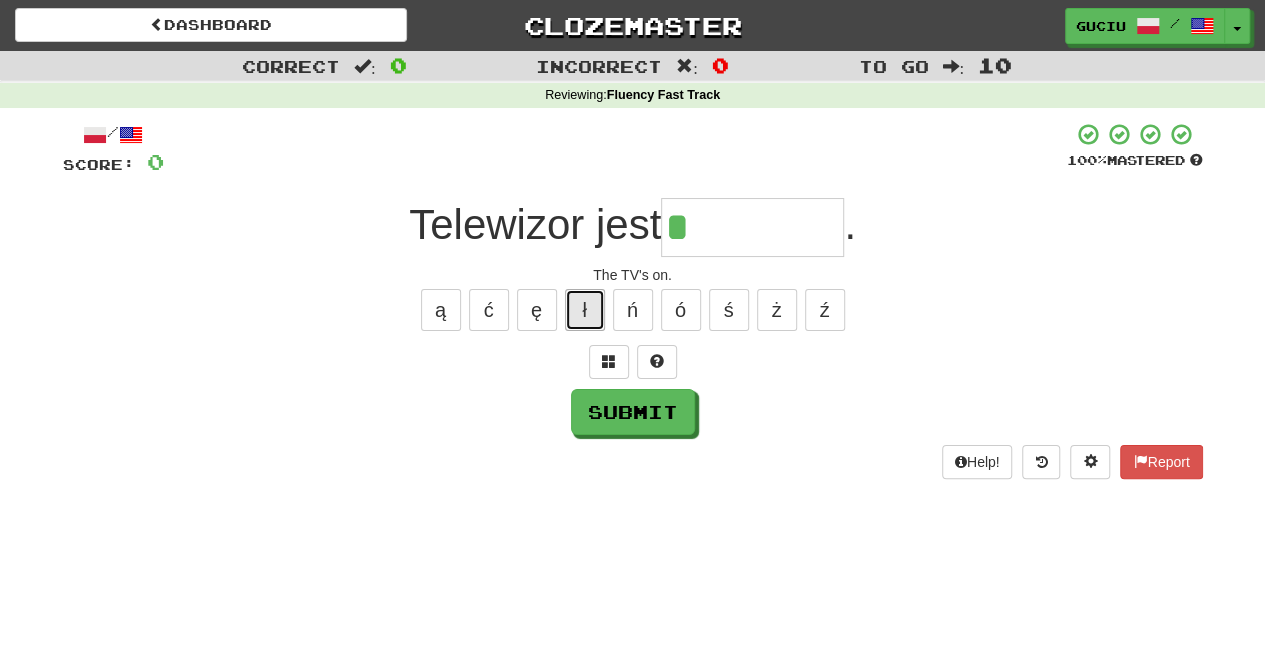 click on "ł" at bounding box center [585, 310] 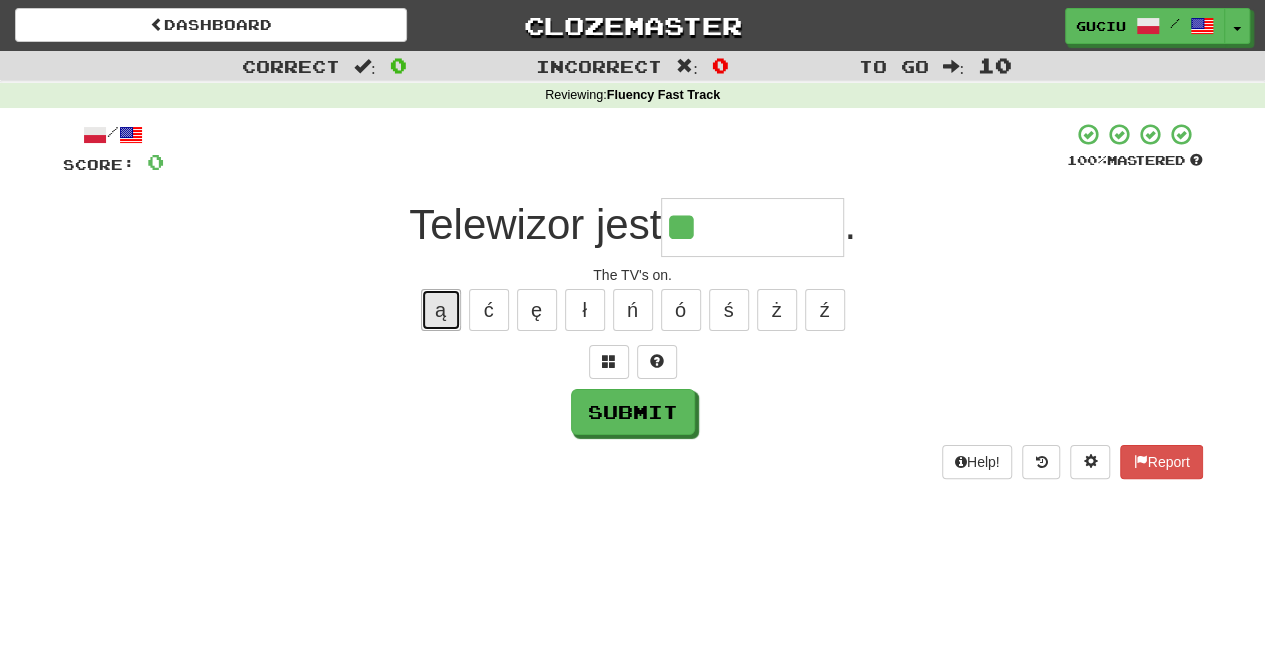 click on "ą" at bounding box center (441, 310) 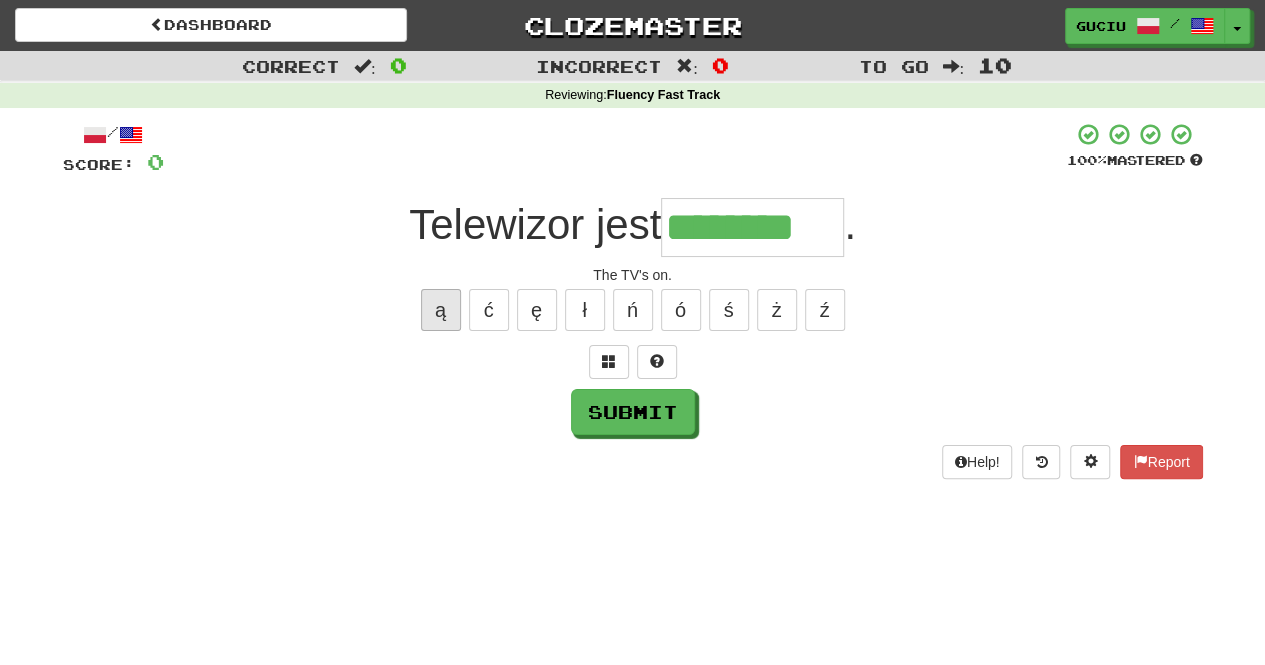 type on "********" 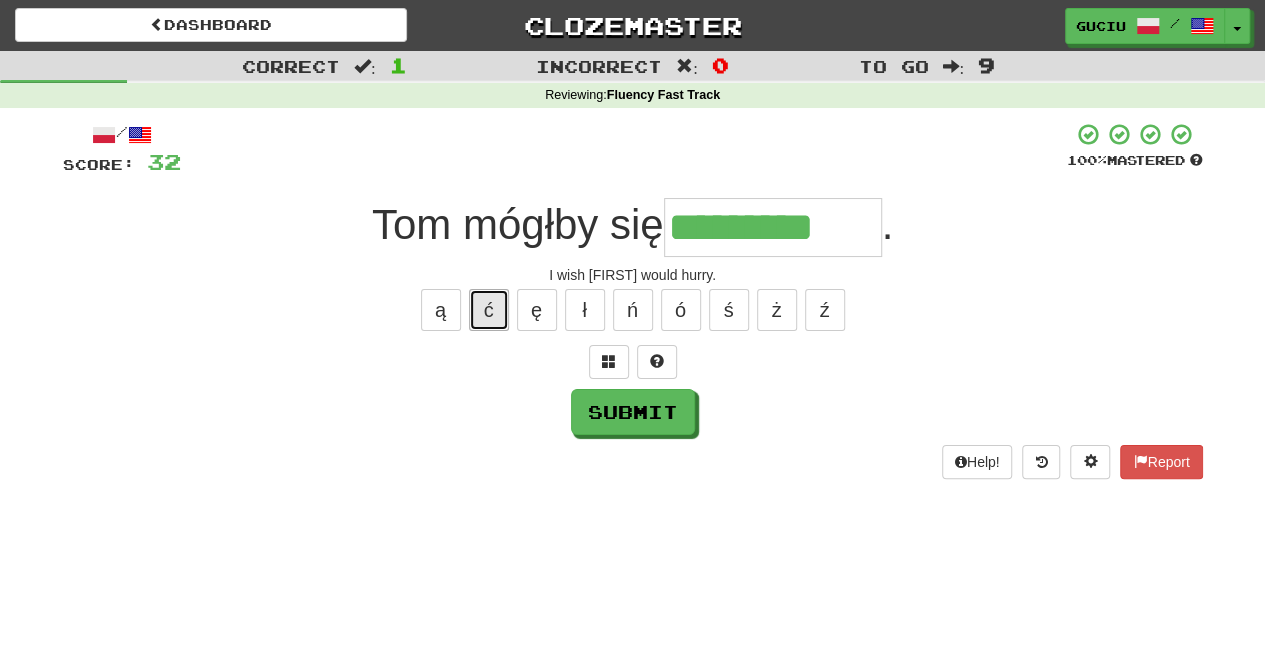click on "ć" at bounding box center (489, 310) 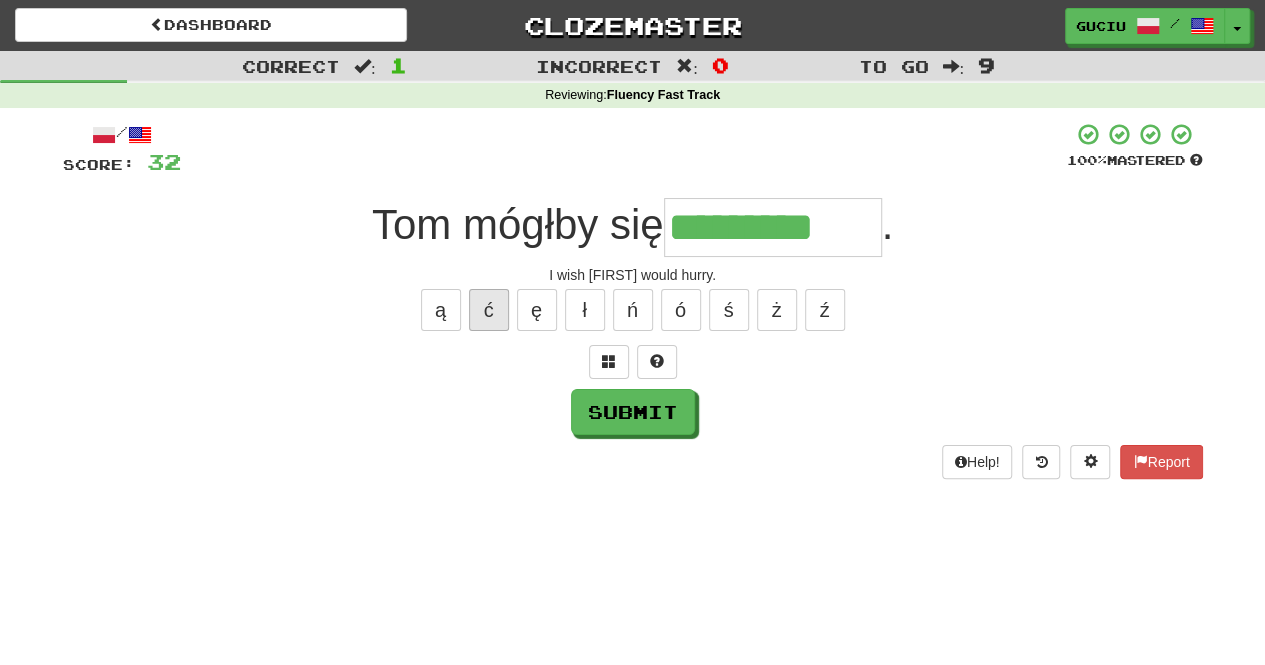 type on "**********" 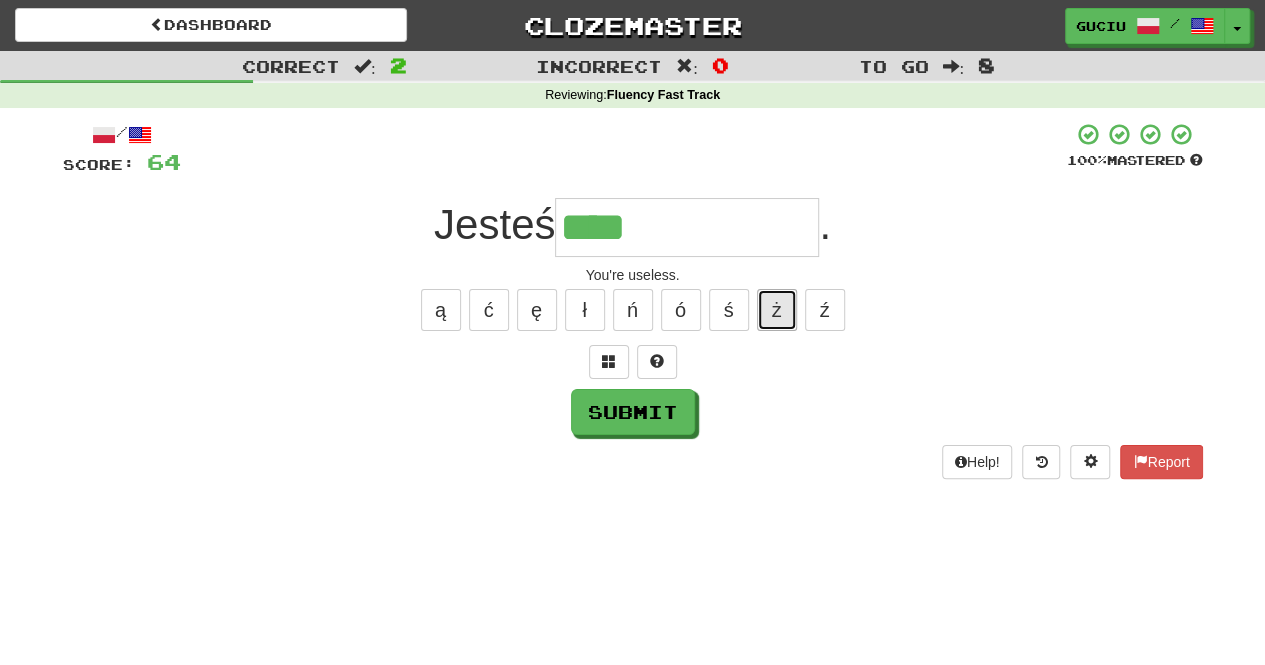 click on "ż" at bounding box center (777, 310) 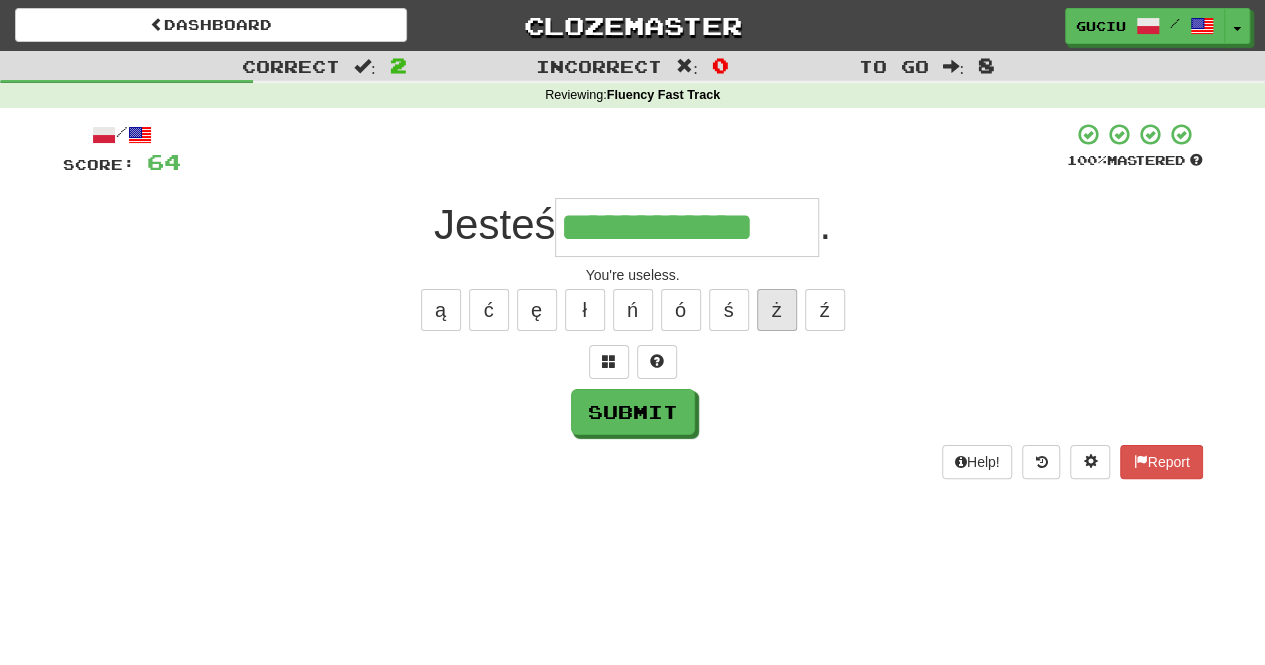 type on "**********" 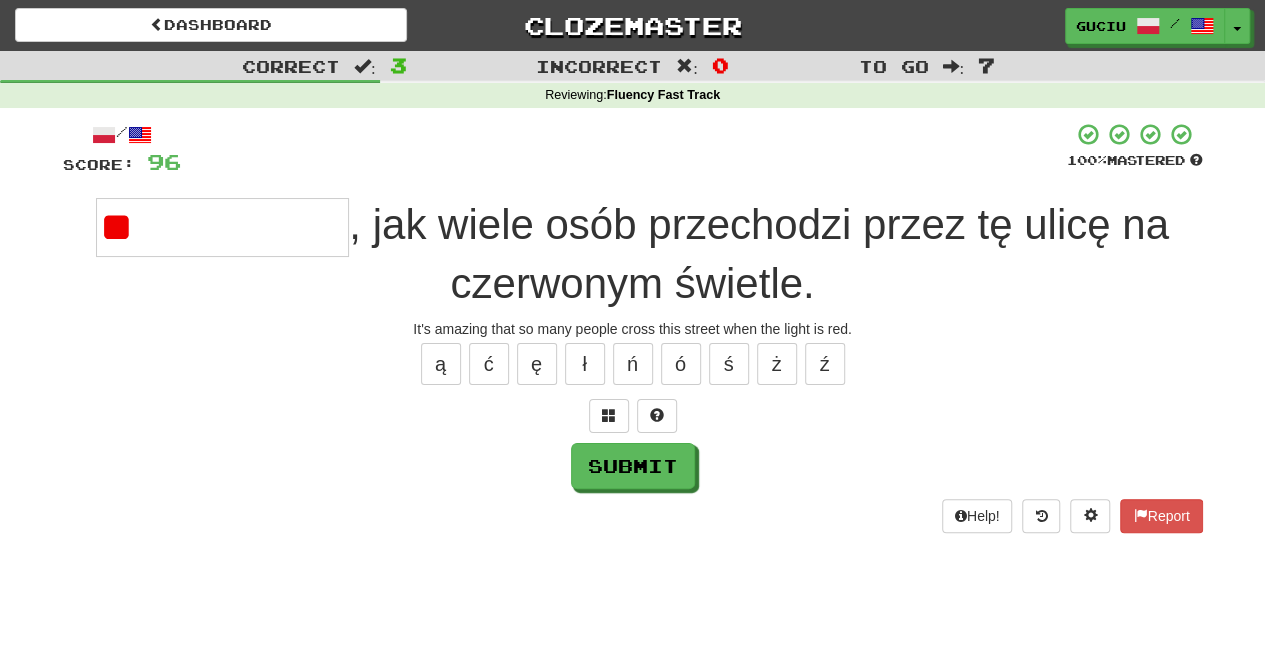 type on "*" 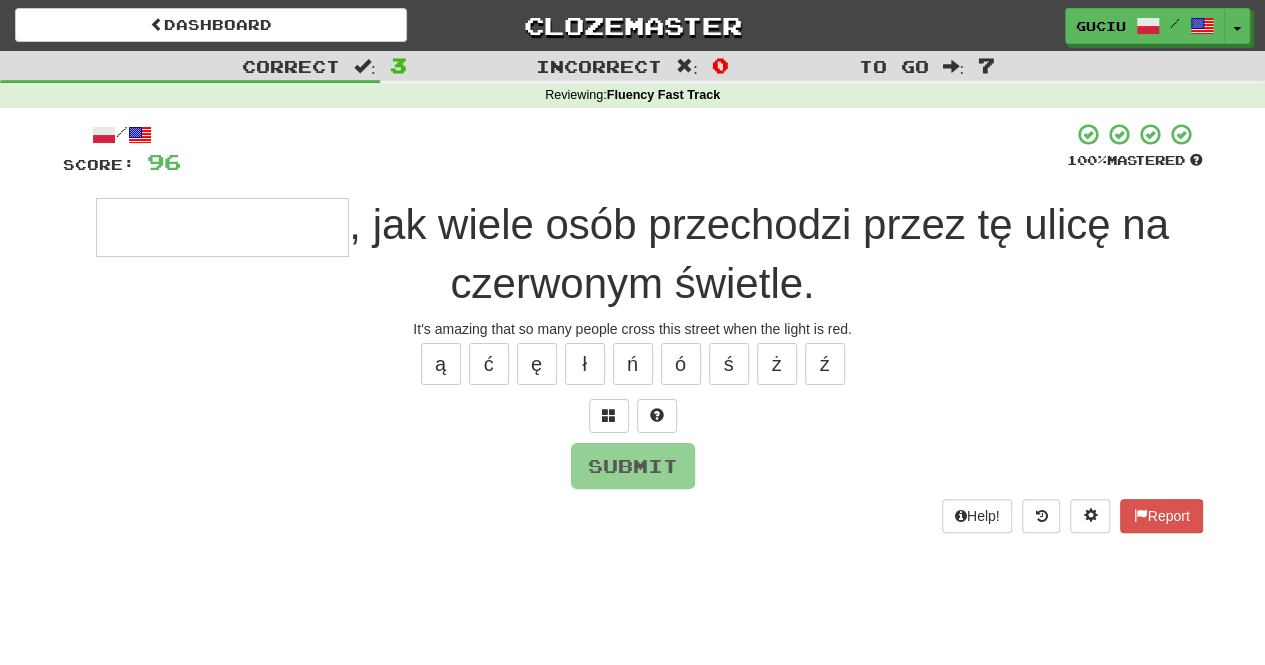 type on "*" 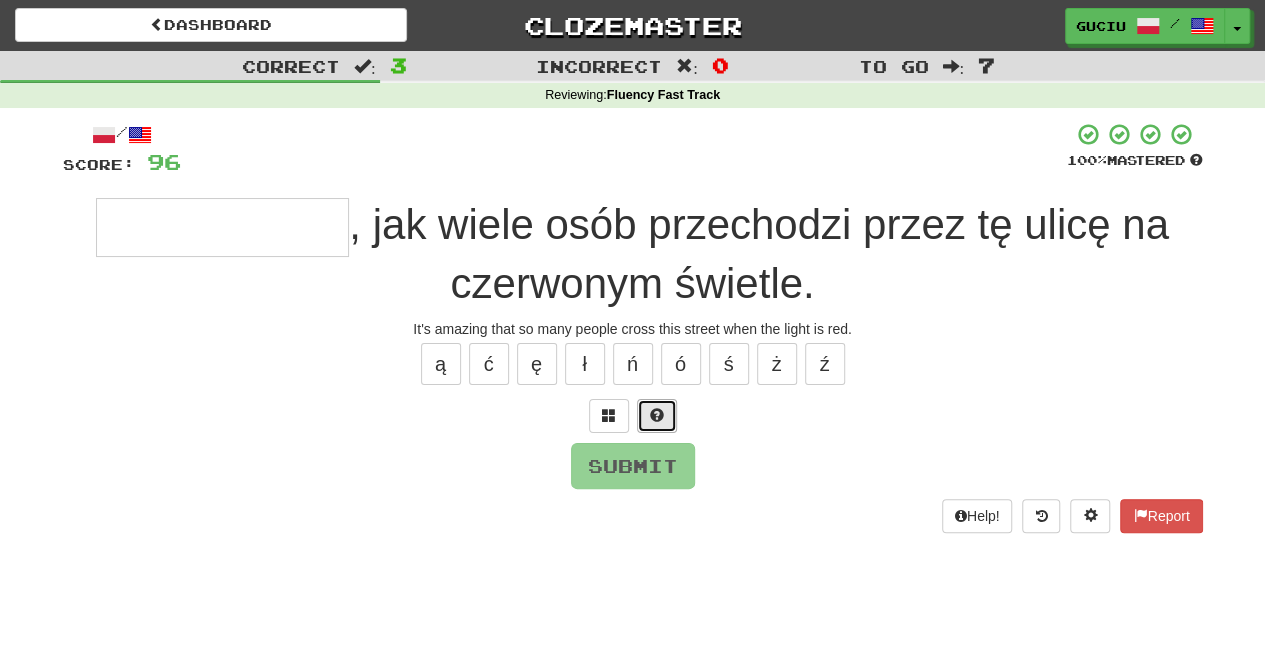click at bounding box center (657, 415) 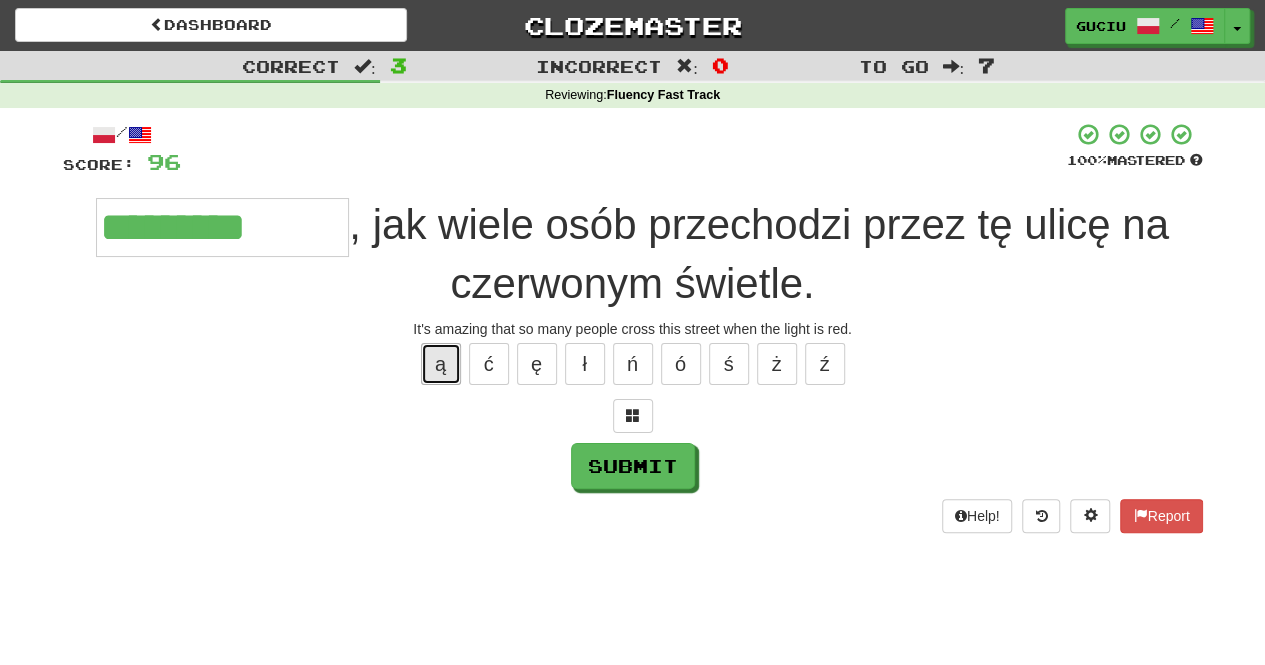 click on "ą" at bounding box center [441, 364] 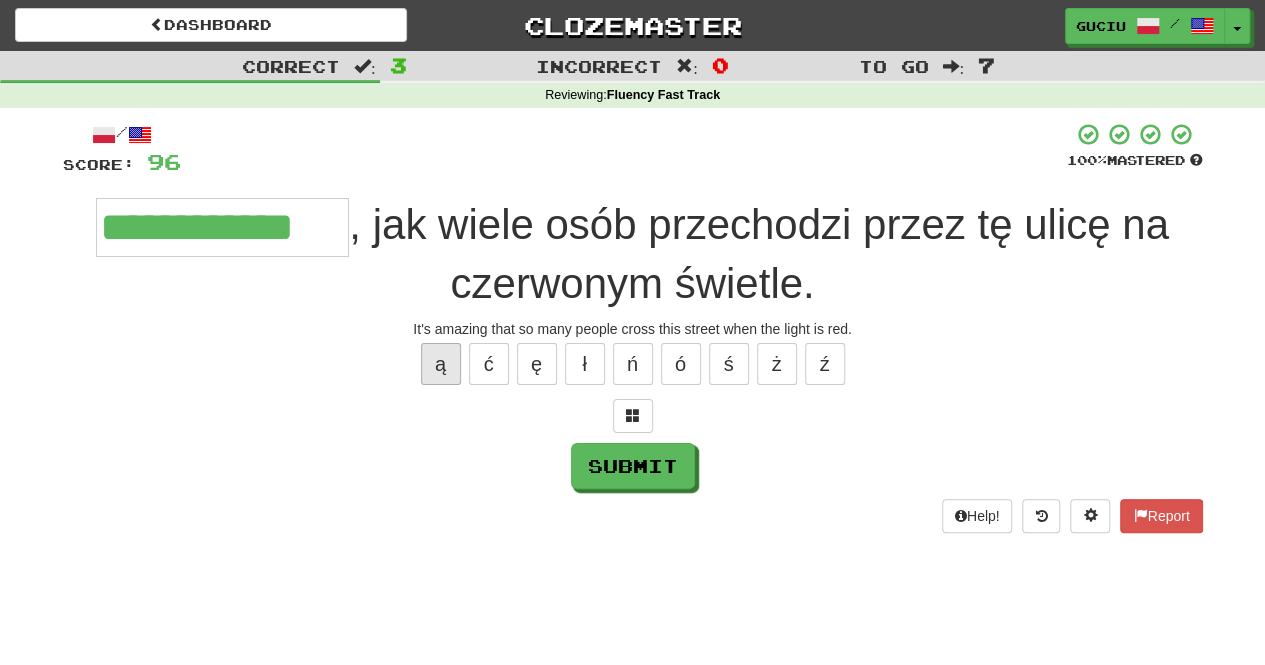 type on "**********" 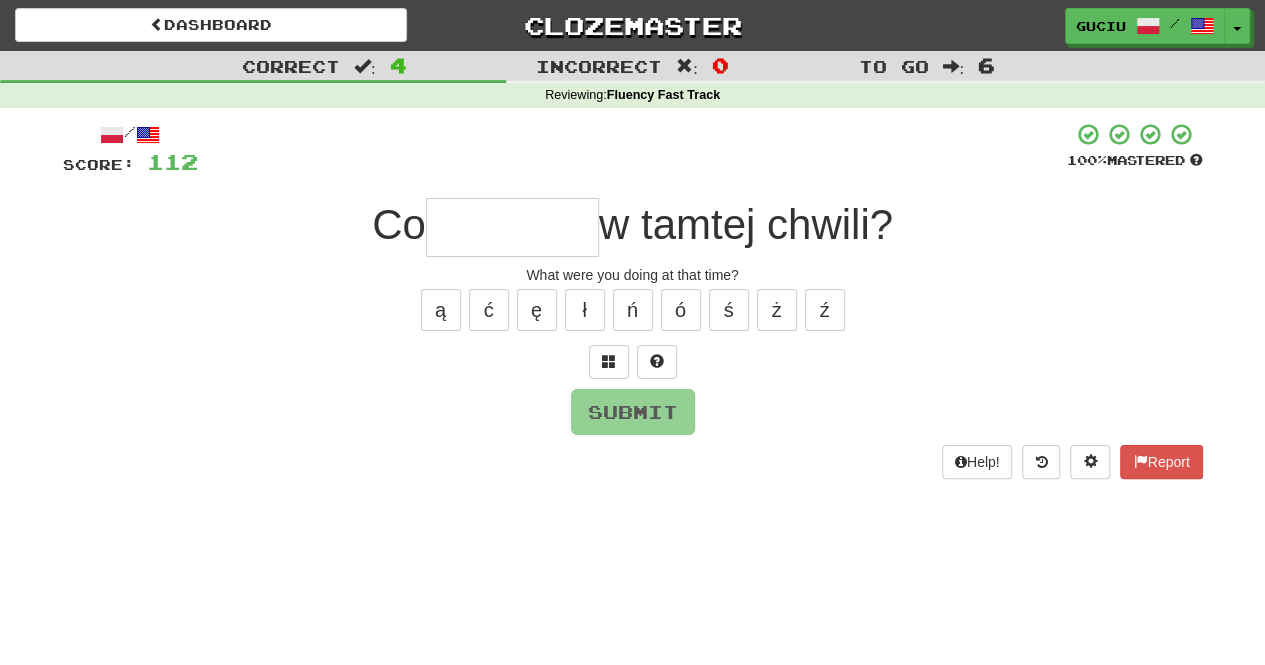 type on "*" 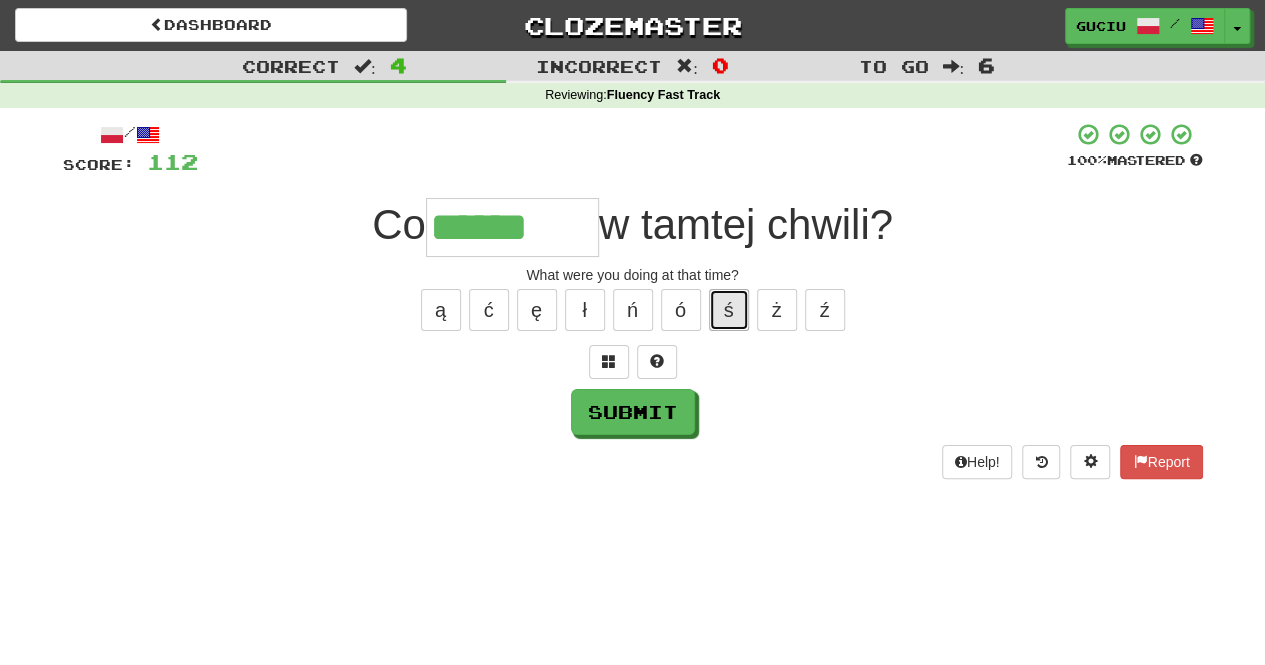 click on "ś" at bounding box center (729, 310) 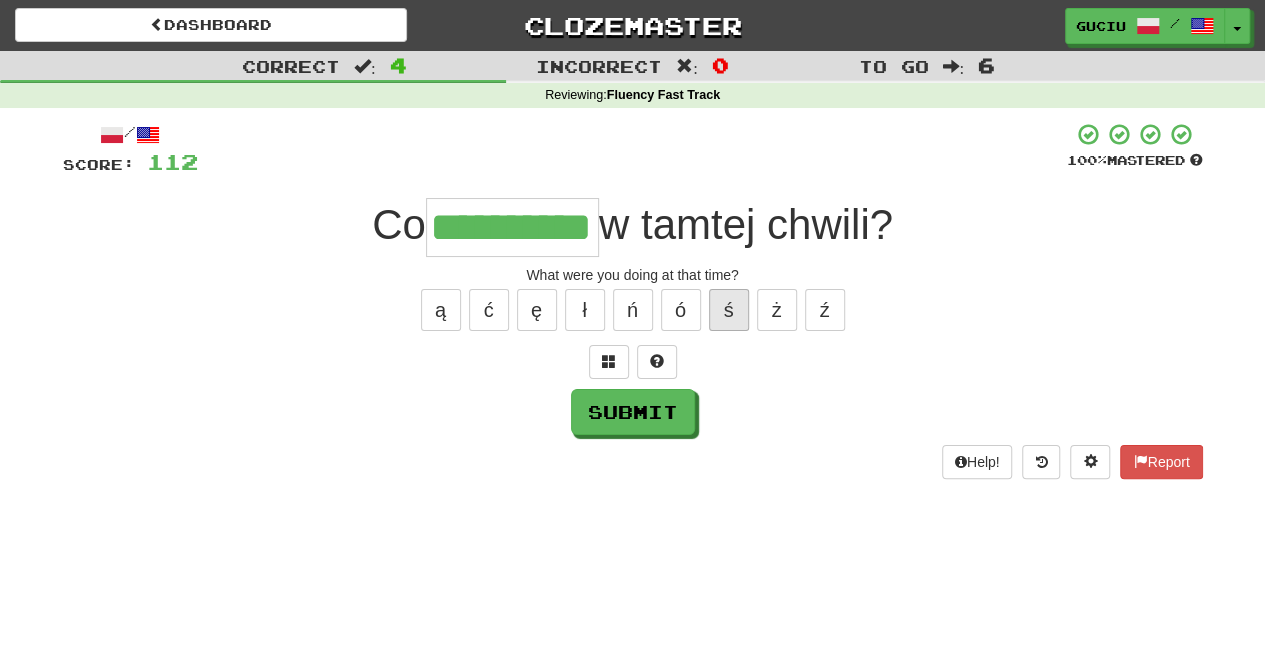 type on "**********" 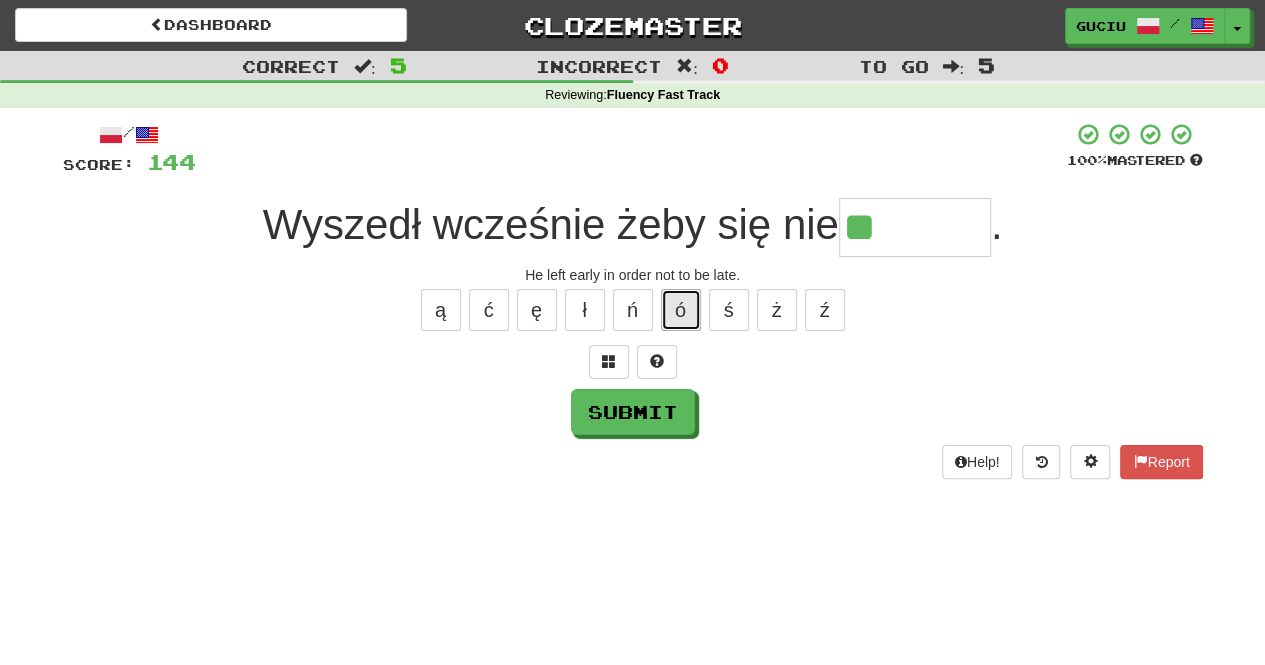 click on "ó" at bounding box center [681, 310] 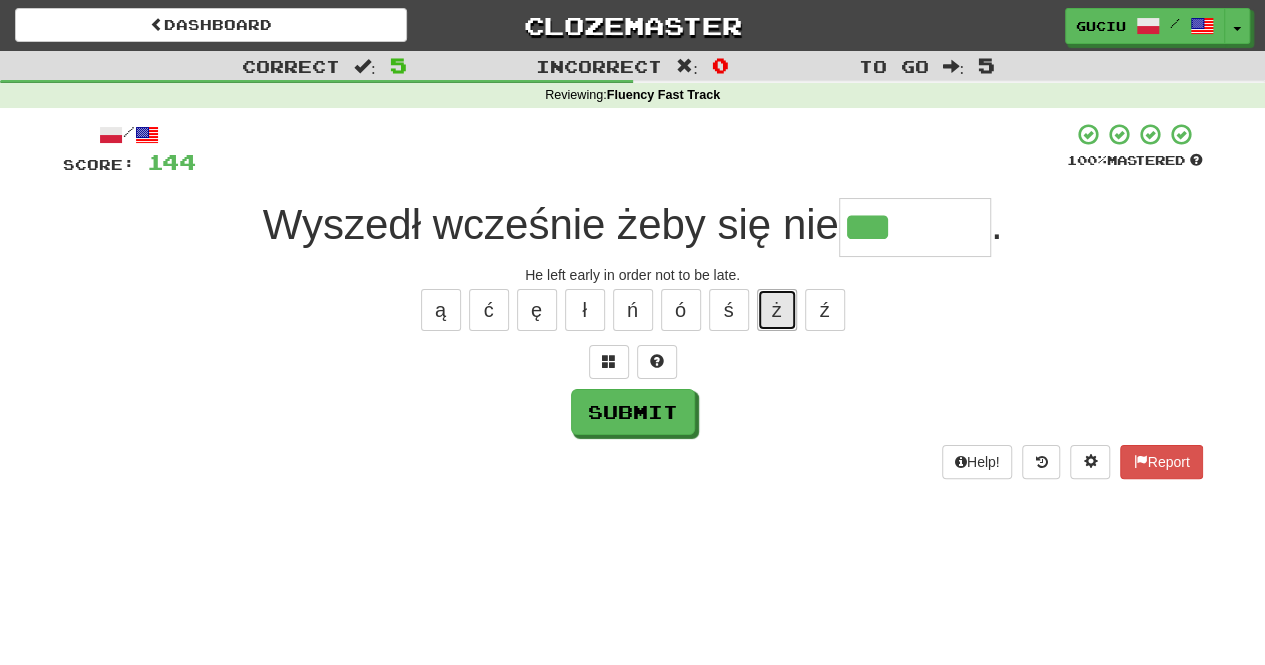 click on "ż" at bounding box center (777, 310) 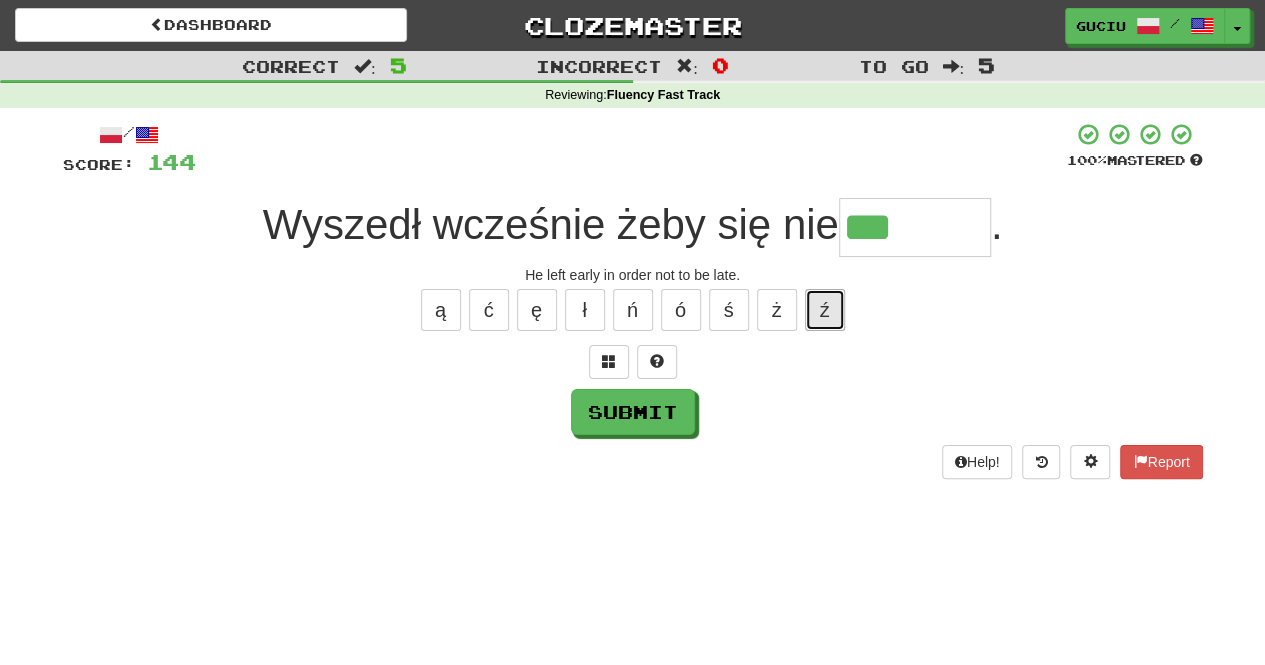 click on "ź" at bounding box center (825, 310) 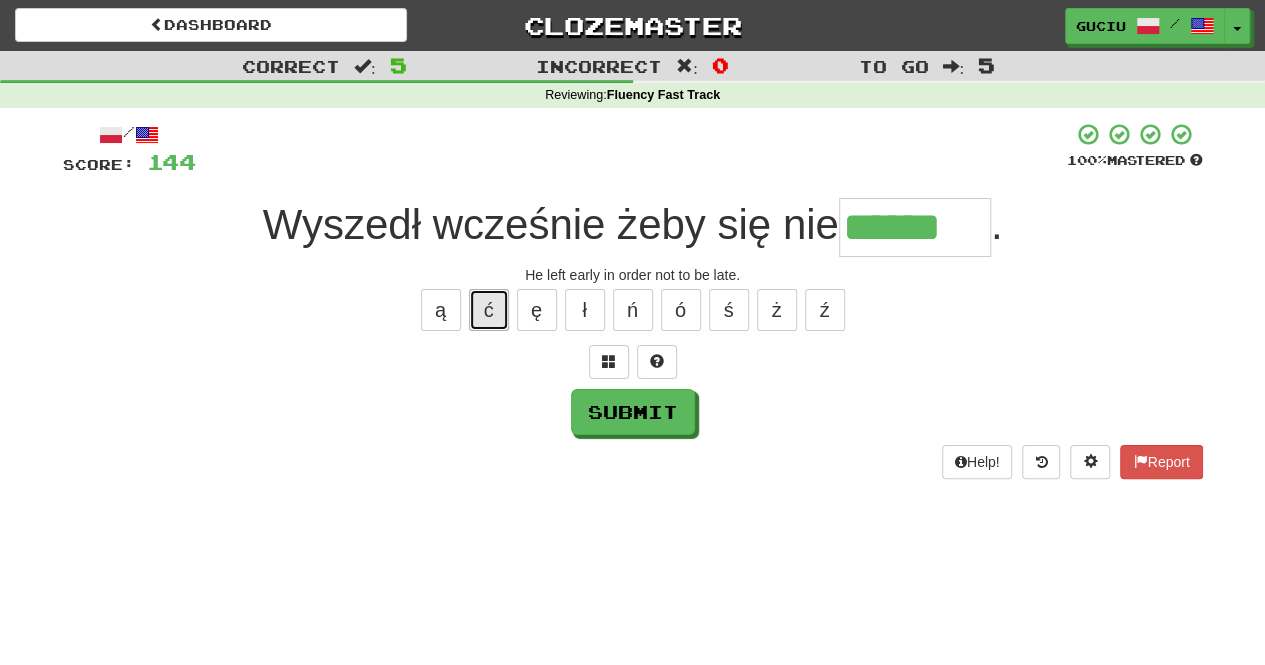 click on "ć" at bounding box center (489, 310) 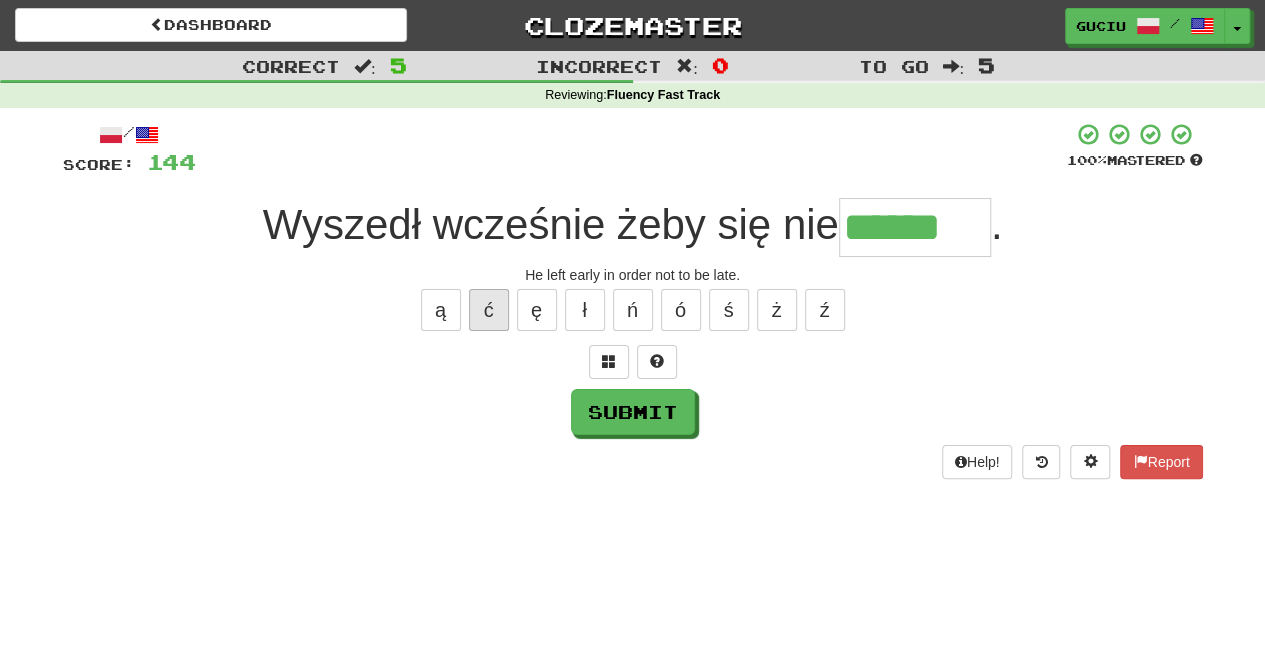 type on "*******" 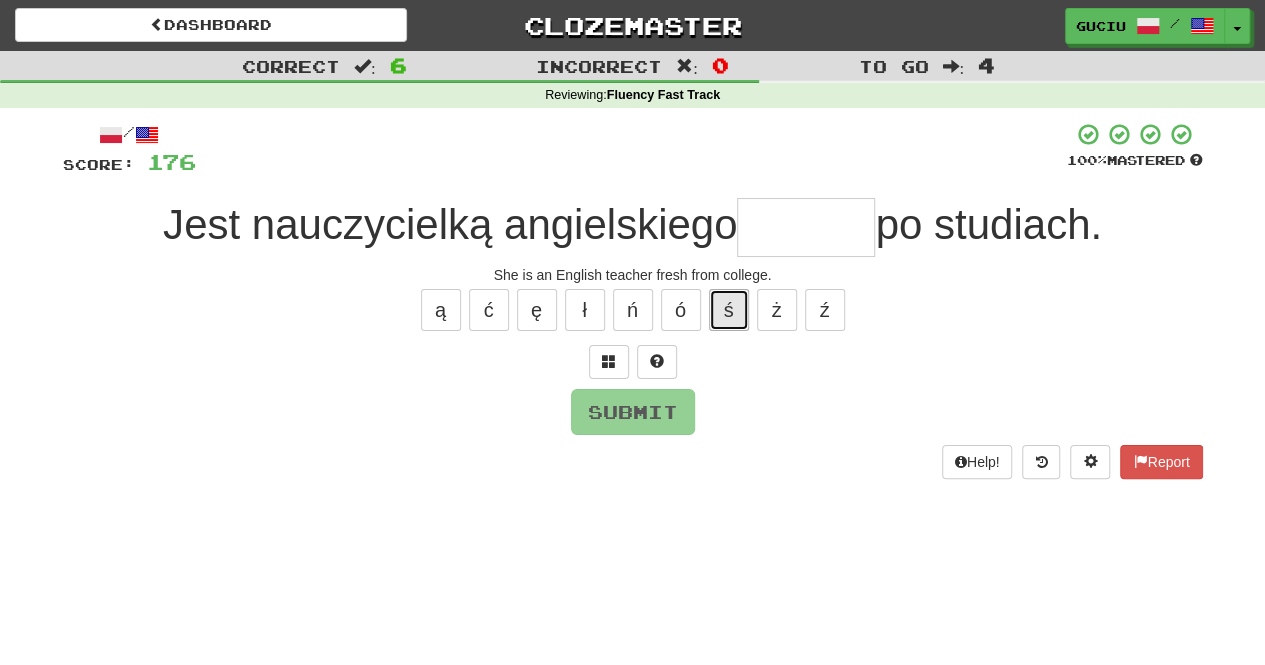 click on "ś" at bounding box center (729, 310) 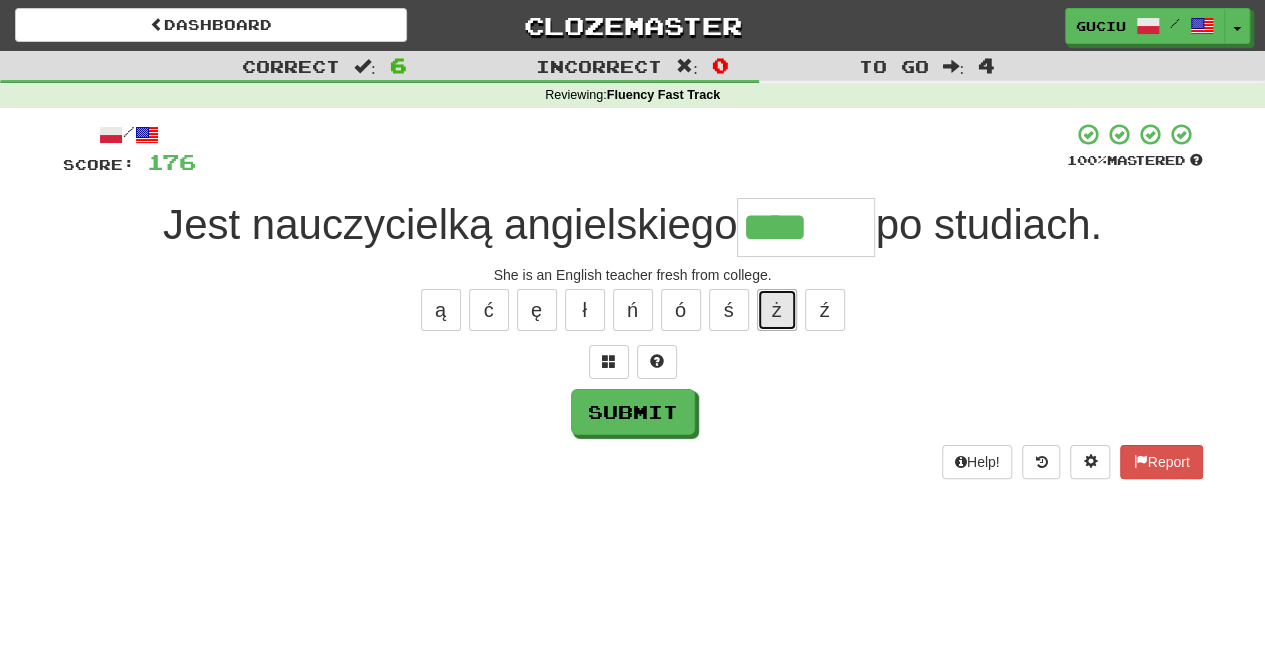 click on "ż" at bounding box center (777, 310) 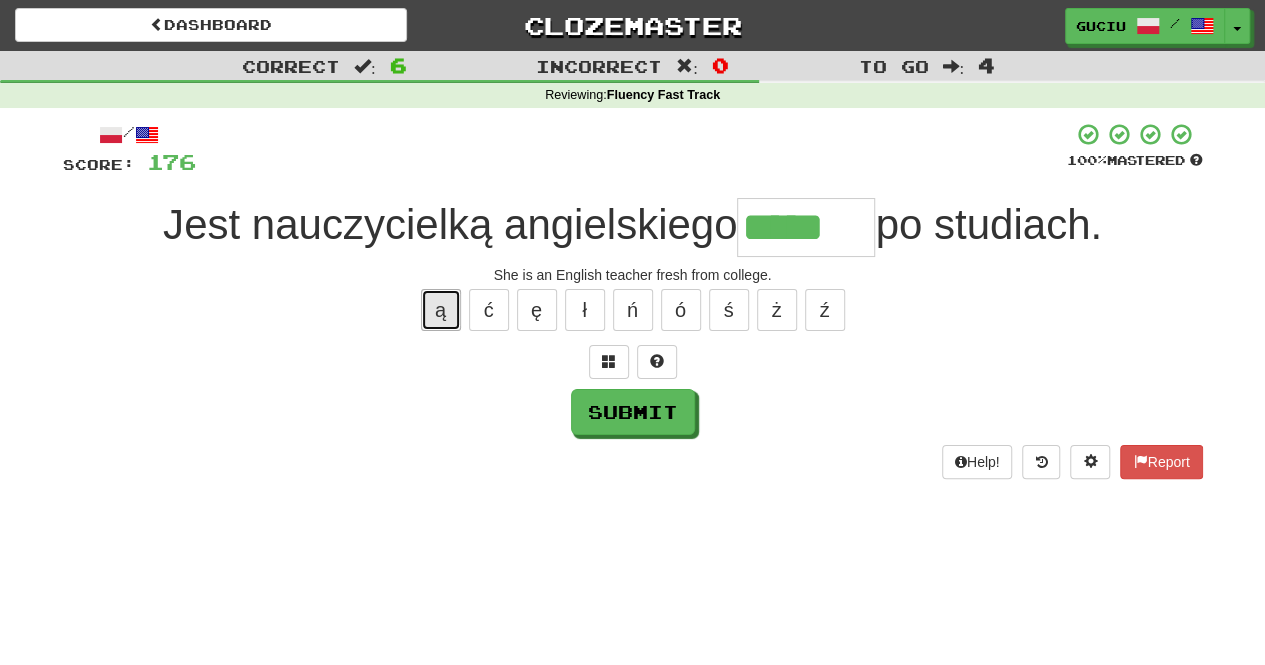click on "ą" at bounding box center [441, 310] 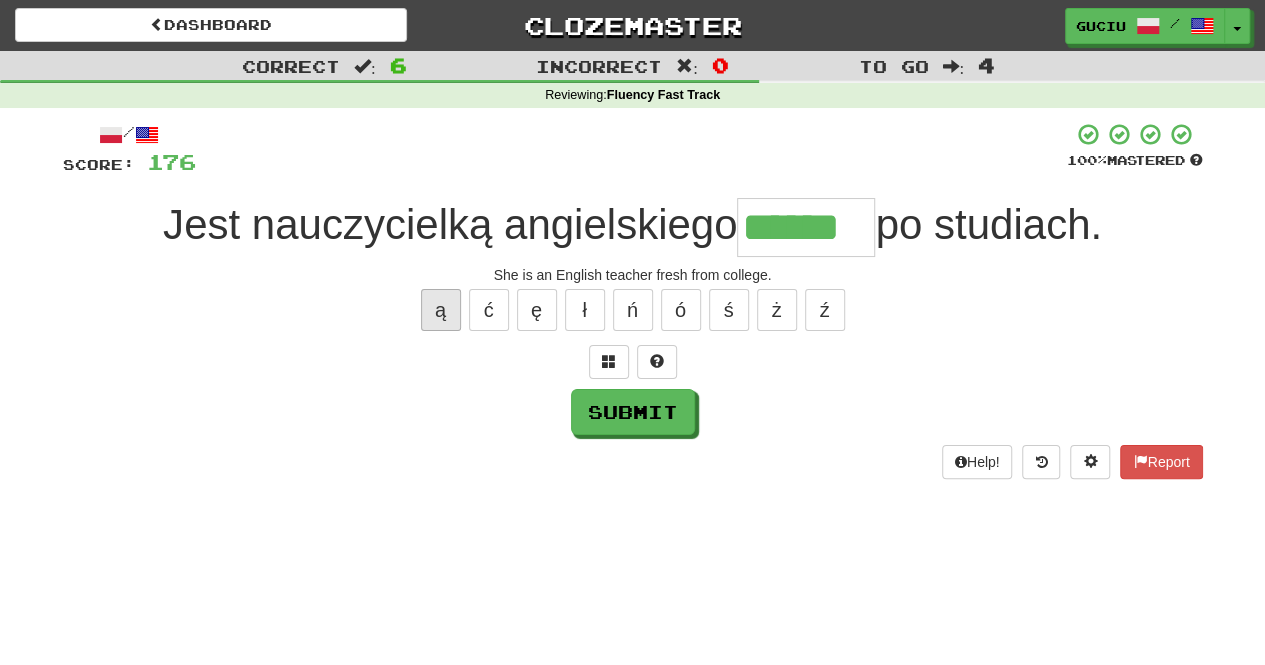 type on "******" 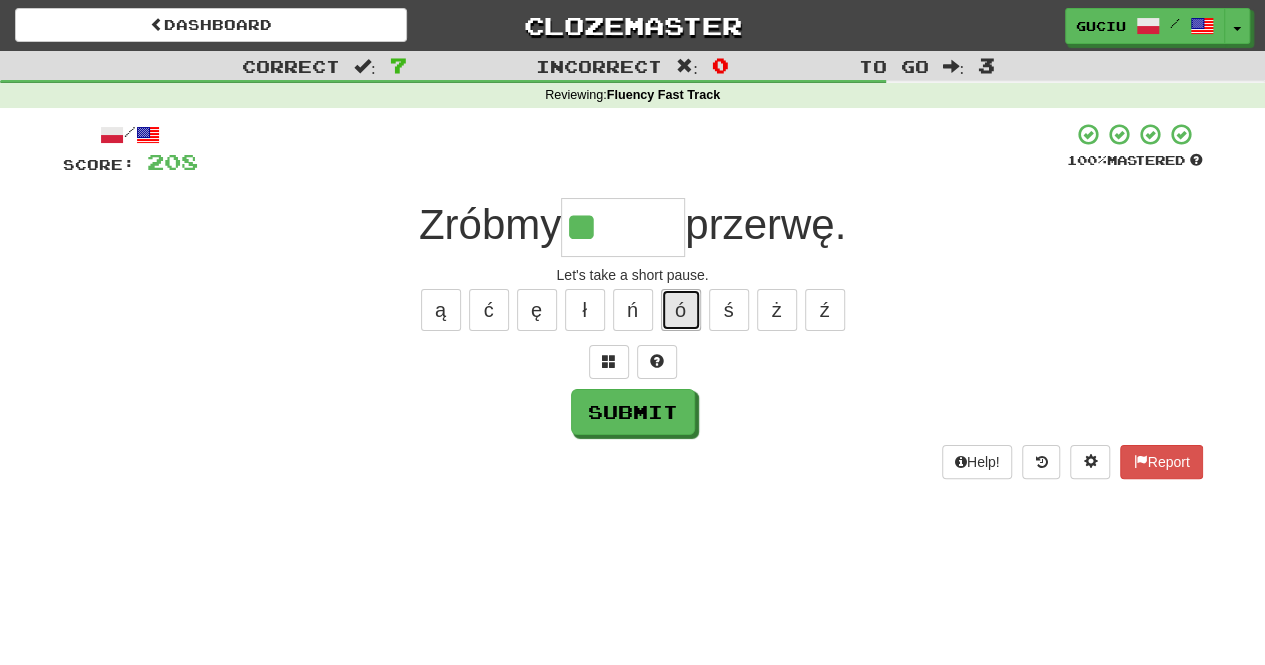 click on "ó" at bounding box center [681, 310] 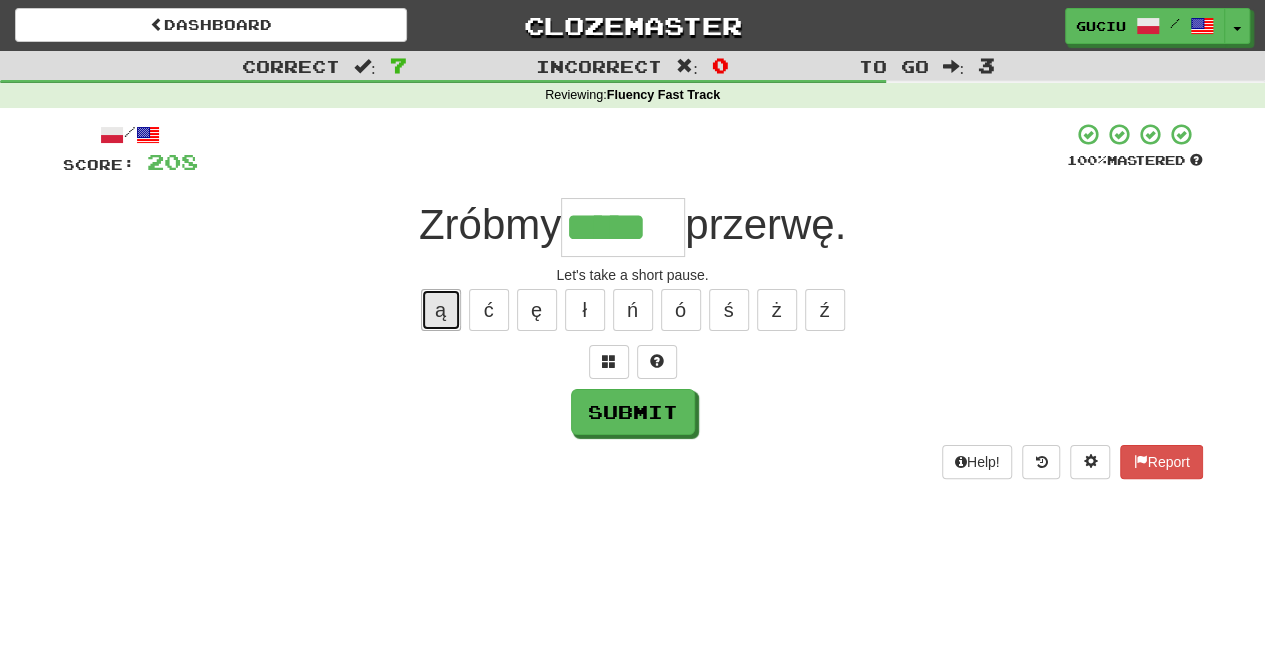 click on "ą" at bounding box center (441, 310) 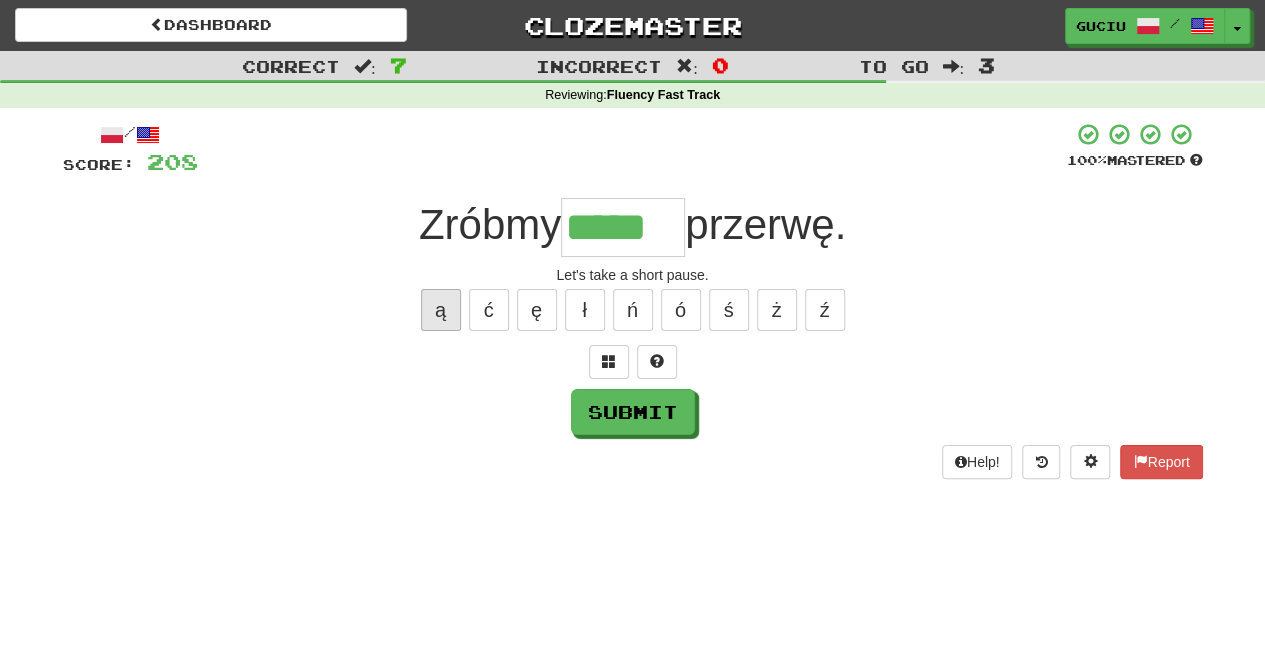 type on "******" 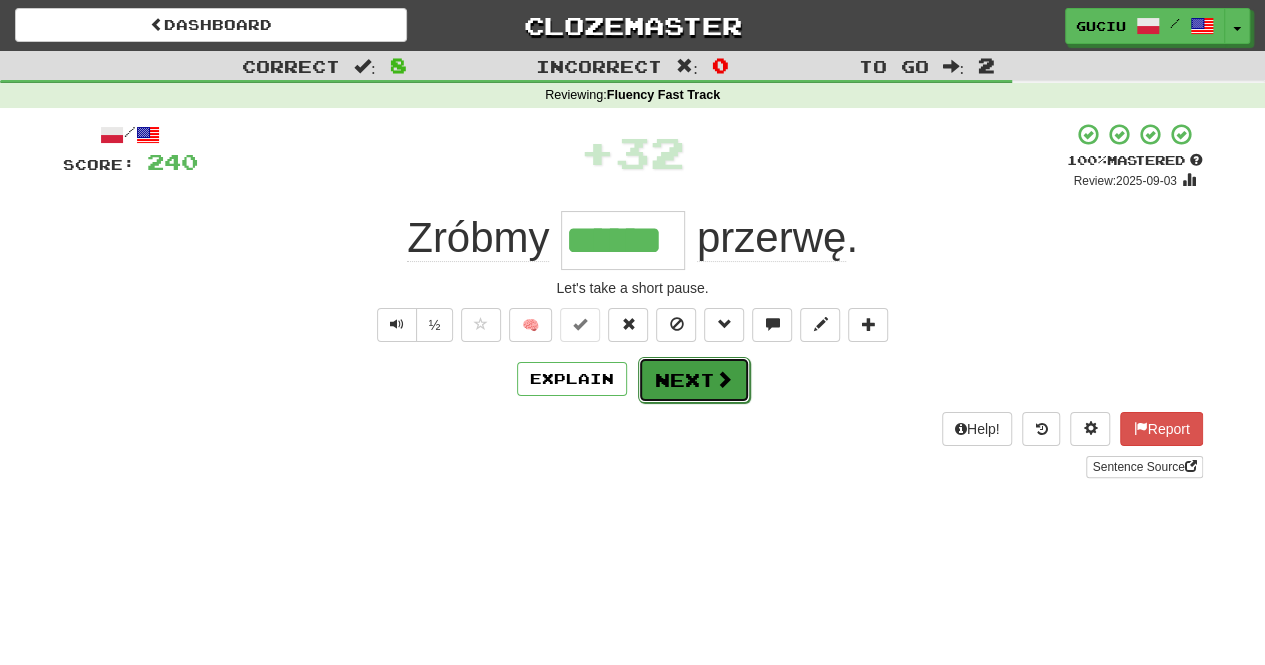 click on "Next" at bounding box center (694, 380) 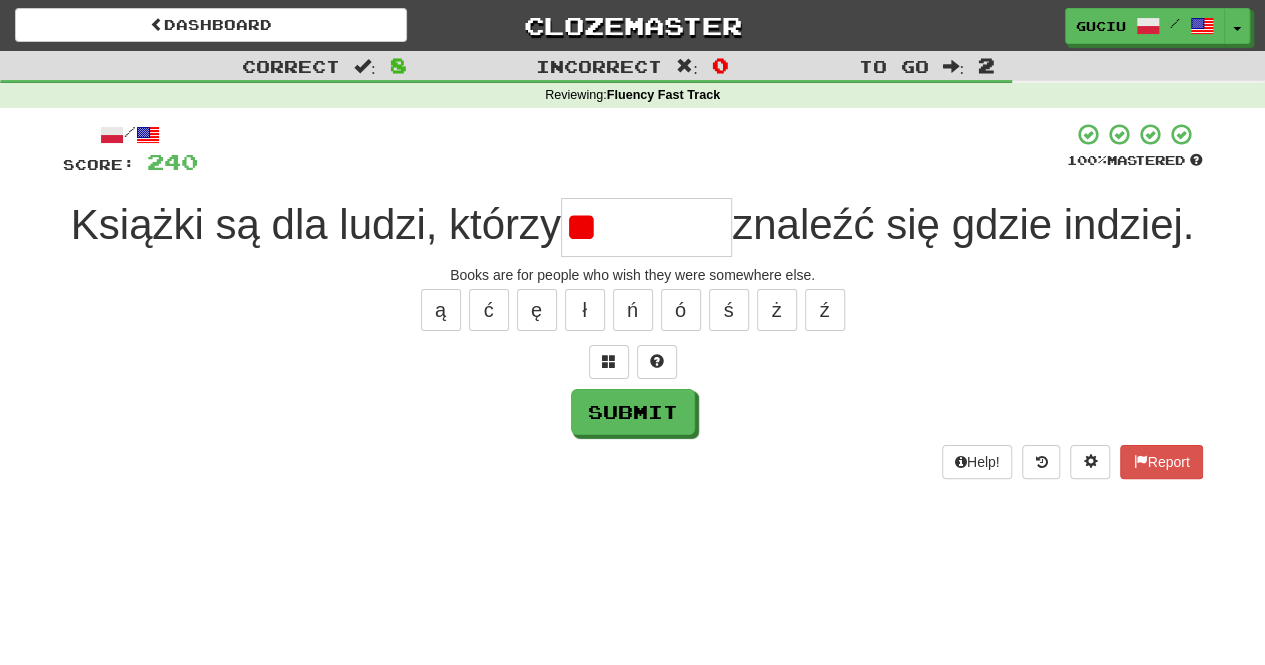 type on "*" 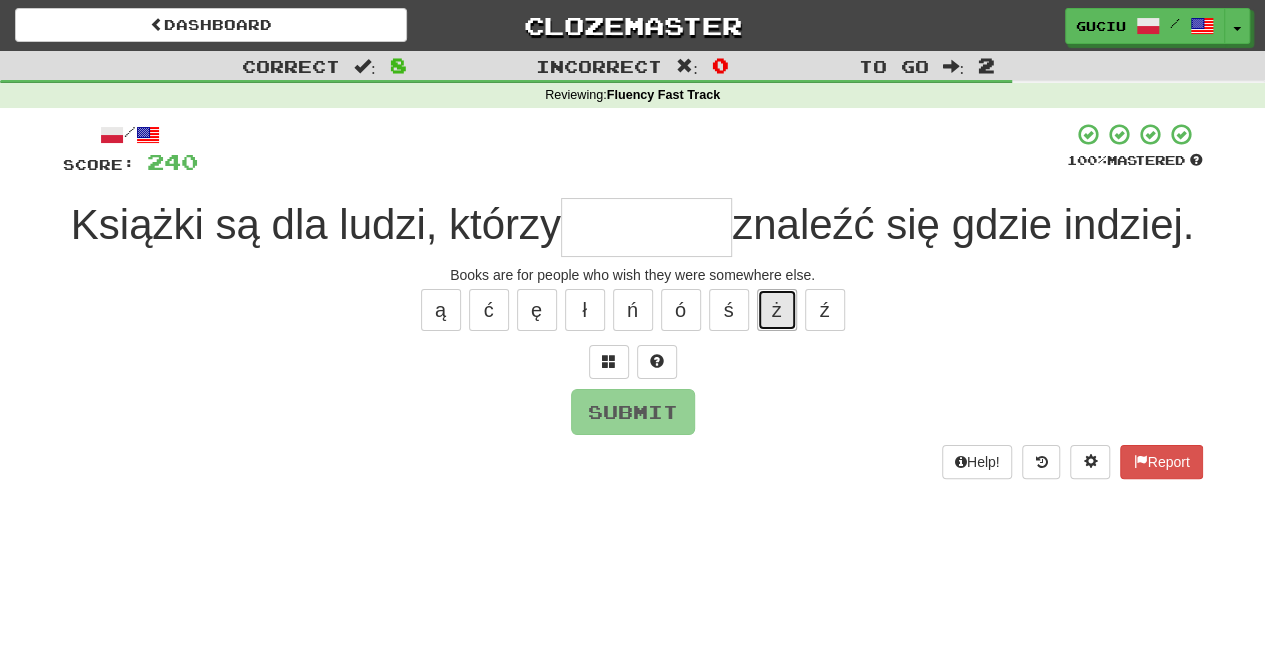 click on "ż" at bounding box center [777, 310] 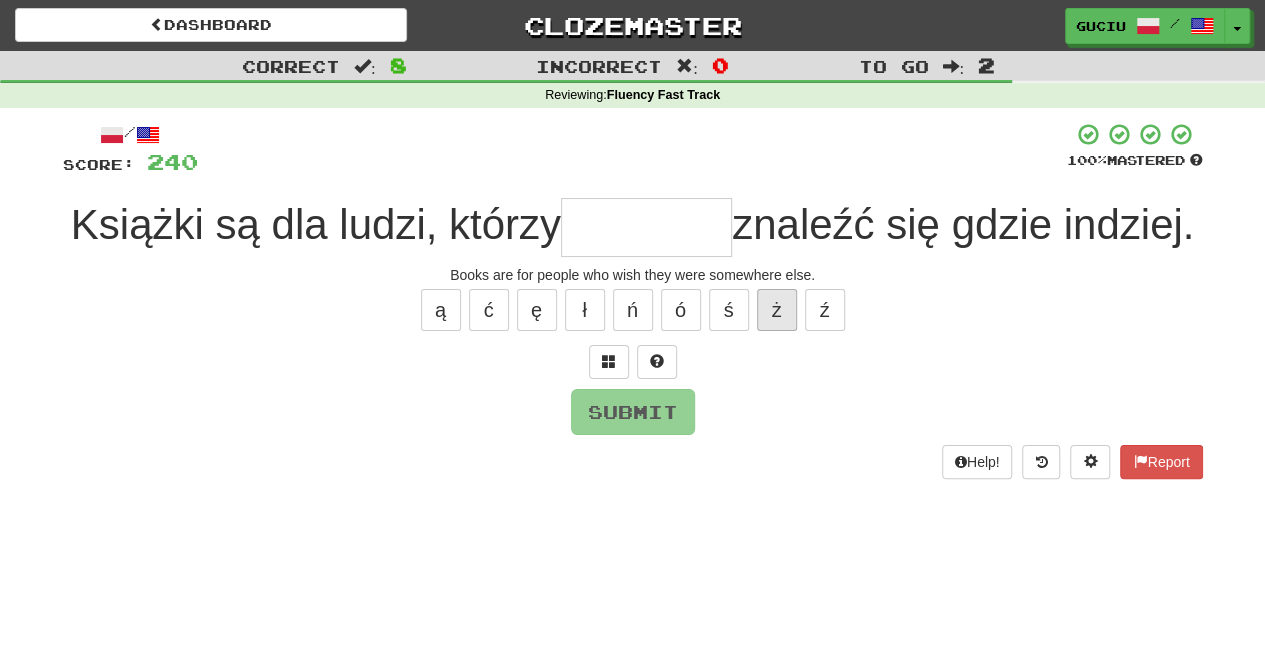 type on "*" 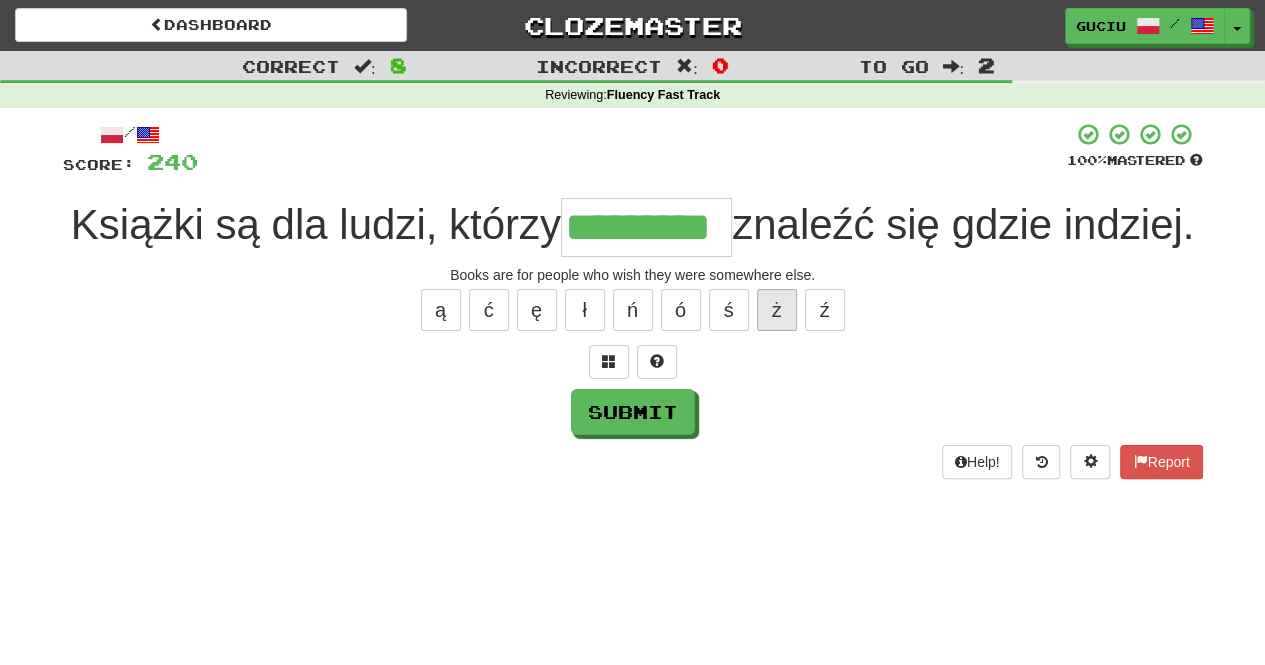 type on "*********" 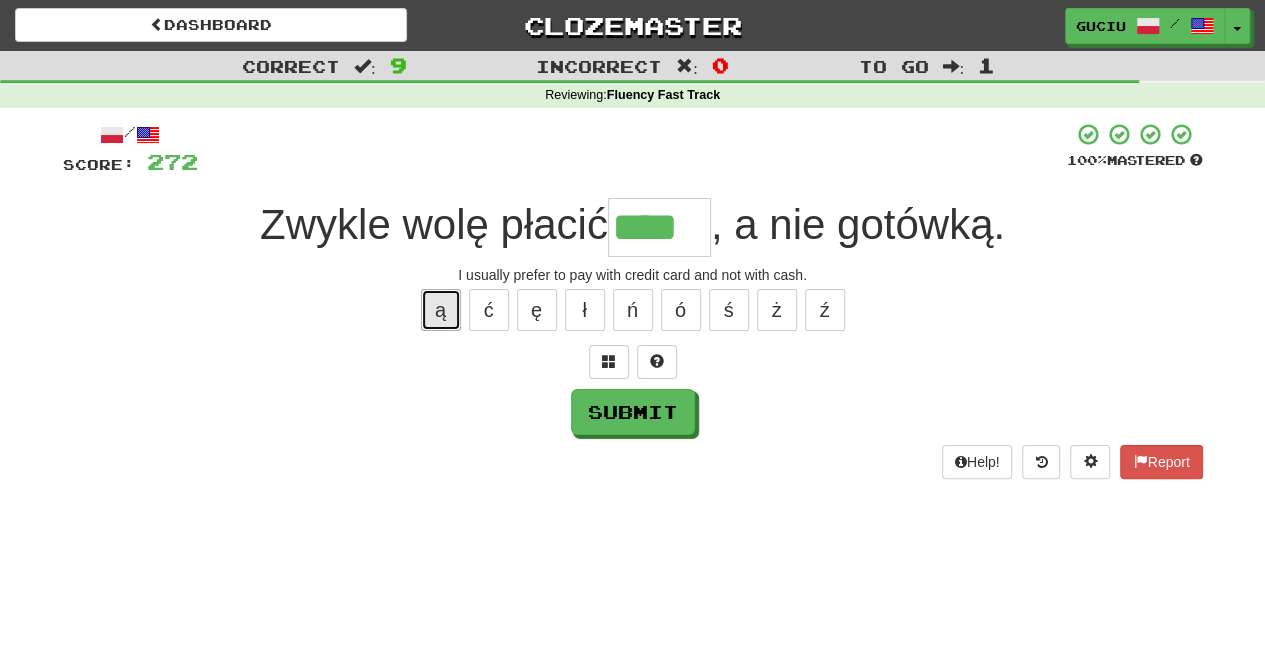 click on "ą" at bounding box center [441, 310] 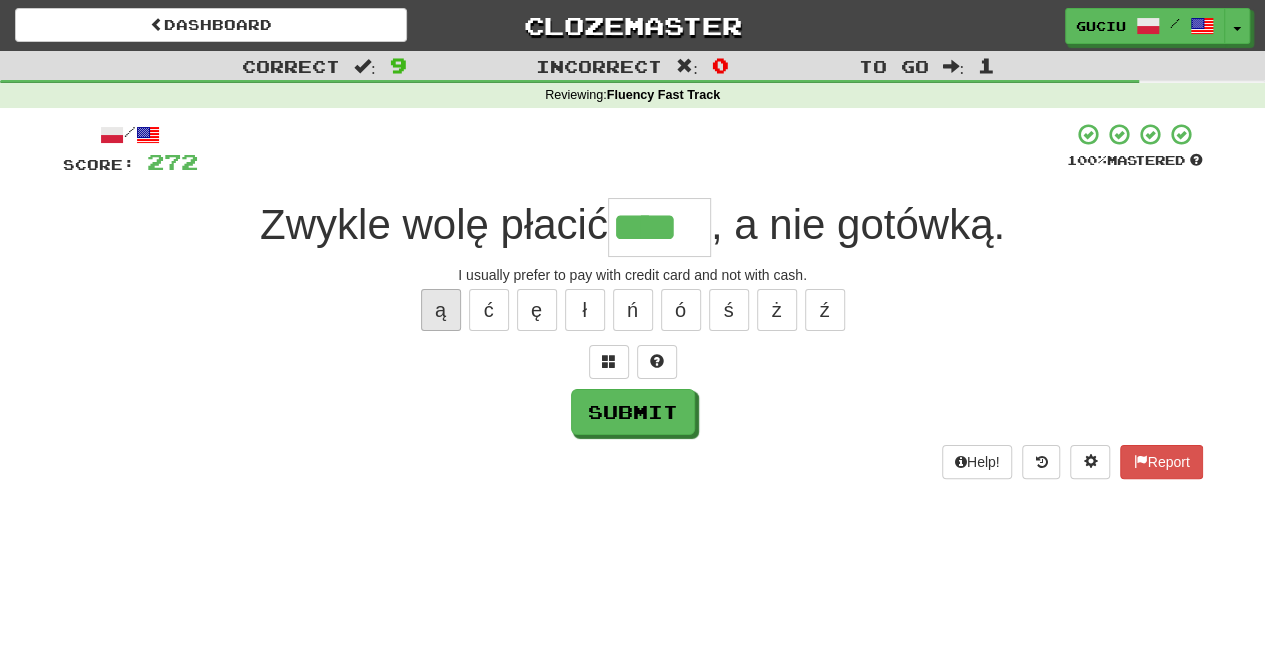type on "*****" 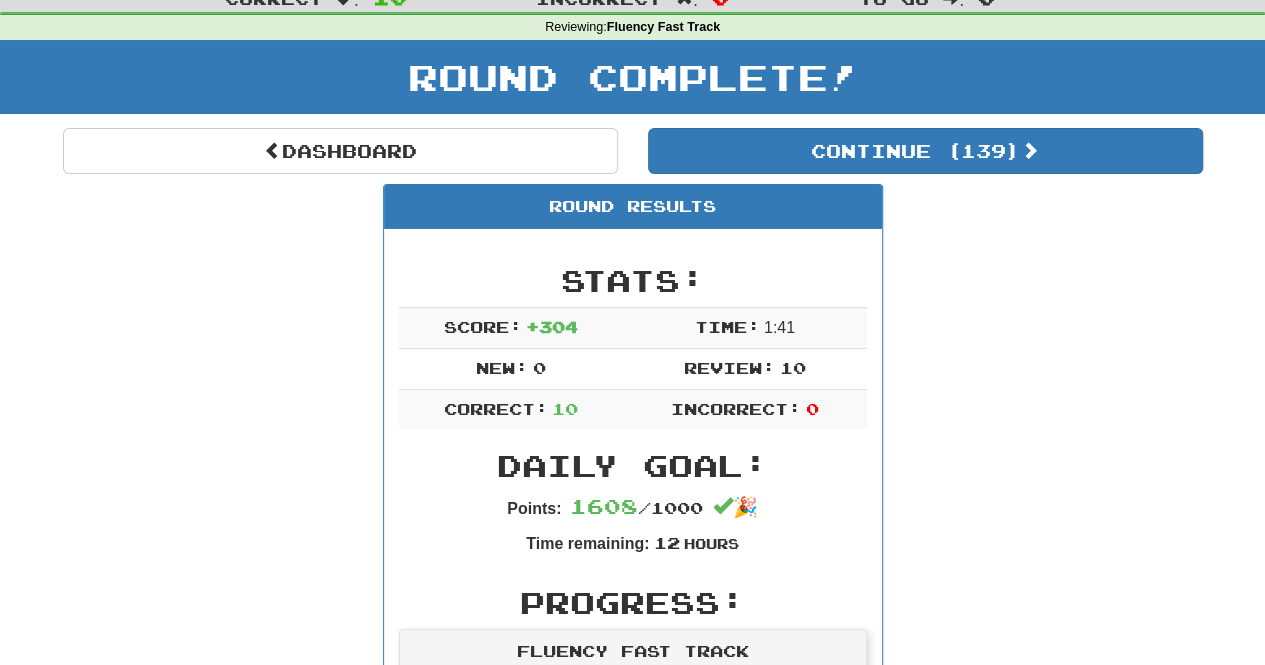 scroll, scrollTop: 0, scrollLeft: 0, axis: both 